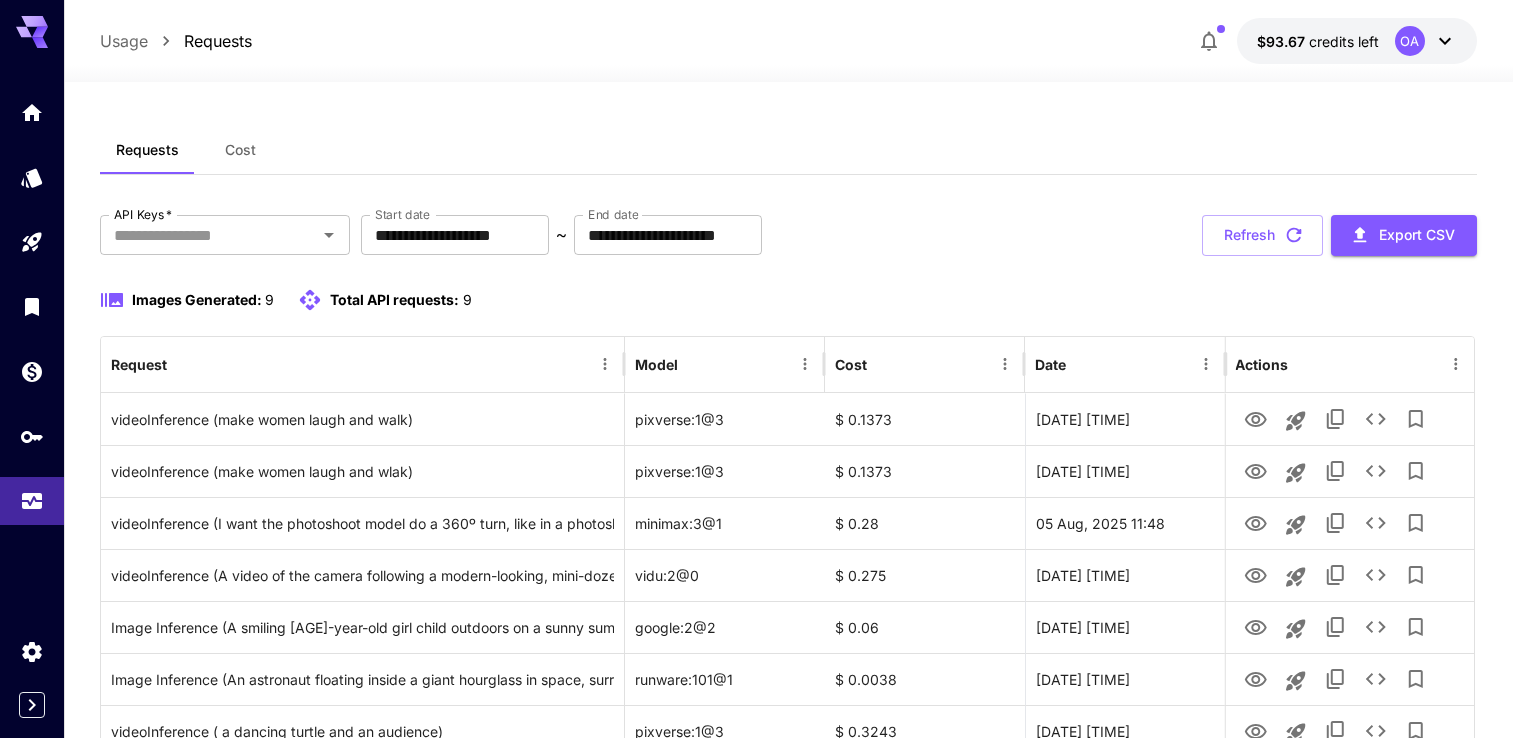 scroll, scrollTop: 235, scrollLeft: 0, axis: vertical 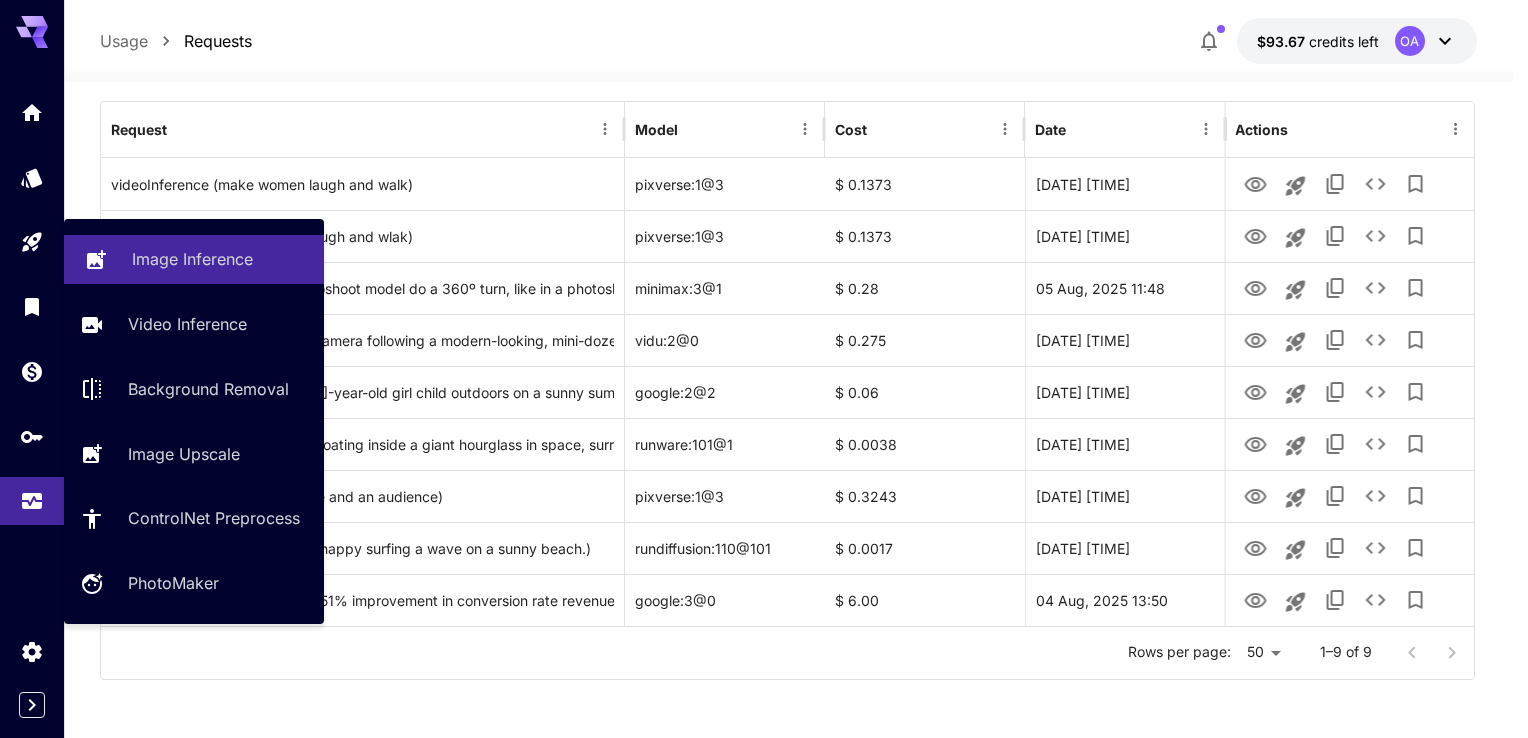 click on "Image Inference" at bounding box center (192, 259) 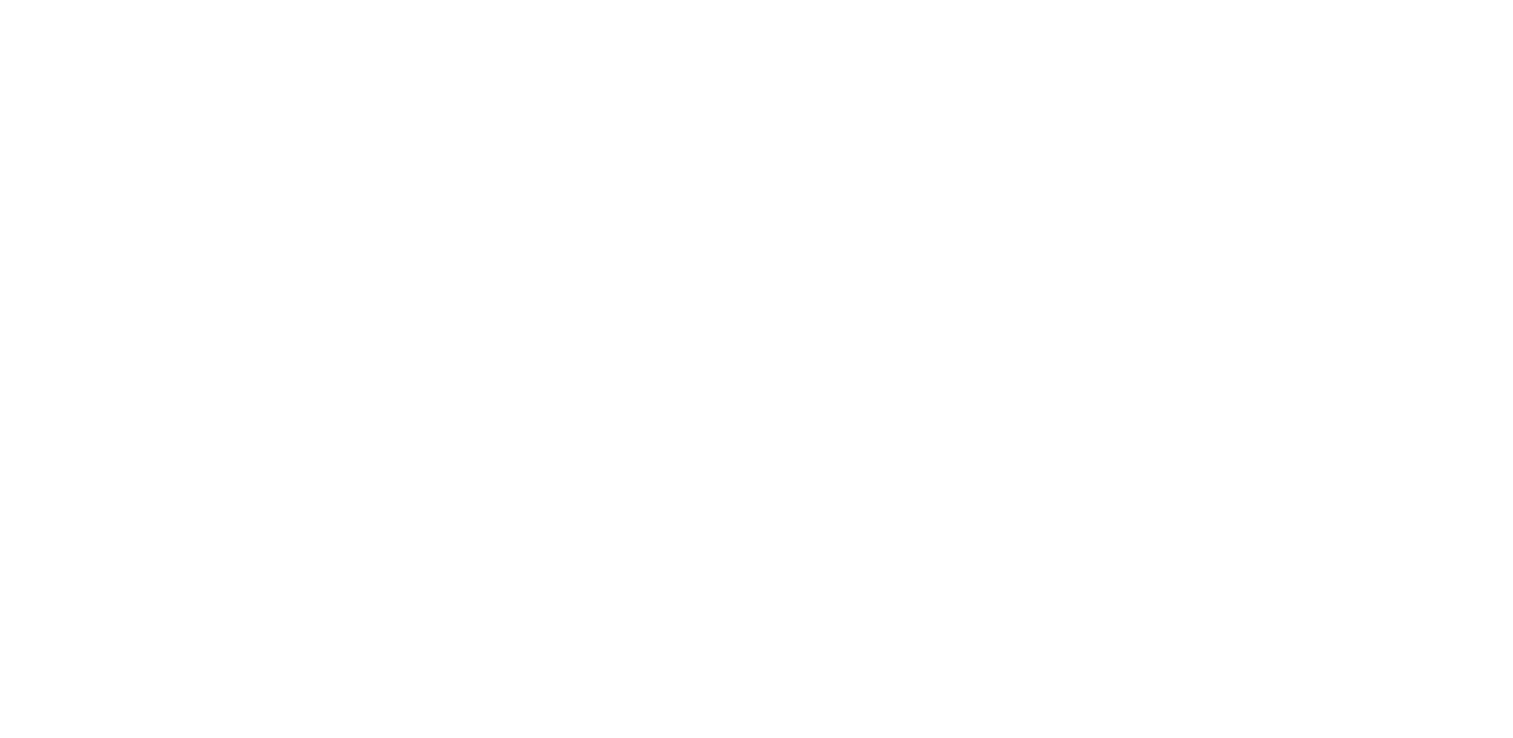 scroll, scrollTop: 0, scrollLeft: 0, axis: both 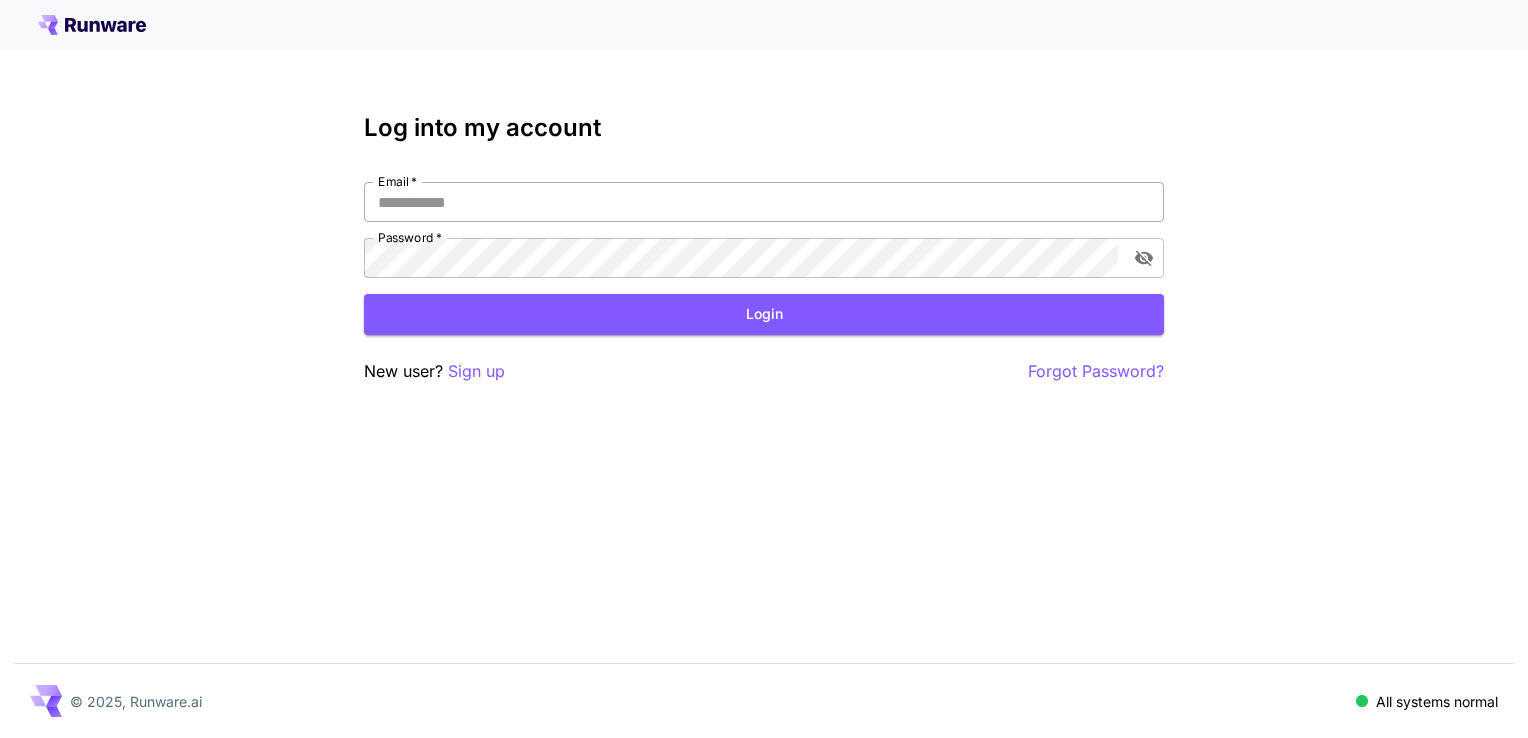 click on "Email   *" at bounding box center [764, 202] 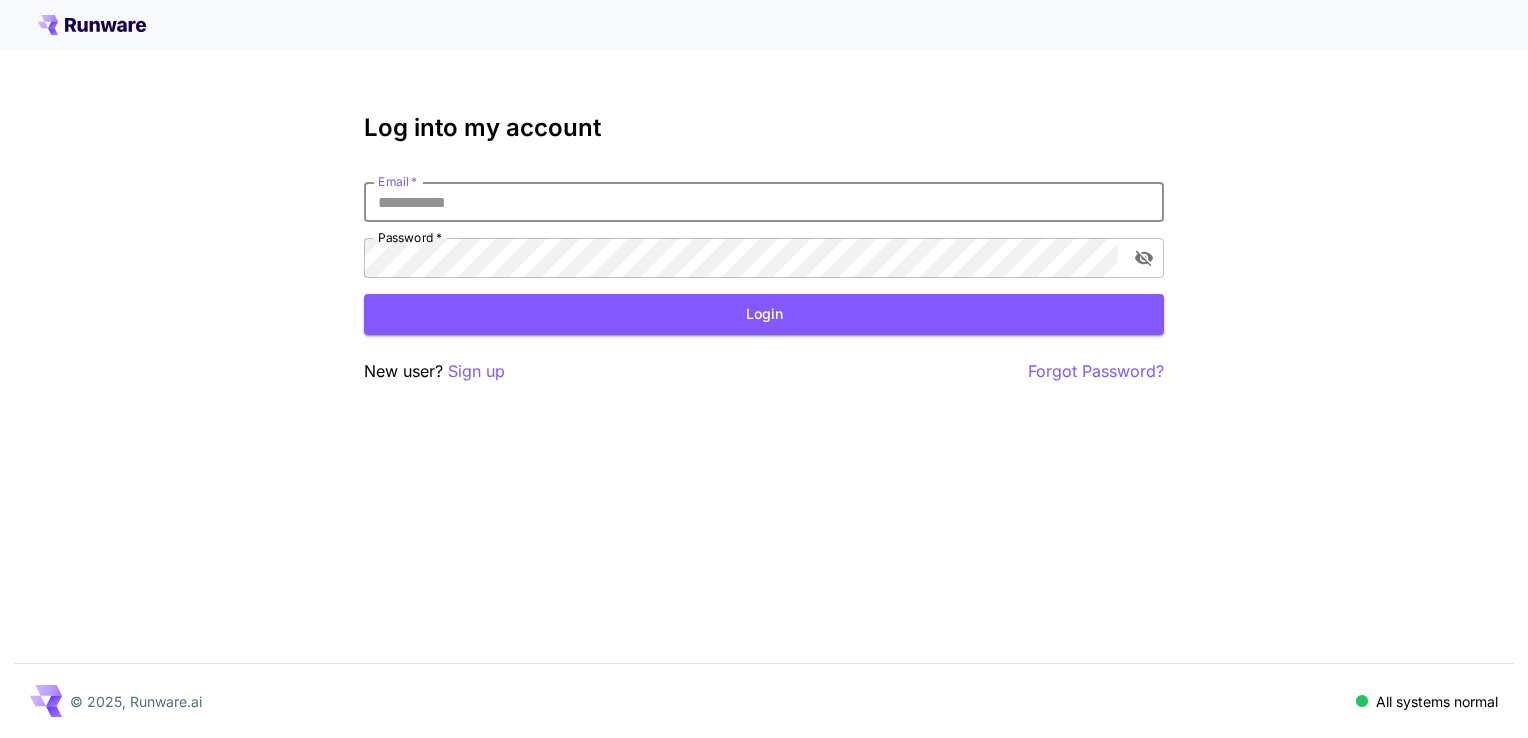 type on "**********" 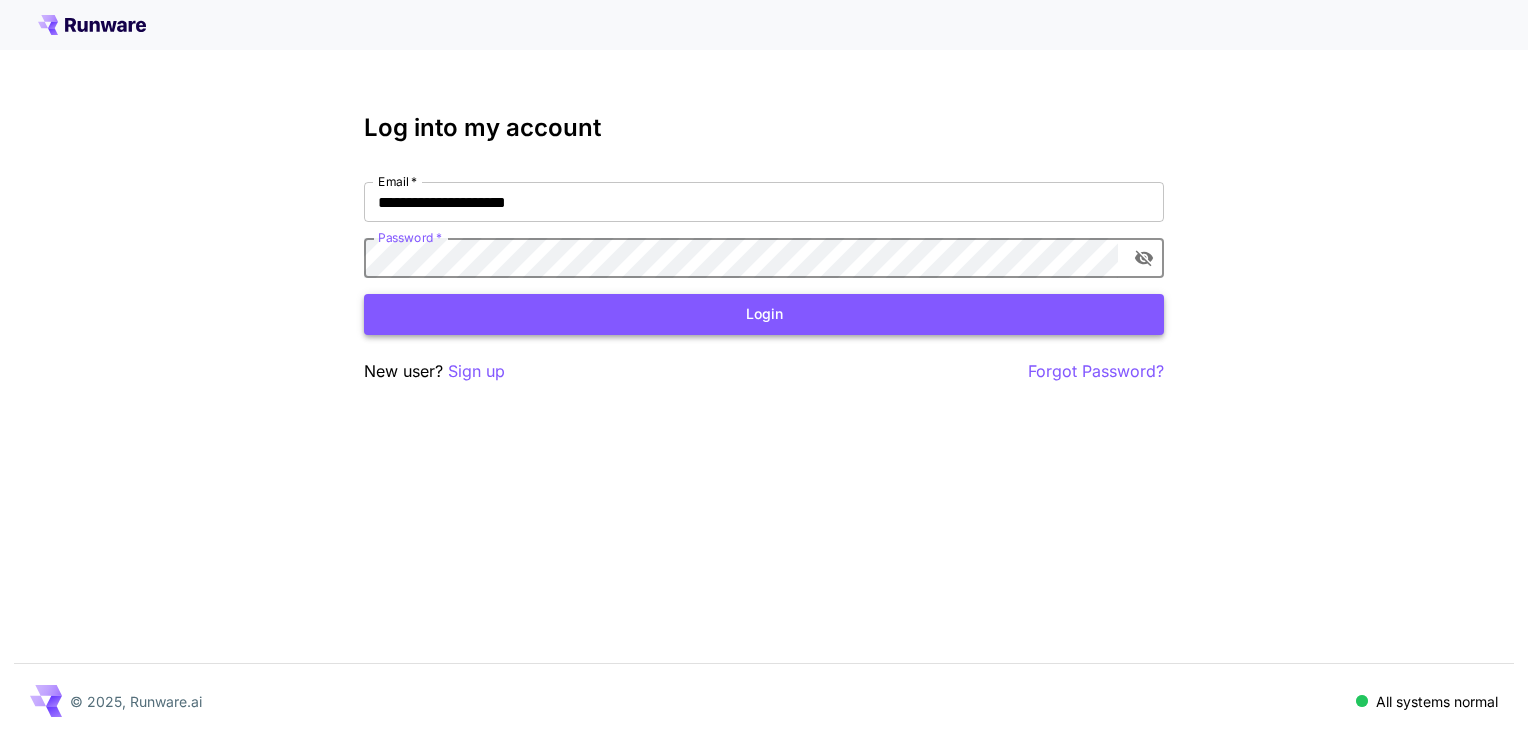 click on "Login" at bounding box center (764, 314) 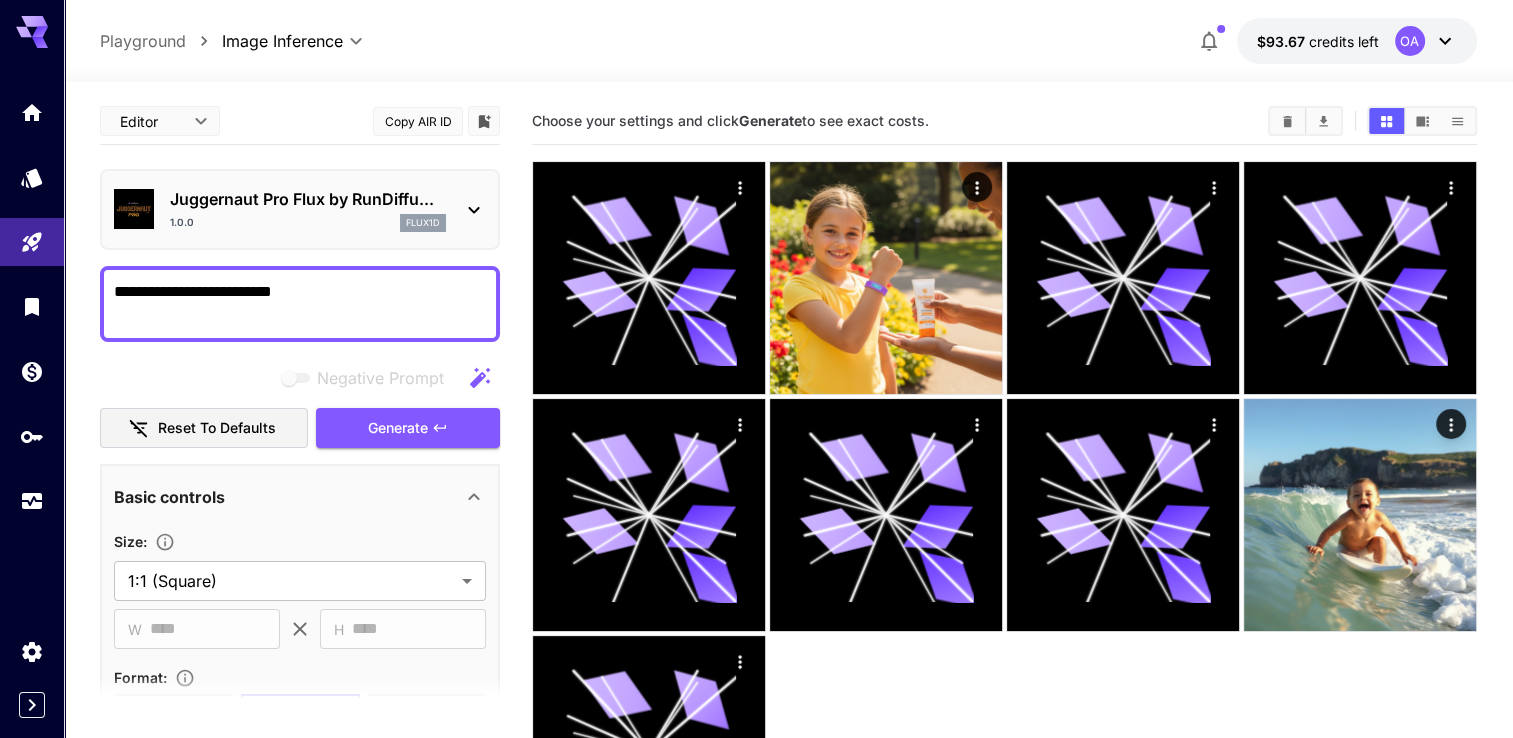 click on "Juggernaut Pro Flux by RunDiffu... 1.0.0 flux1d" at bounding box center [300, 209] 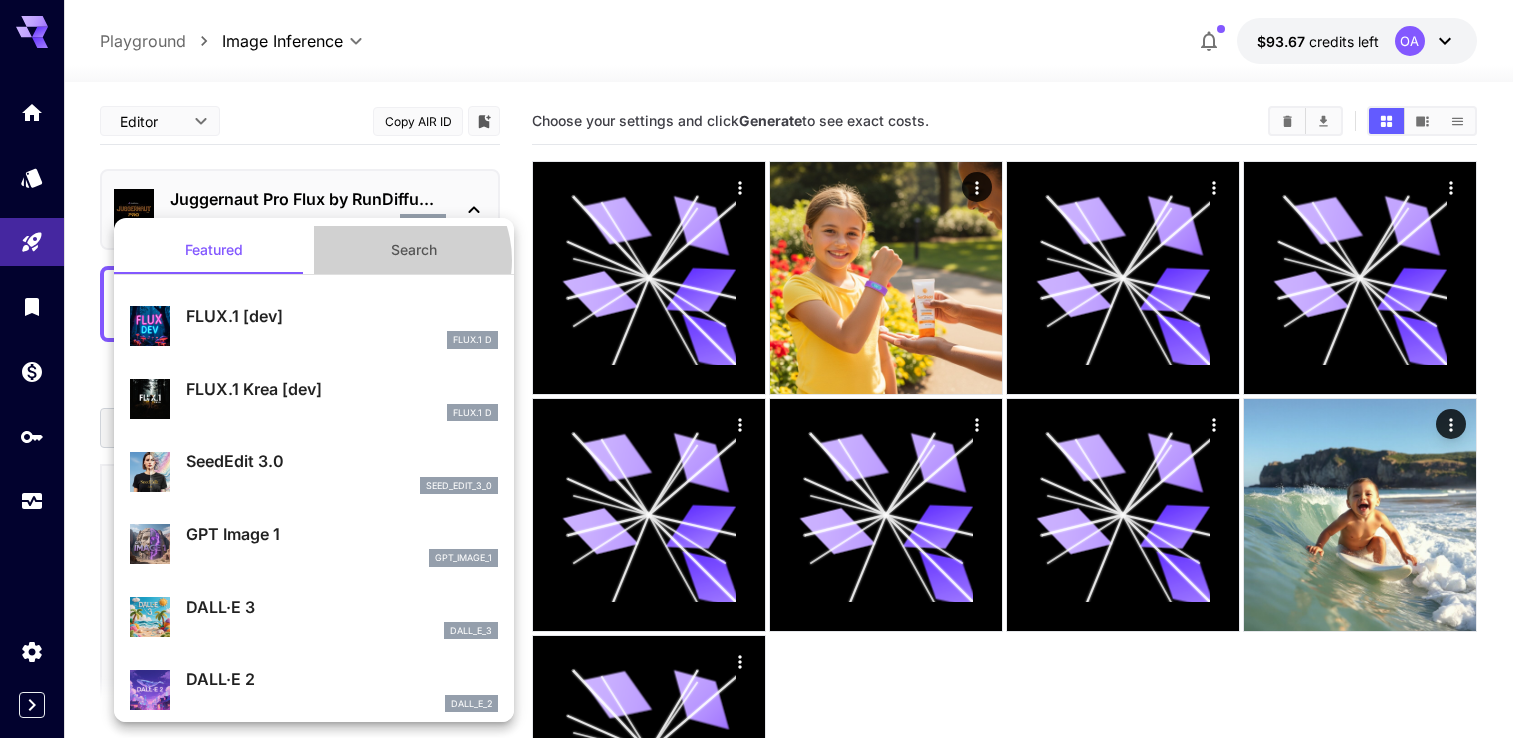 click on "Search" at bounding box center (414, 250) 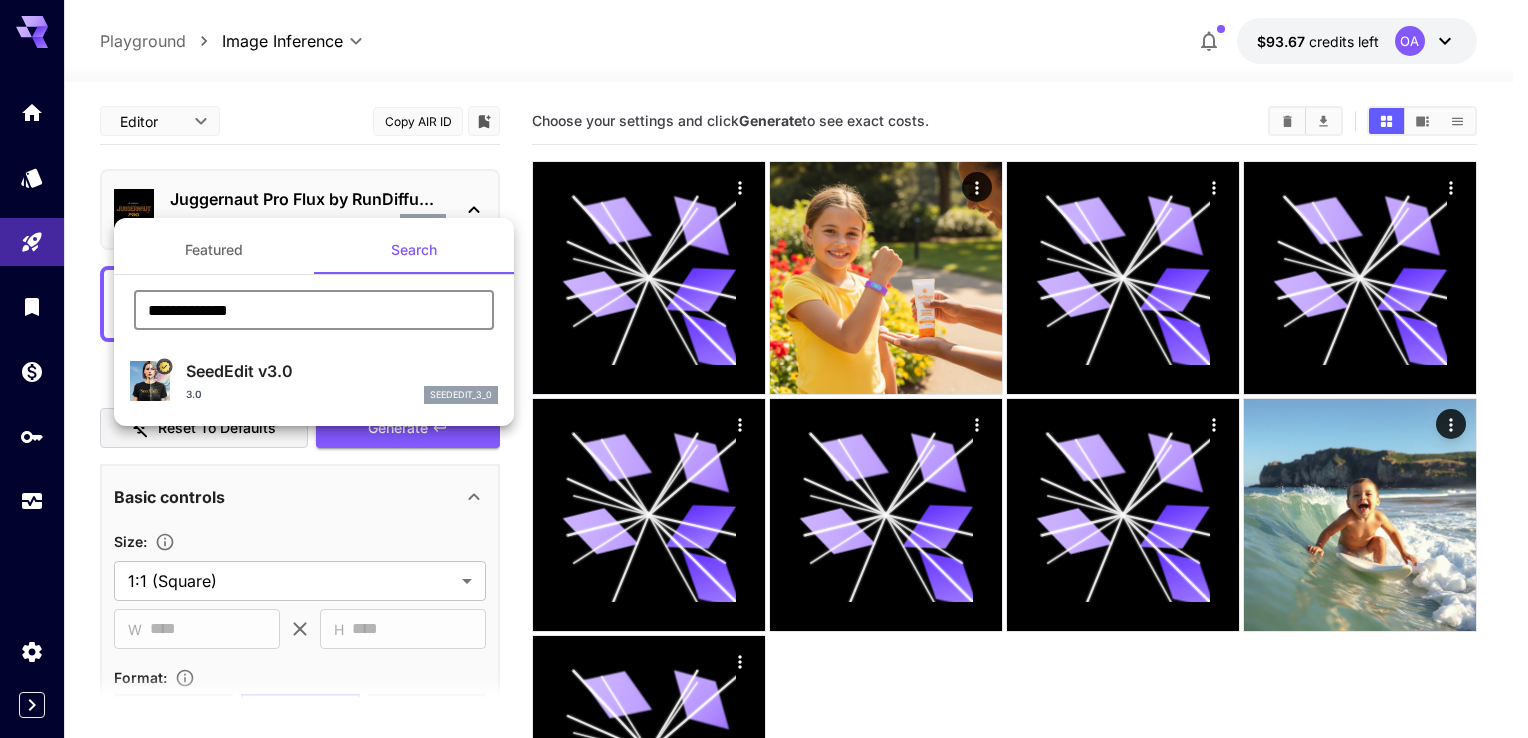 drag, startPoint x: 368, startPoint y: 317, endPoint x: 137, endPoint y: 299, distance: 231.70024 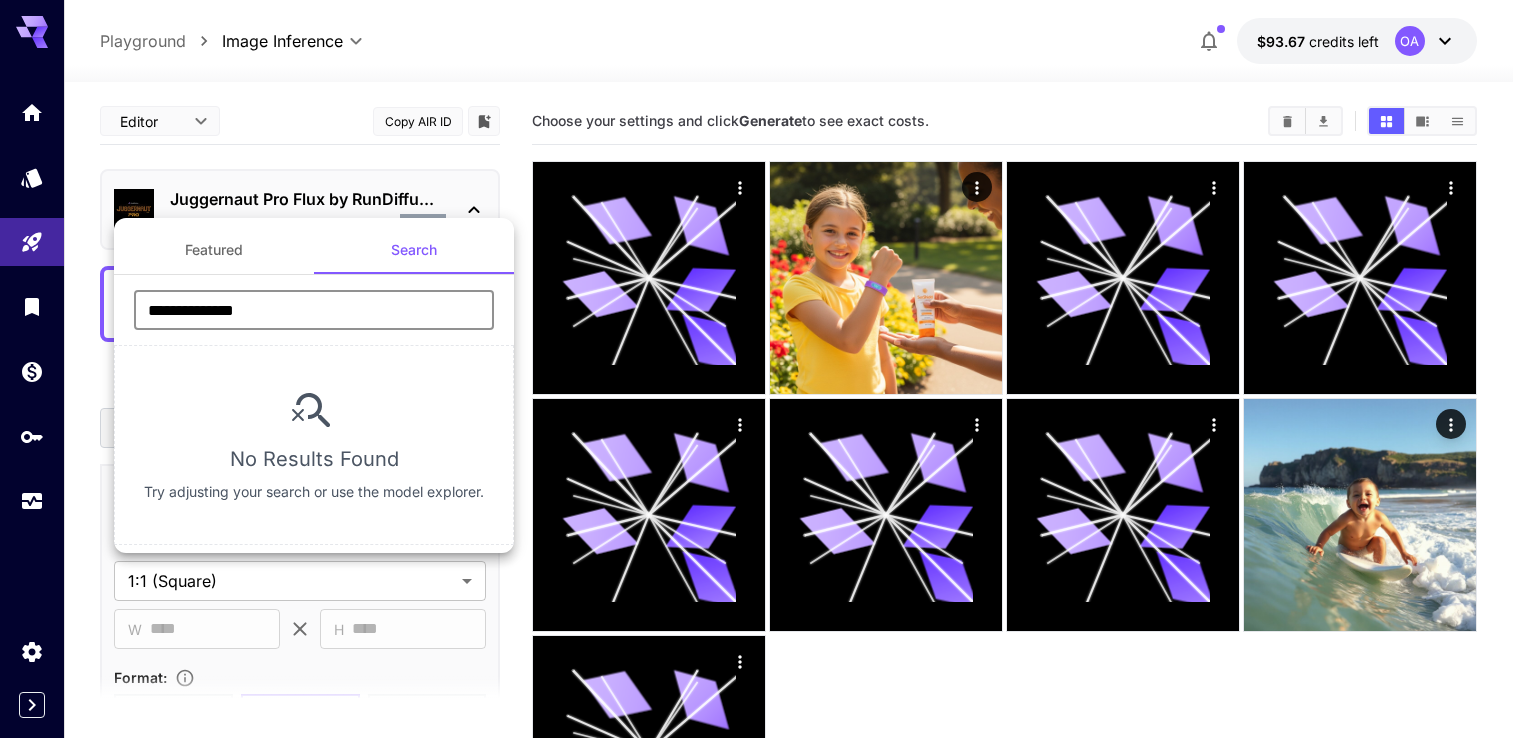 type on "**********" 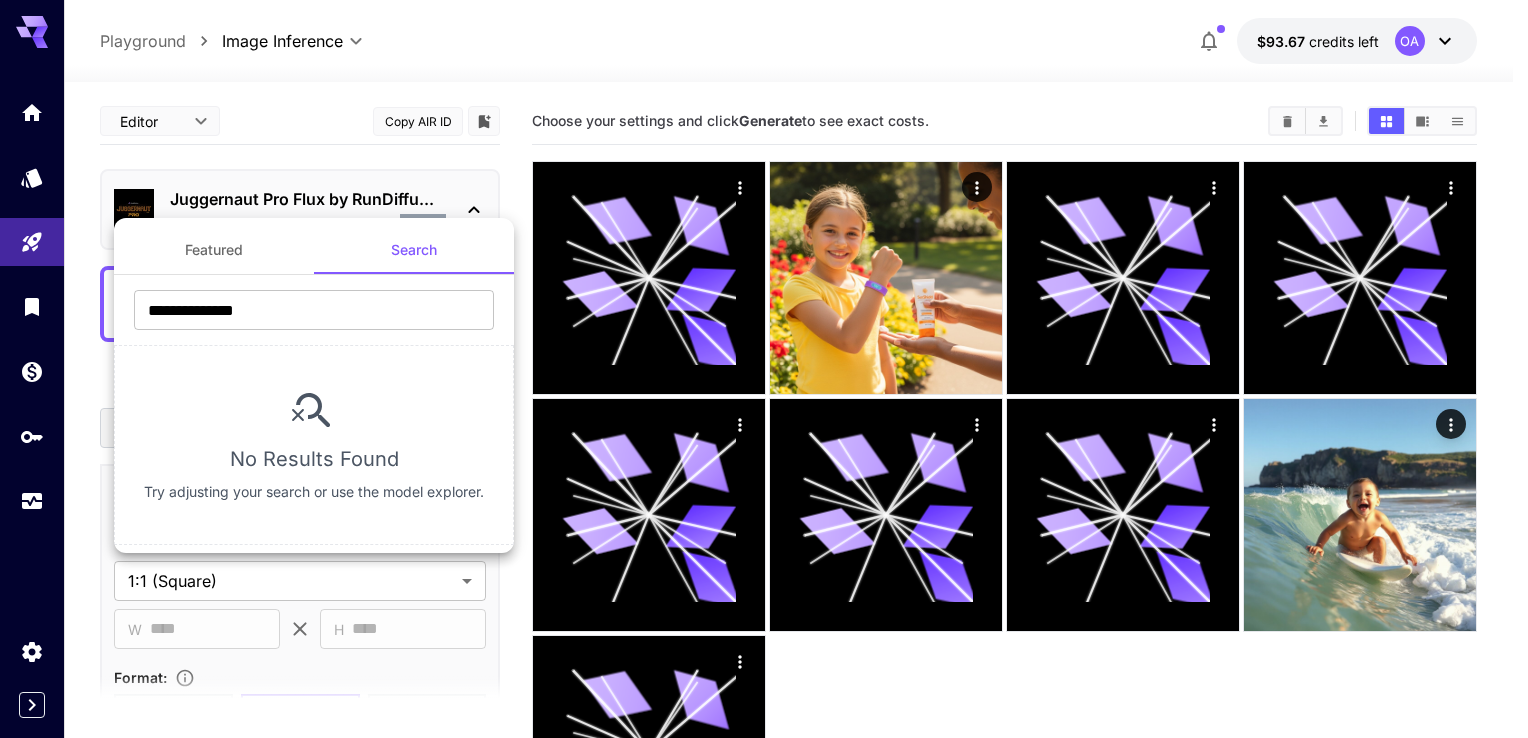 click at bounding box center (764, 369) 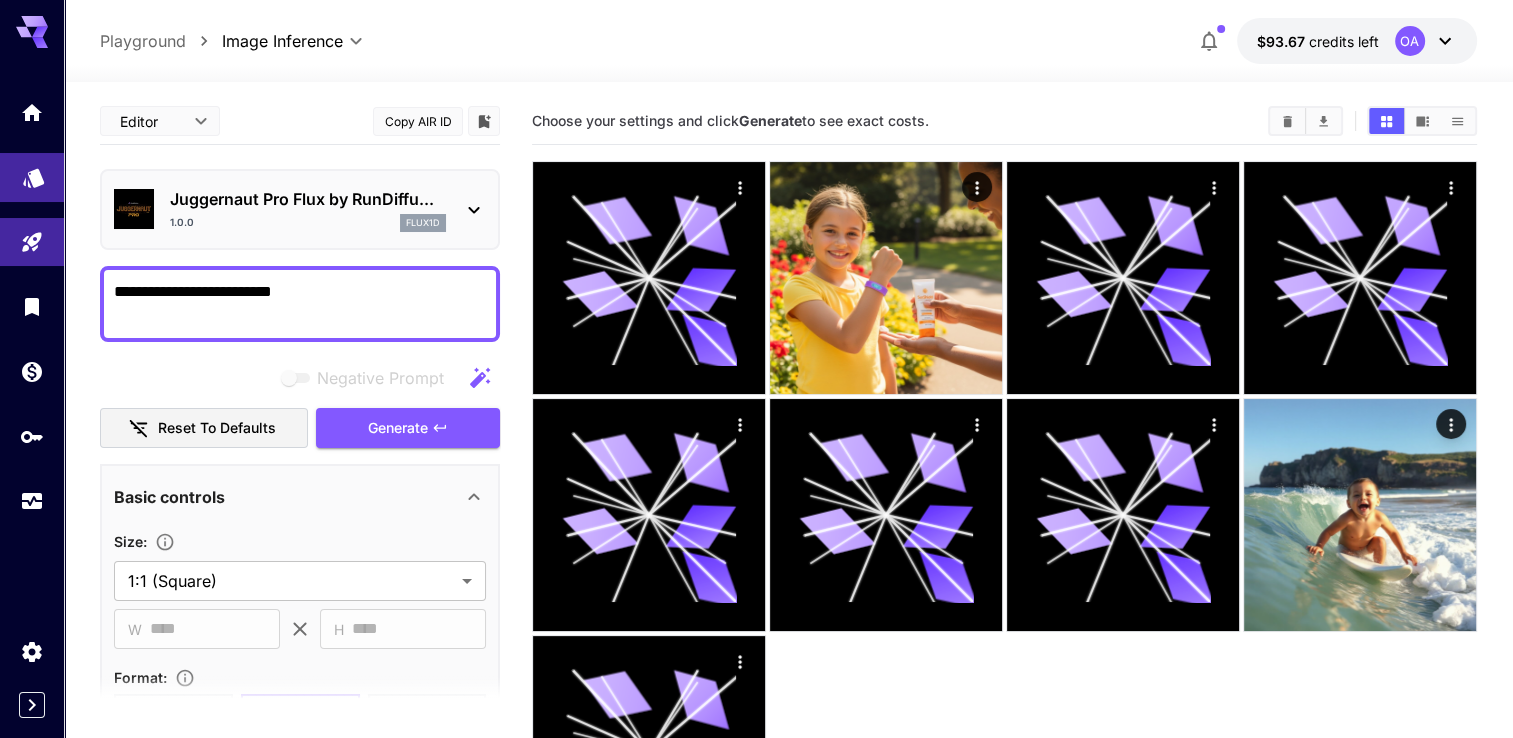 click at bounding box center [32, 177] 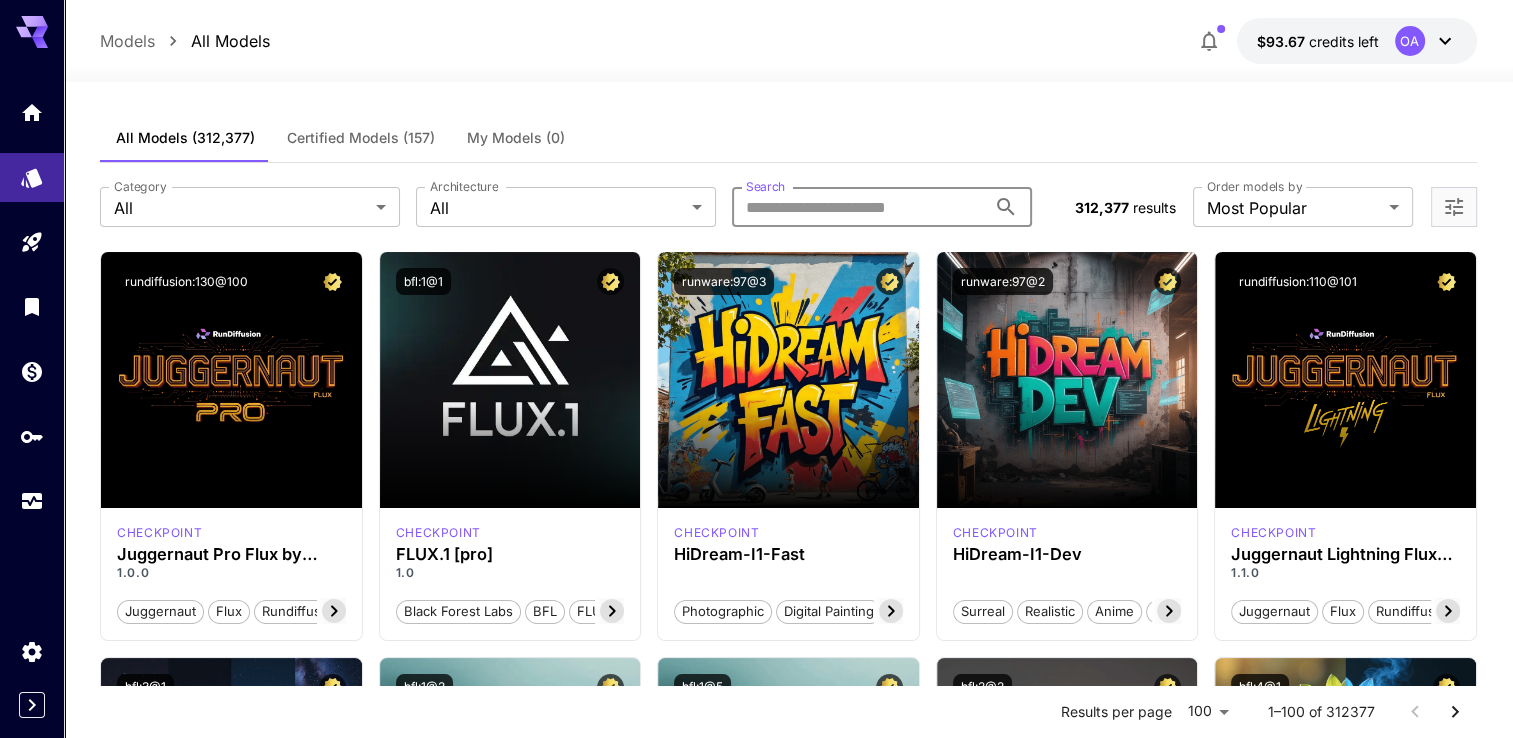 click on "Search" at bounding box center [859, 207] 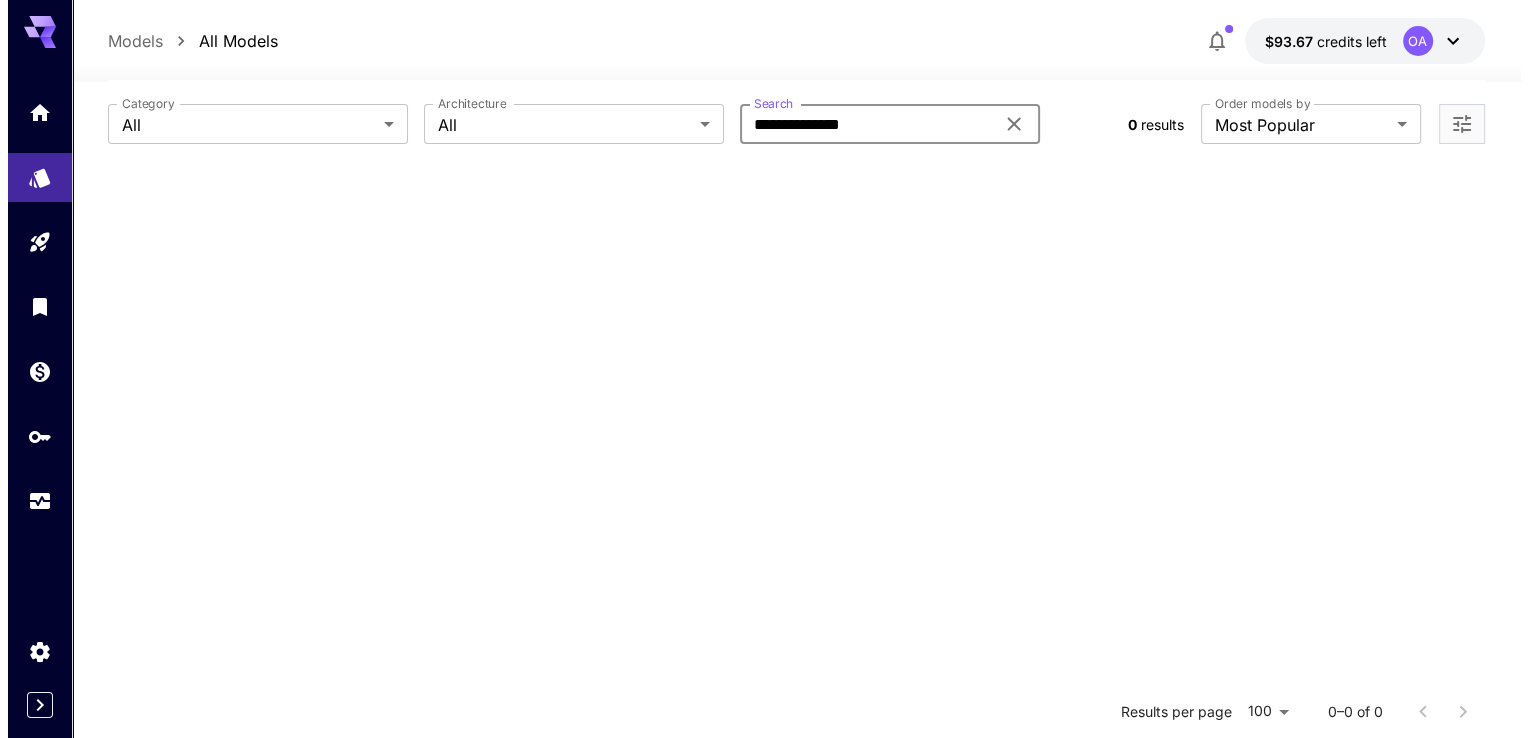 scroll, scrollTop: 100, scrollLeft: 0, axis: vertical 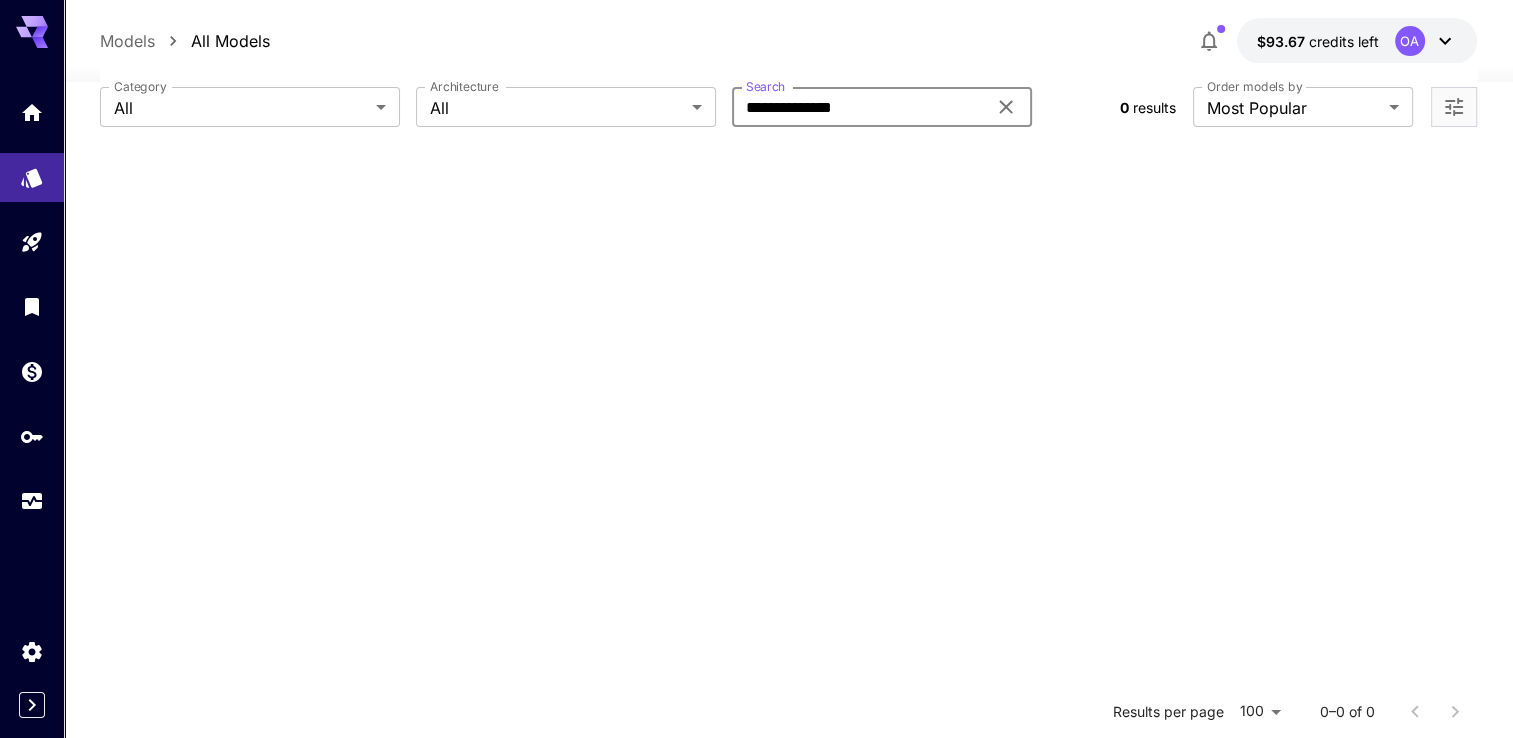click on "**********" at bounding box center [859, 107] 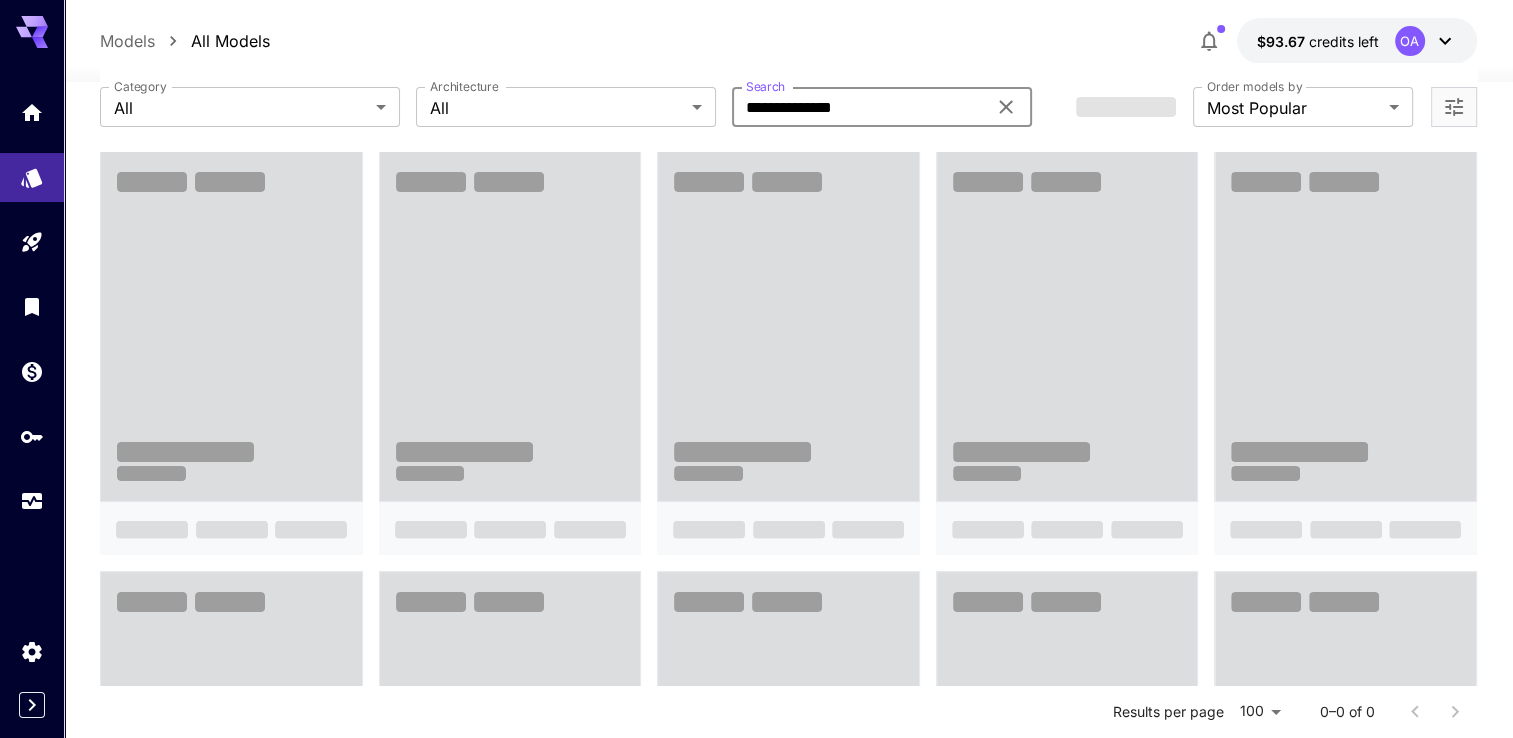 click on "**********" at bounding box center (859, 107) 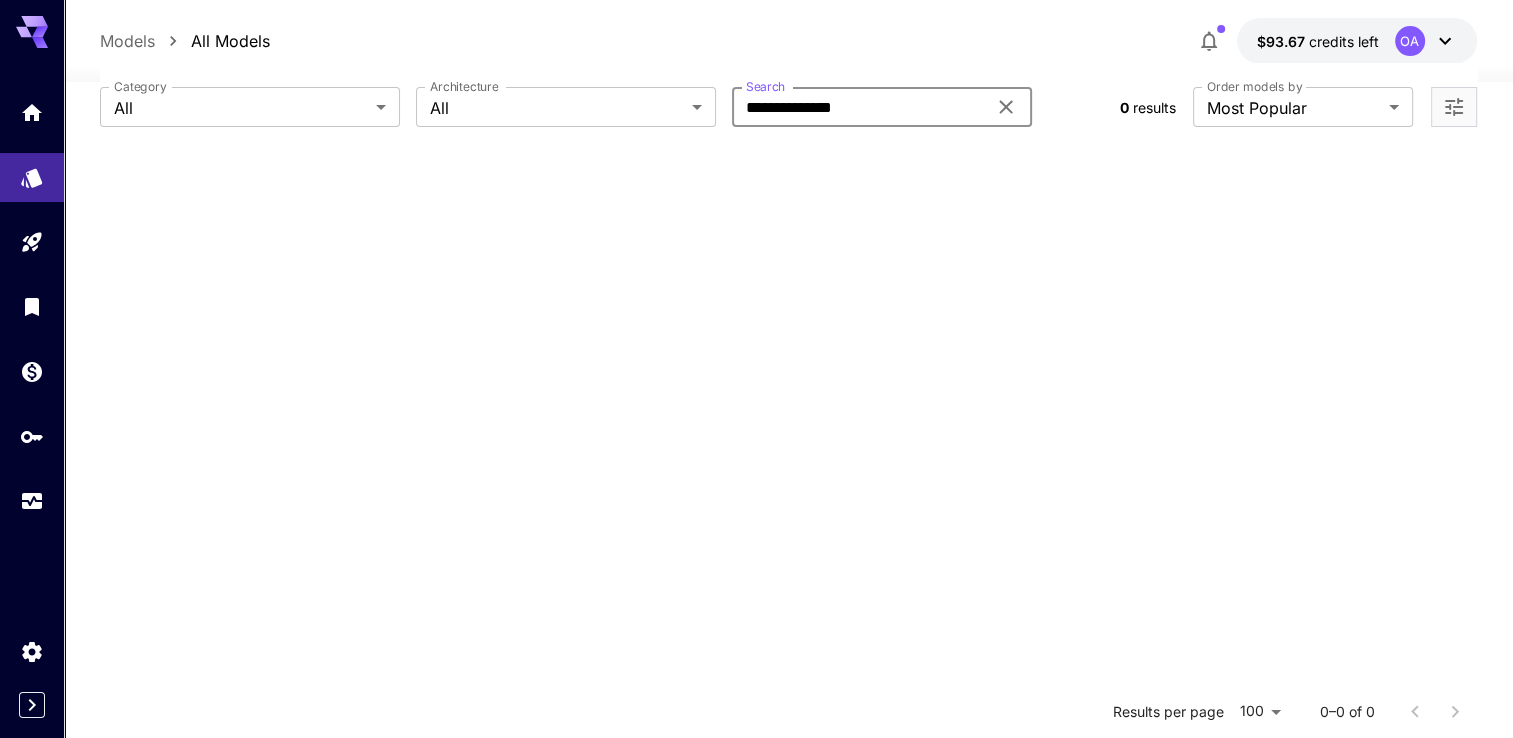 type on "**********" 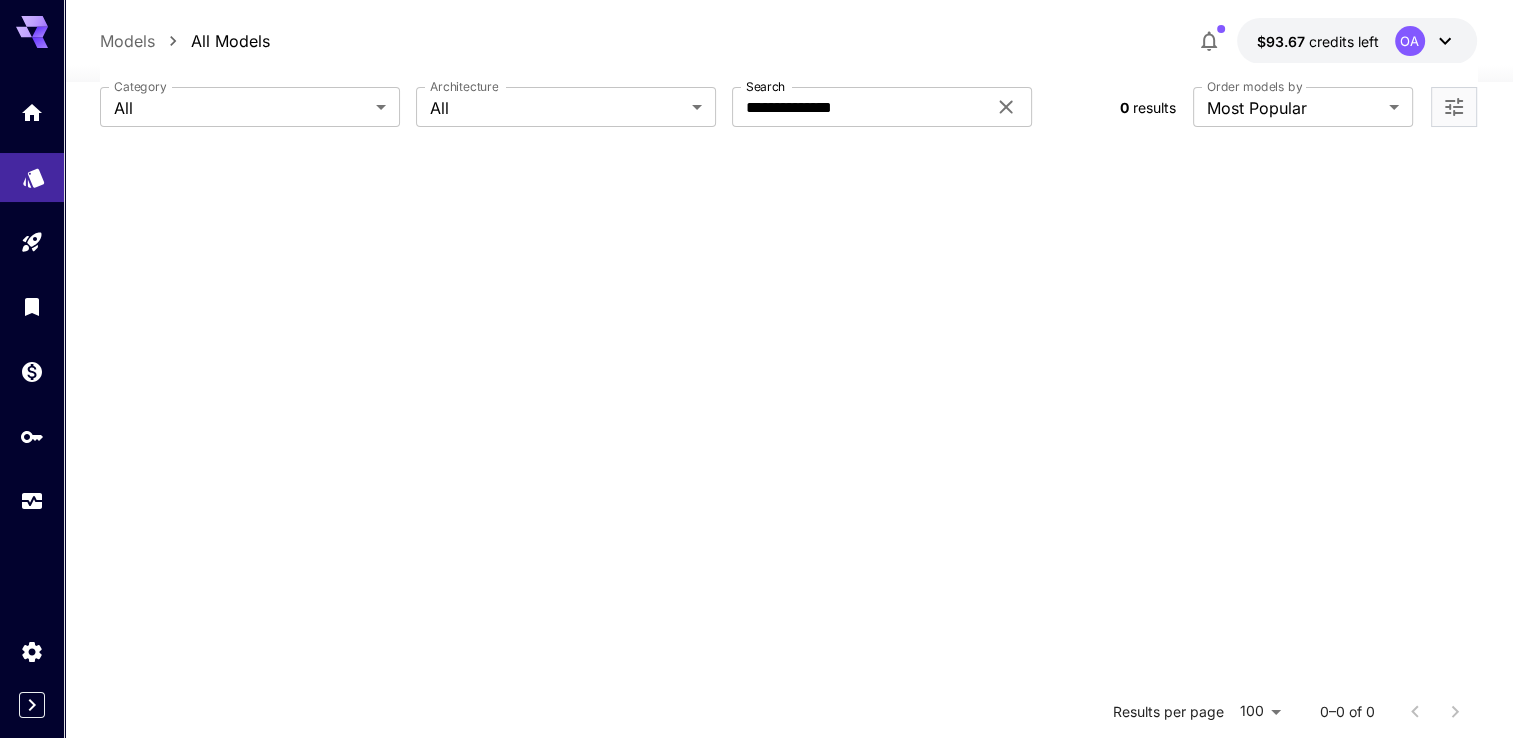 click at bounding box center (32, 177) 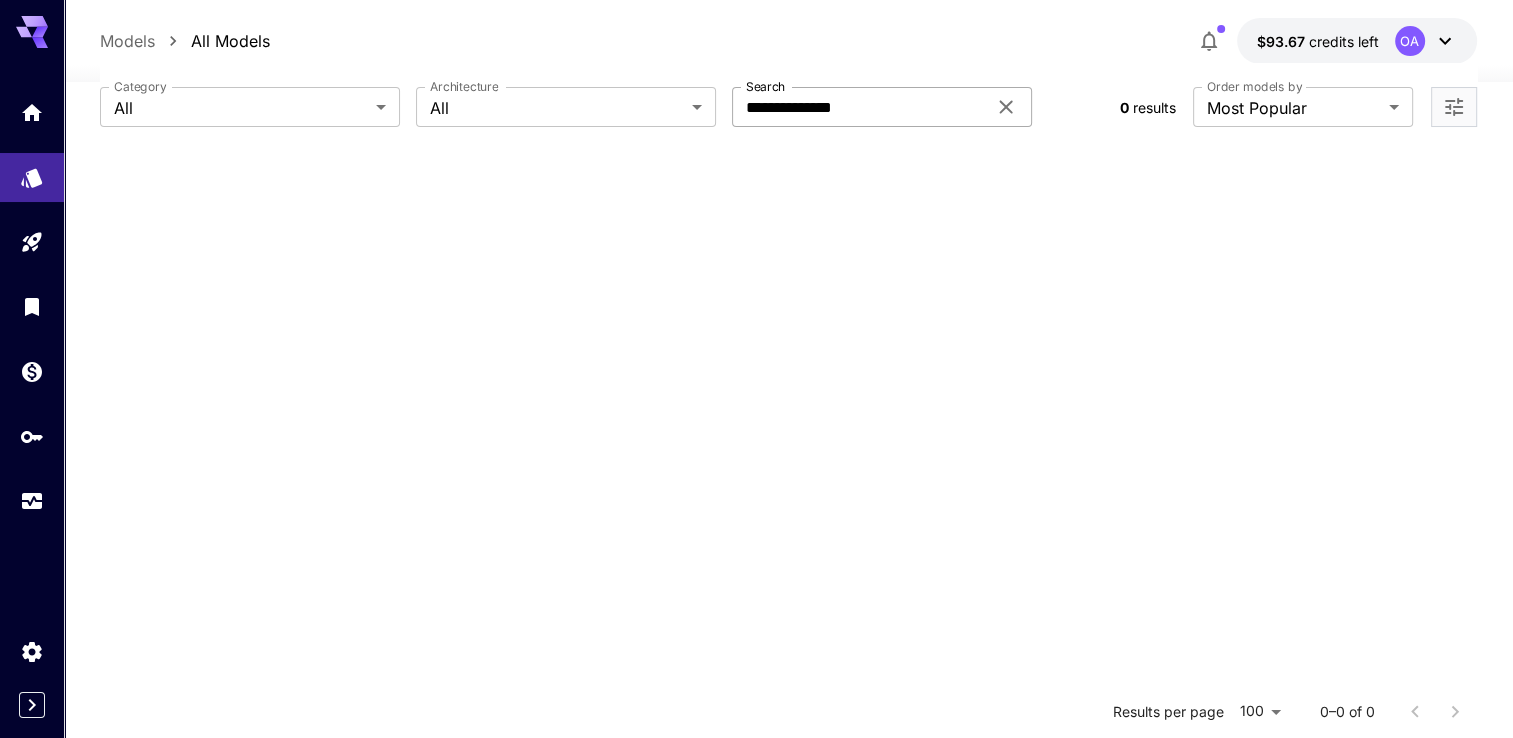 click on "**********" at bounding box center [882, 107] 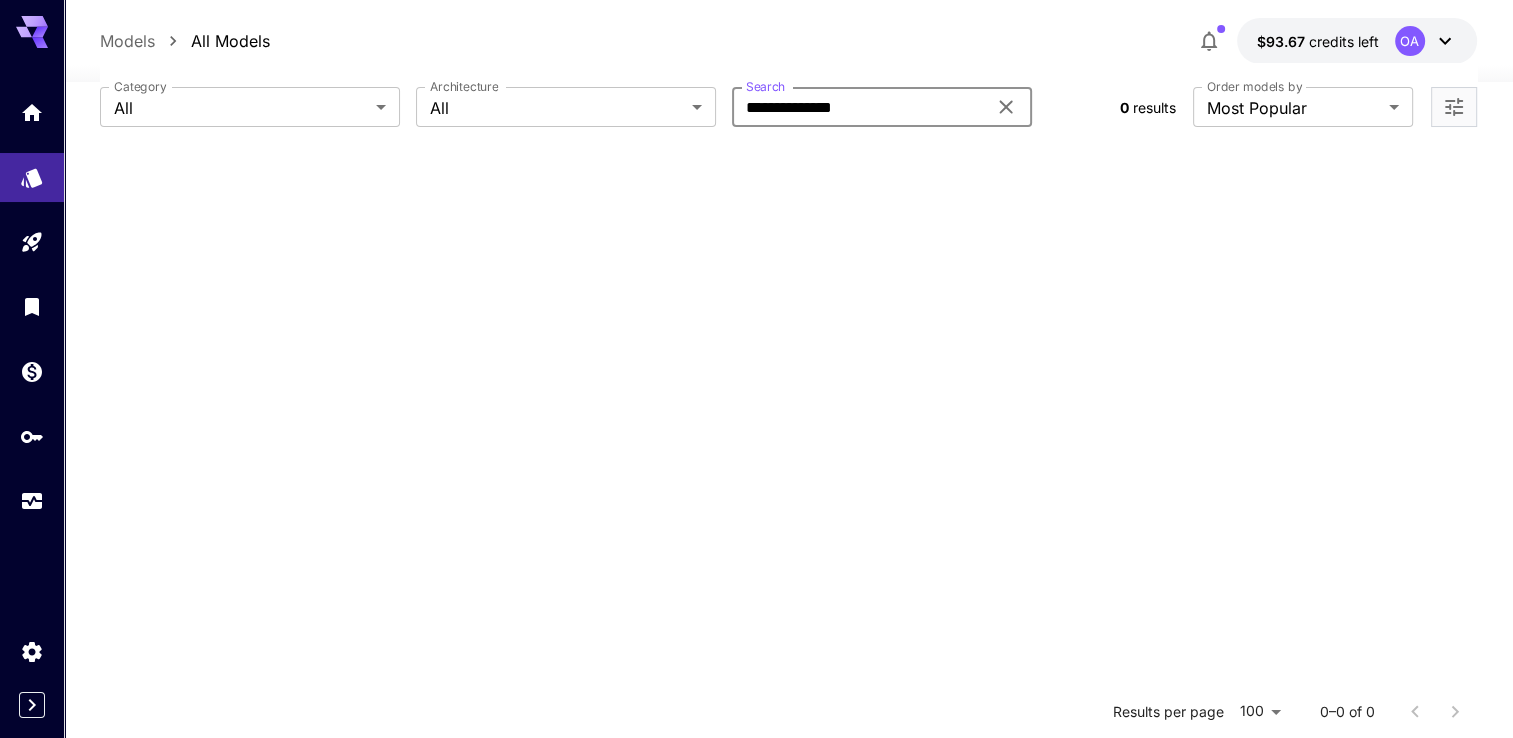 click 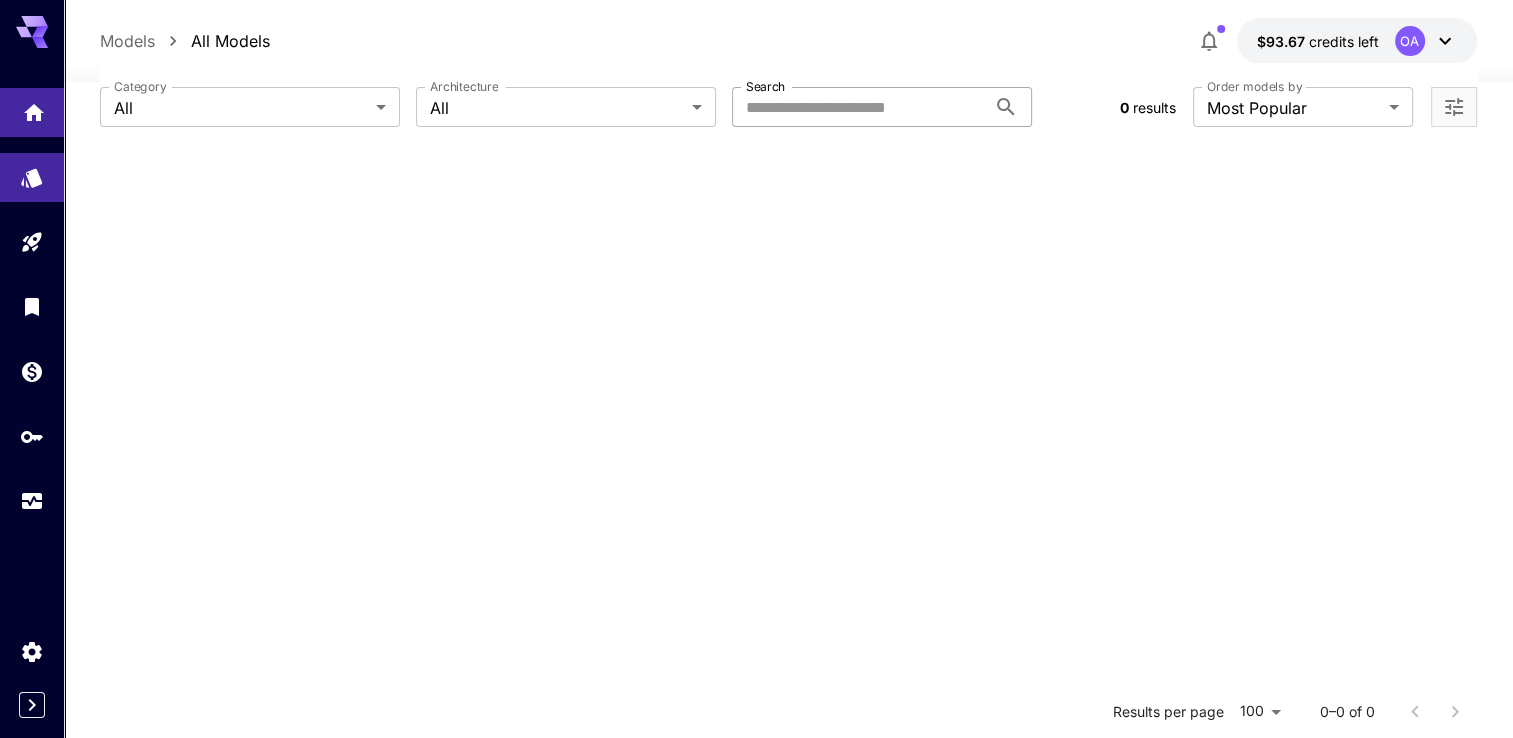 click at bounding box center [32, 112] 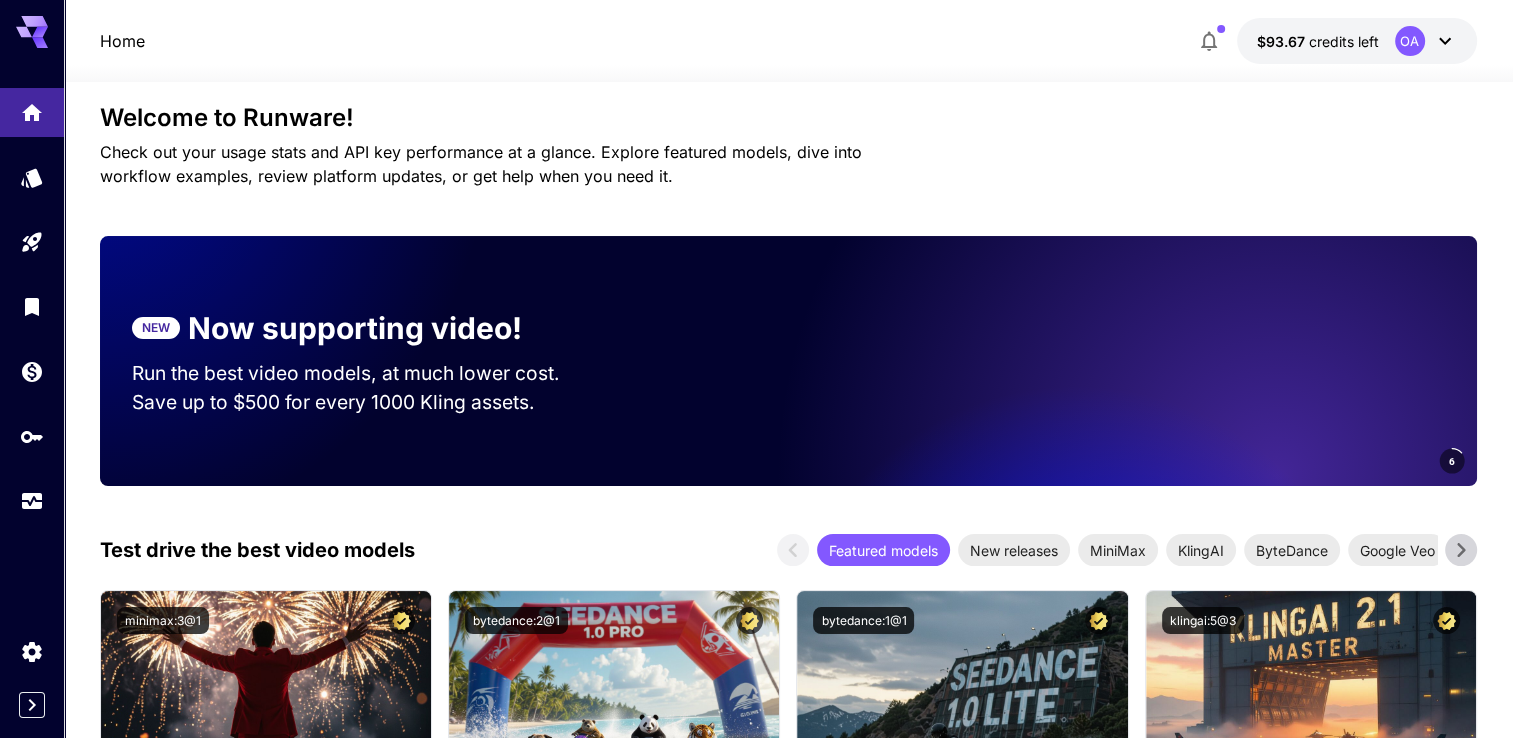 click at bounding box center [32, 306] 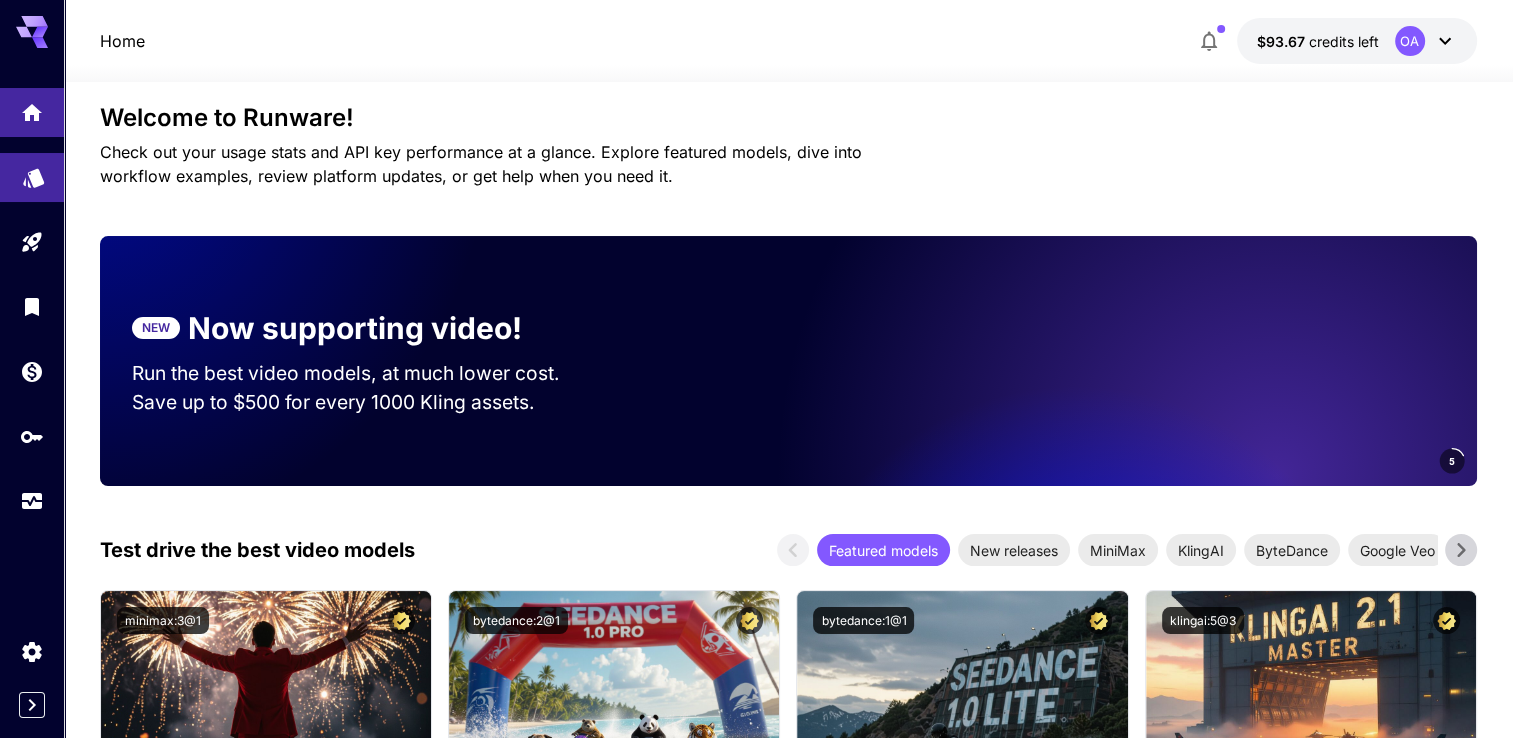 click 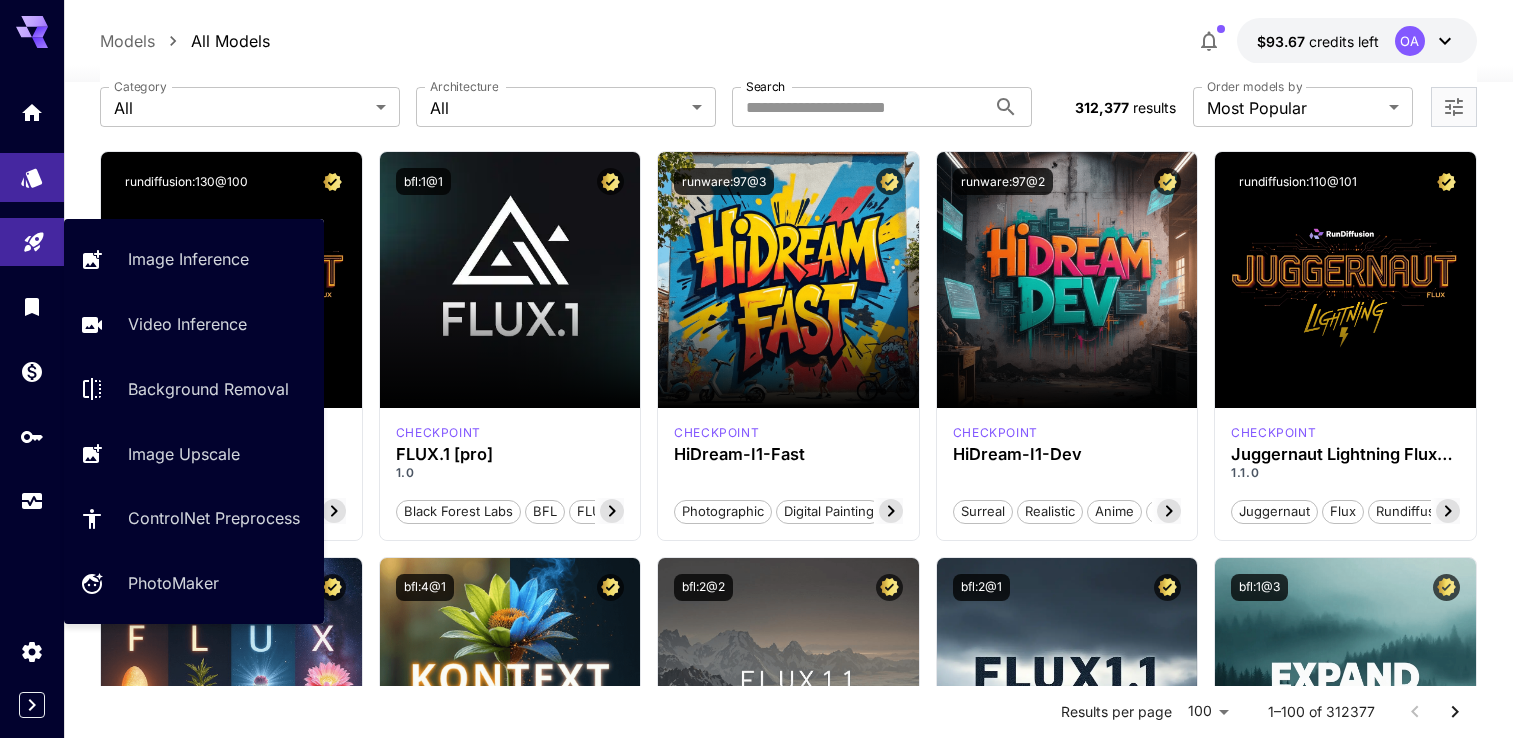 click at bounding box center [32, 242] 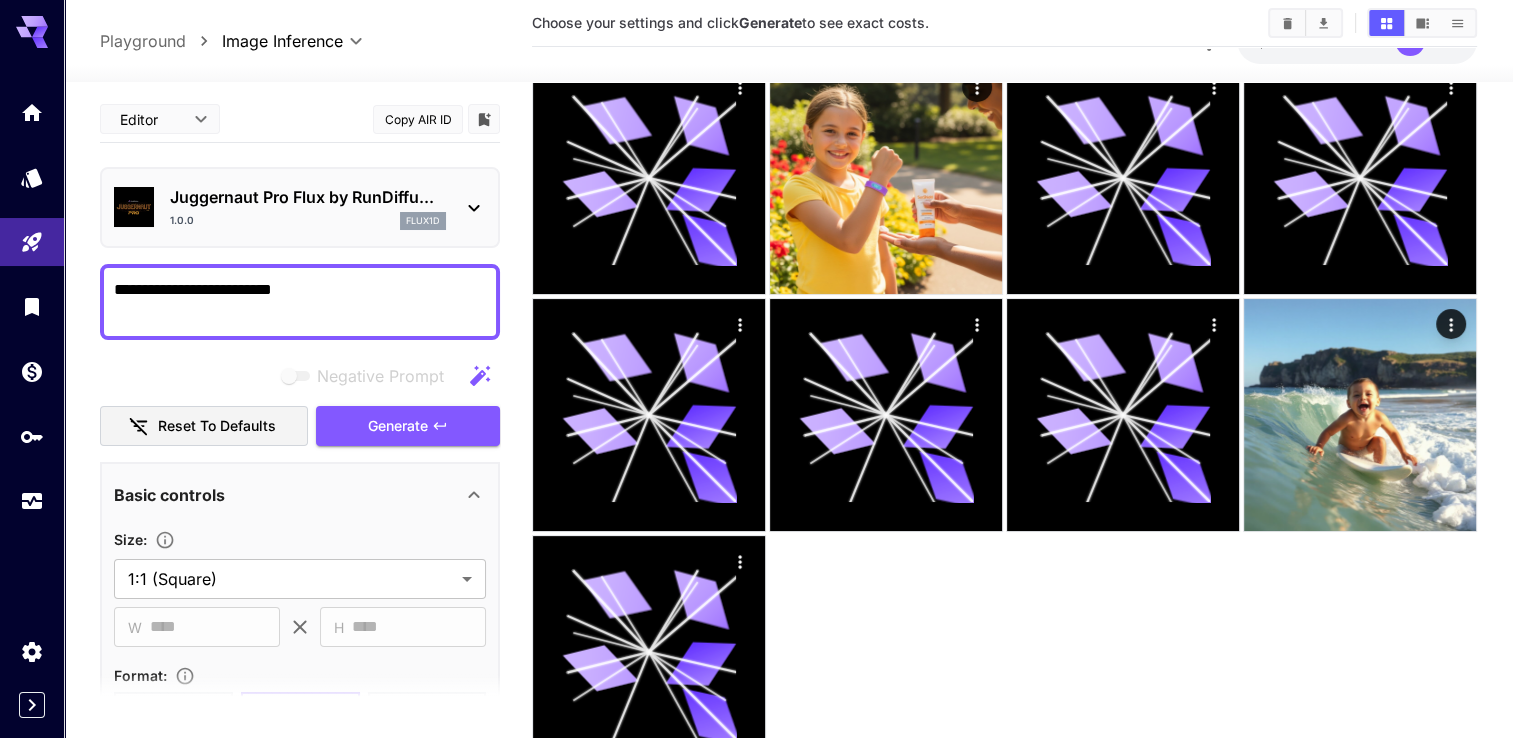 click on "Juggernaut Pro Flux by RunDiffu... 1.0.0 flux1d" at bounding box center [300, 207] 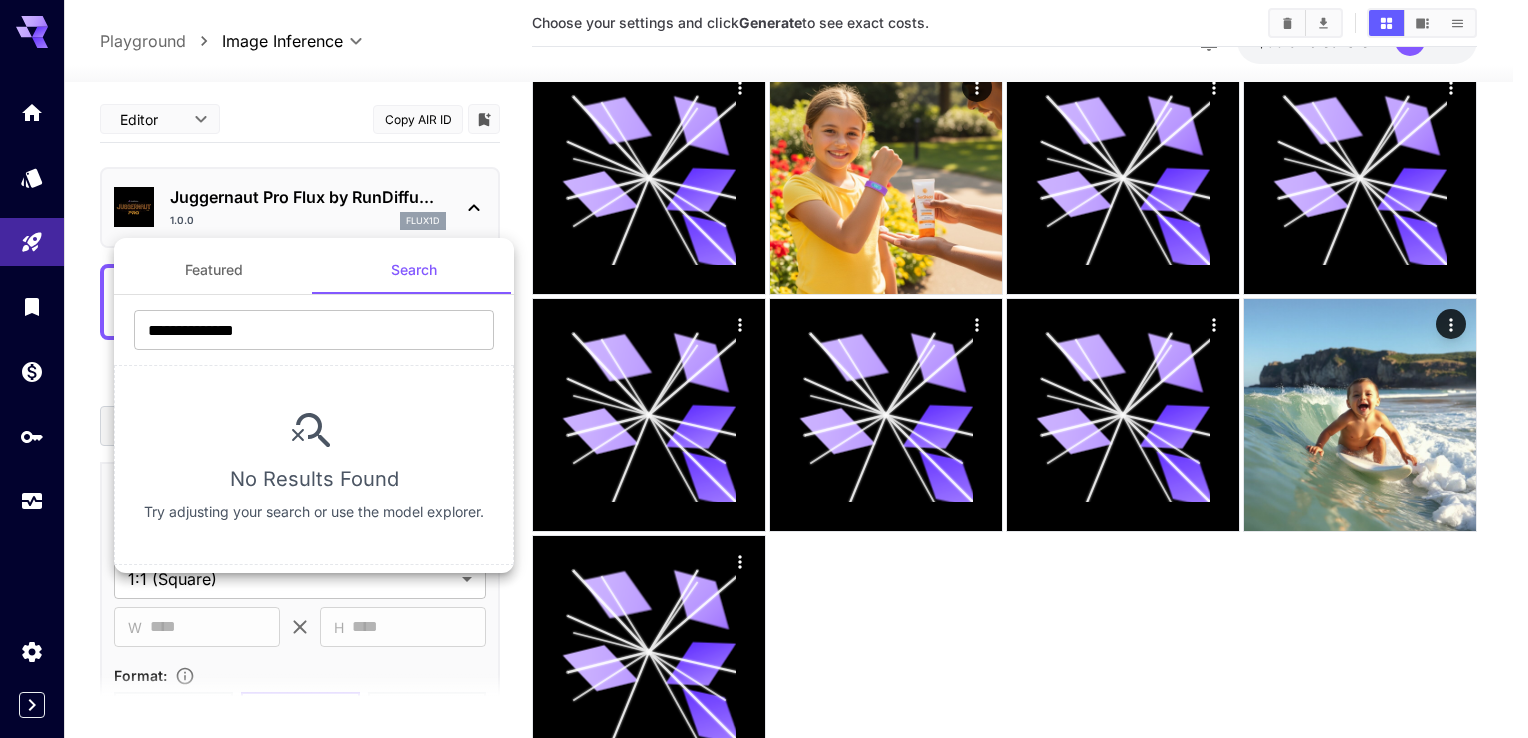 click at bounding box center (764, 369) 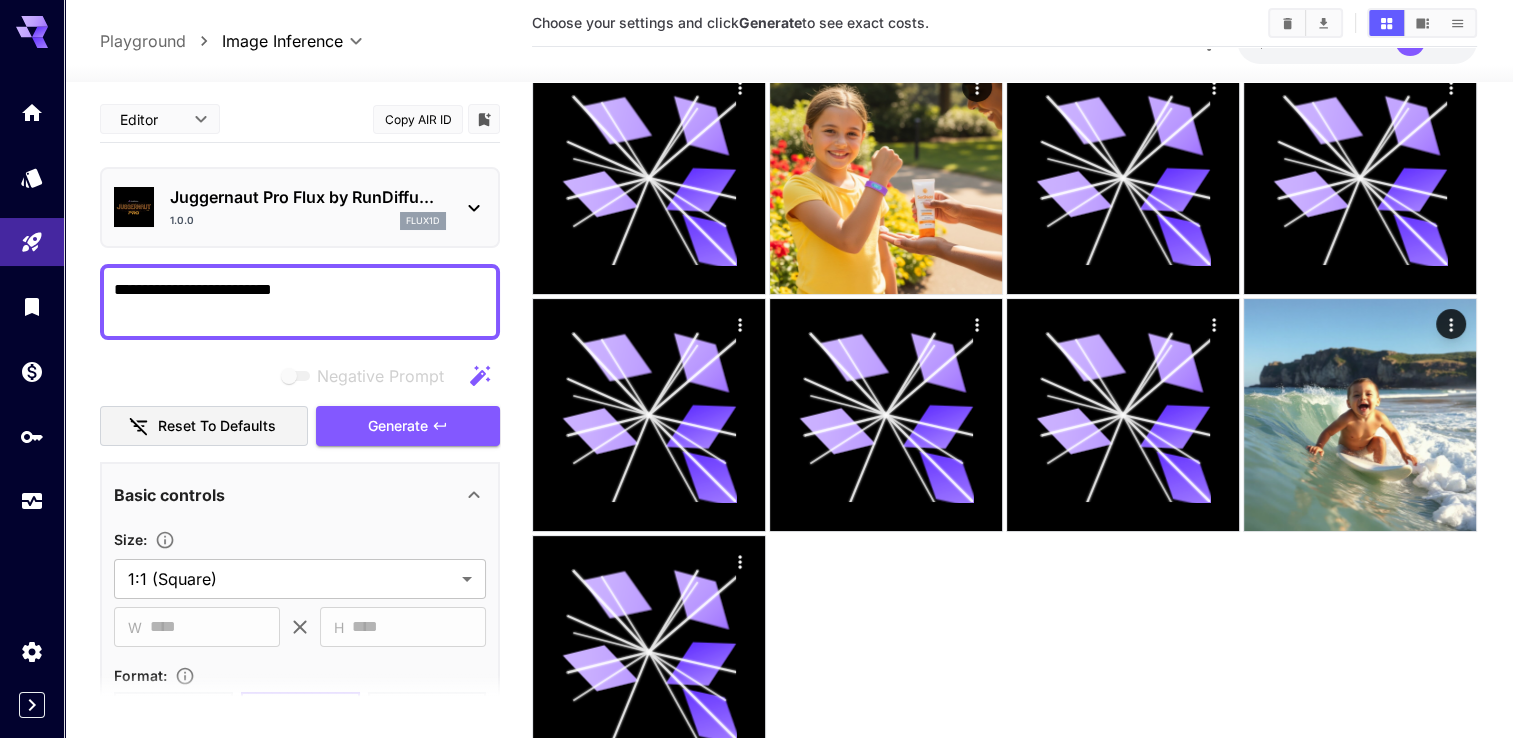 click 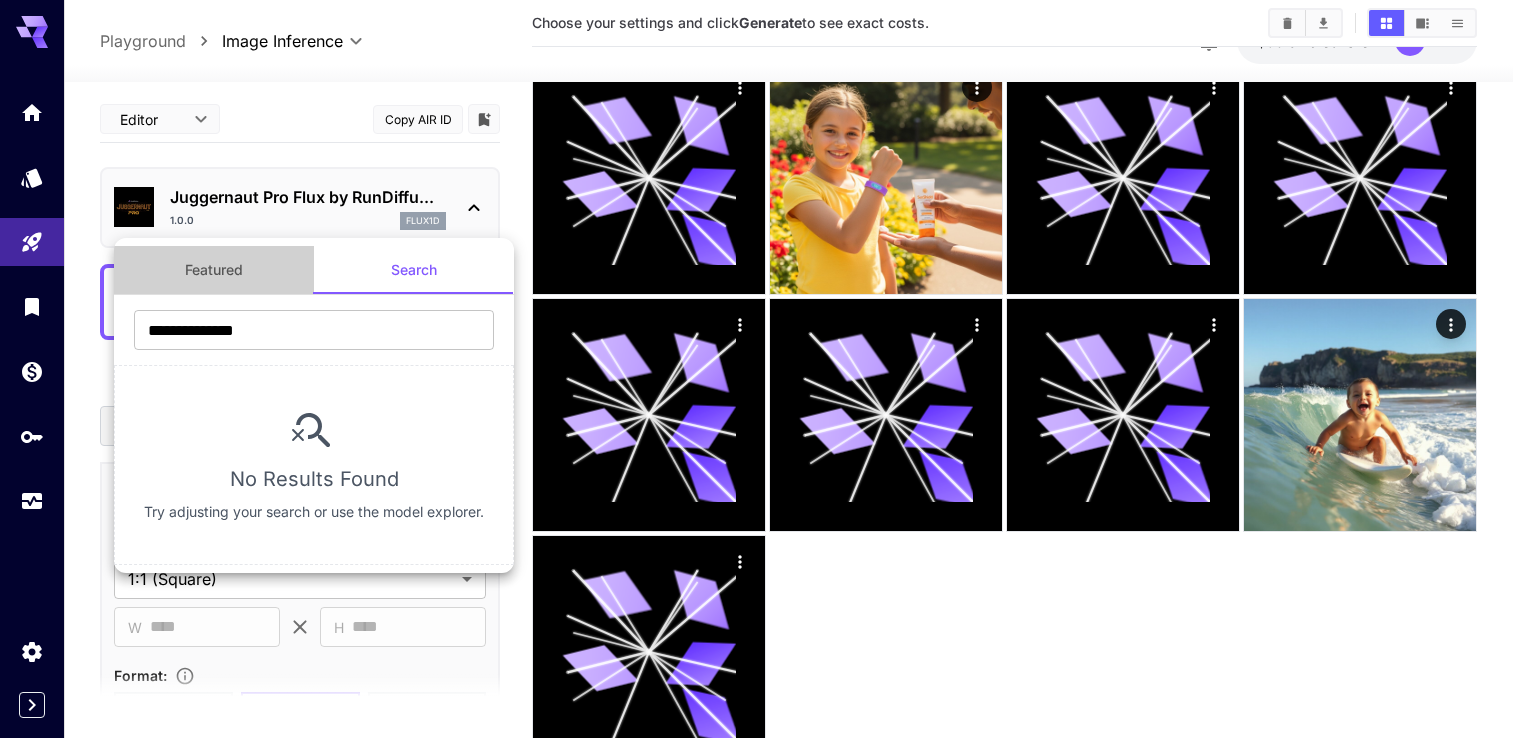 click on "Featured" at bounding box center [214, 270] 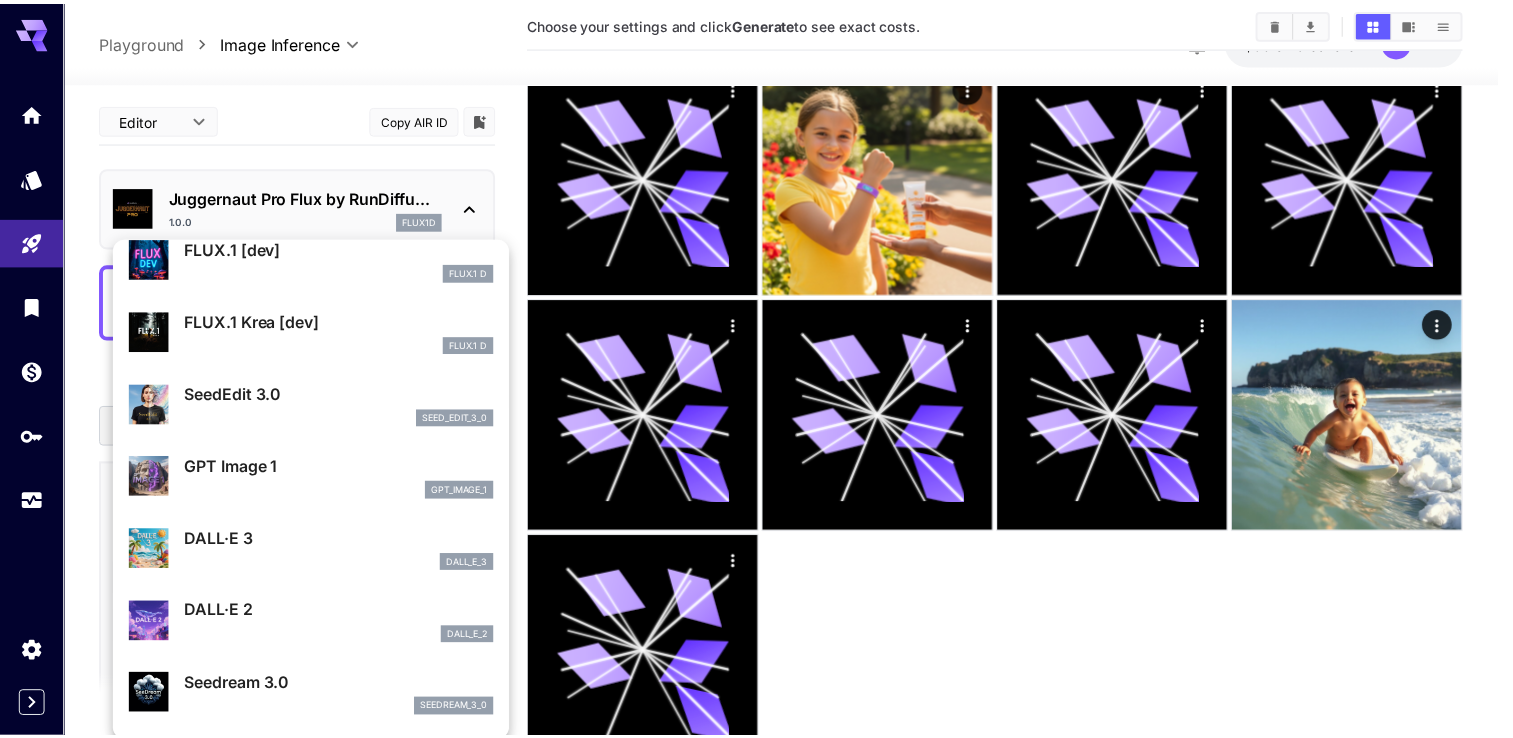 scroll, scrollTop: 100, scrollLeft: 0, axis: vertical 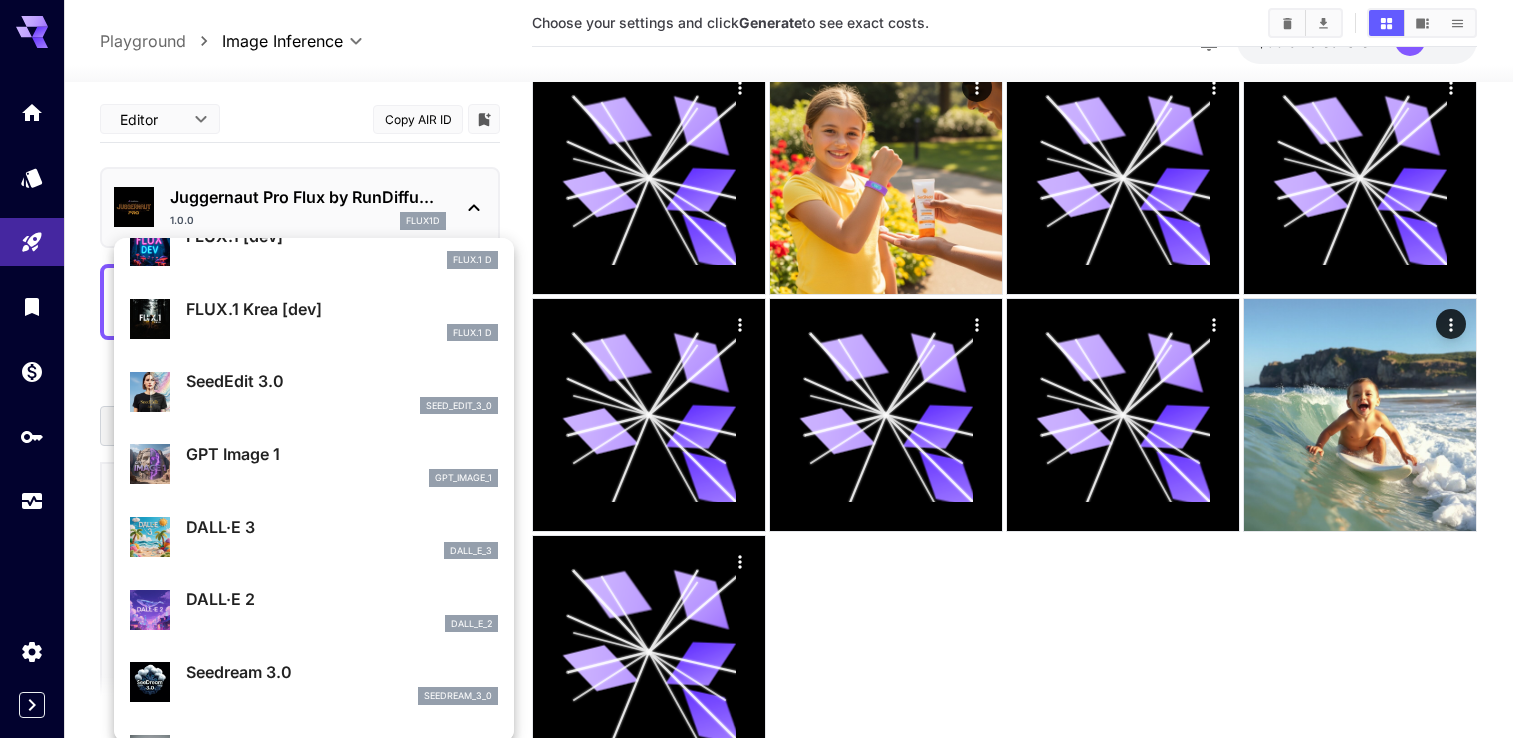 click on "SeedEdit 3.0" at bounding box center (342, 381) 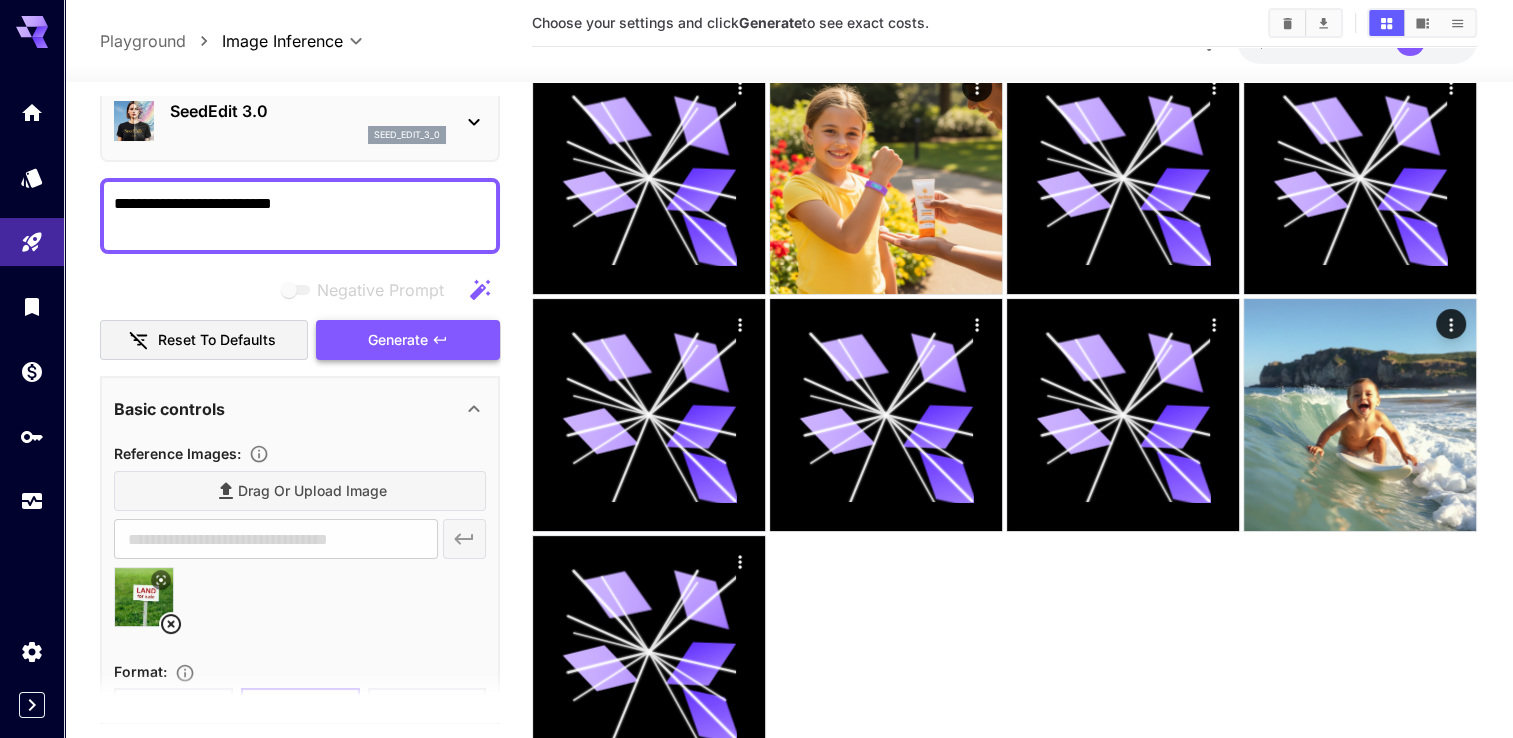 scroll, scrollTop: 200, scrollLeft: 0, axis: vertical 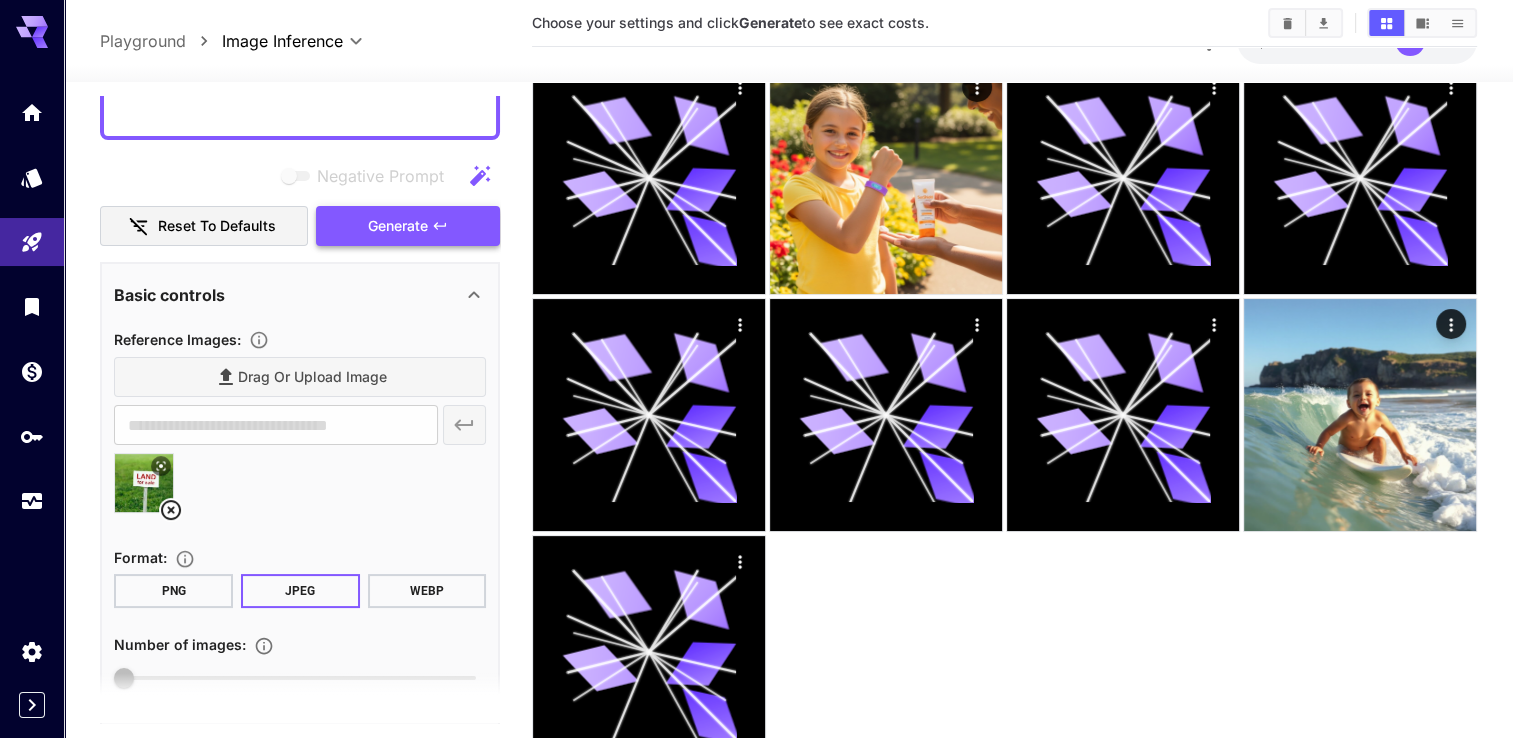 click on "Generate" at bounding box center [408, 226] 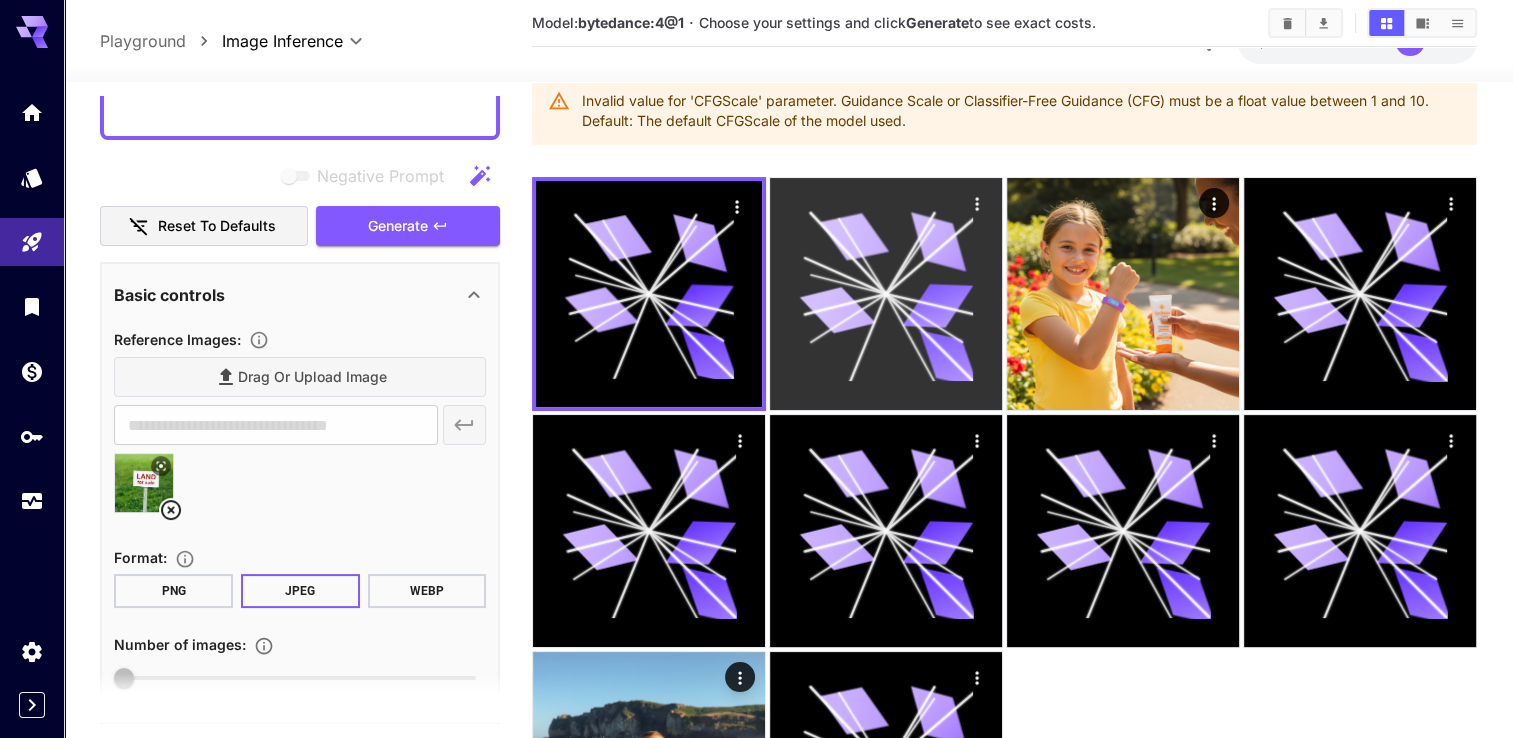 scroll, scrollTop: 0, scrollLeft: 0, axis: both 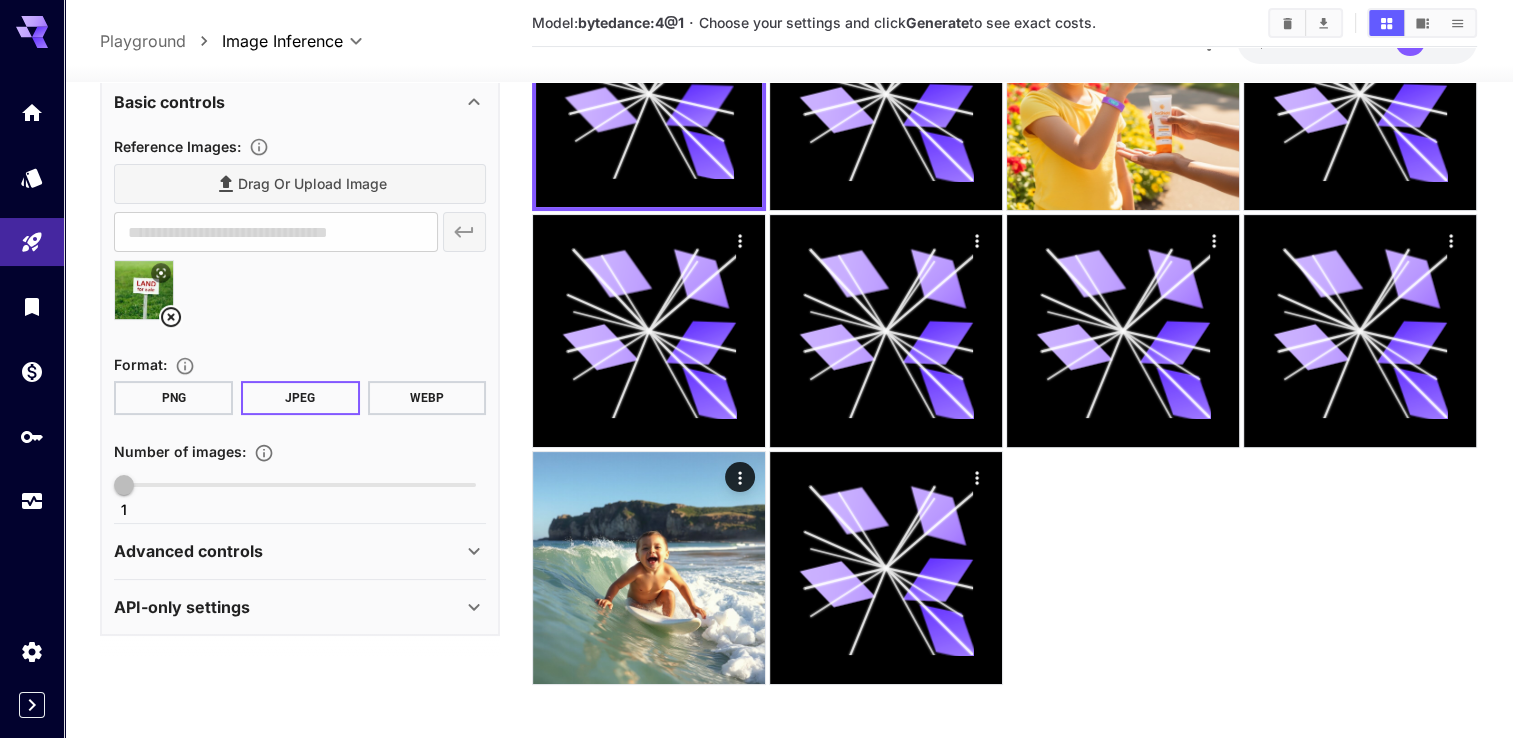 click on "Advanced controls" at bounding box center [188, 552] 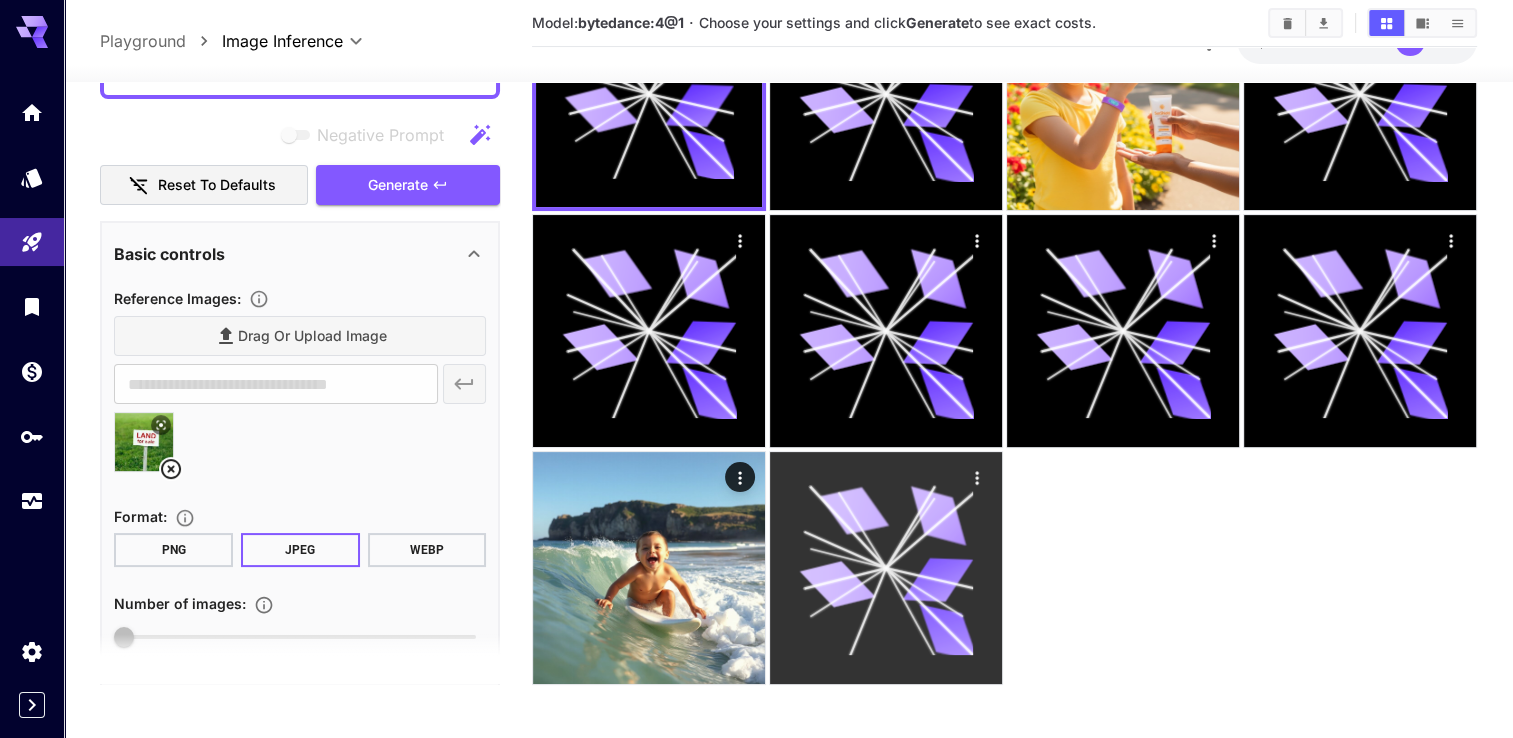 scroll, scrollTop: 170, scrollLeft: 0, axis: vertical 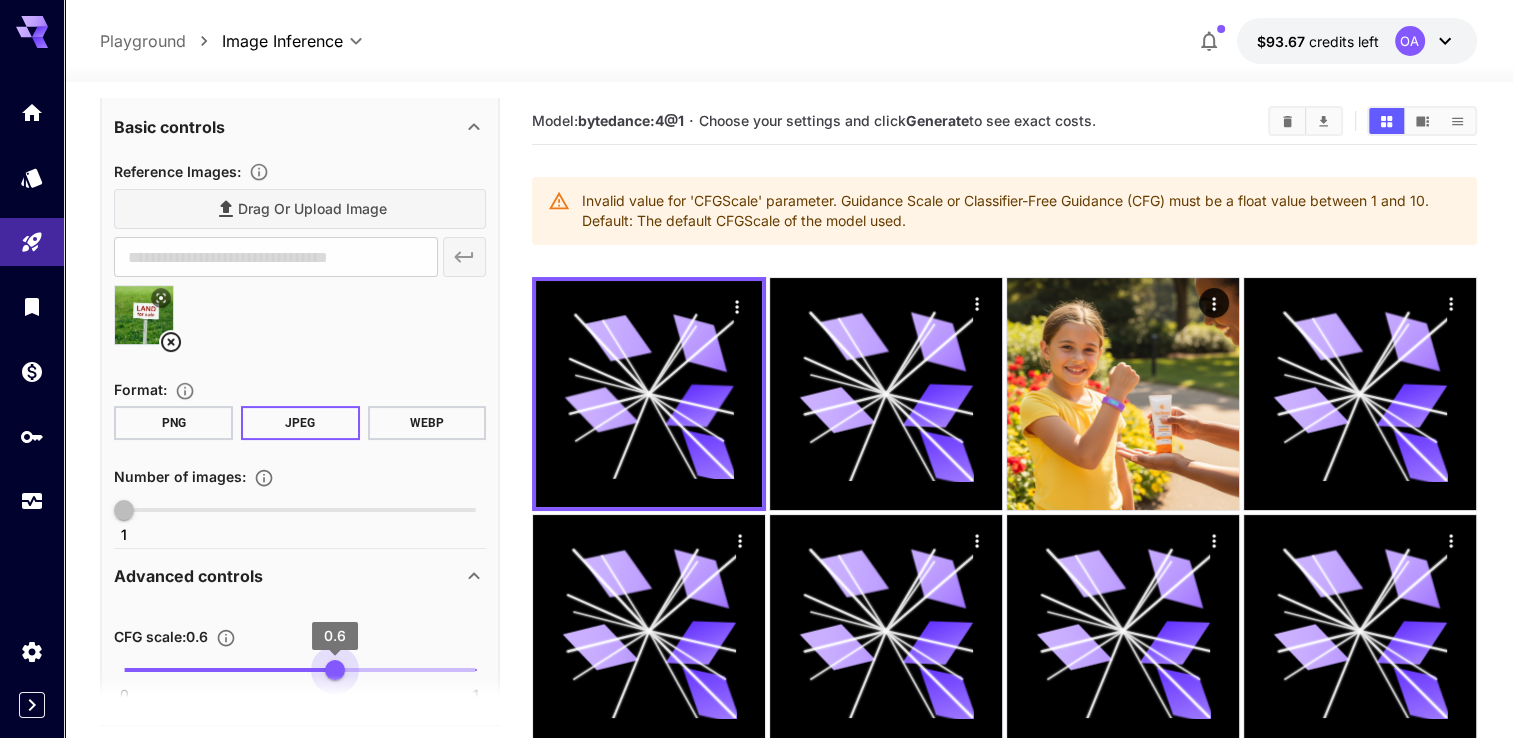 click on "0 1 0.6" at bounding box center (300, 670) 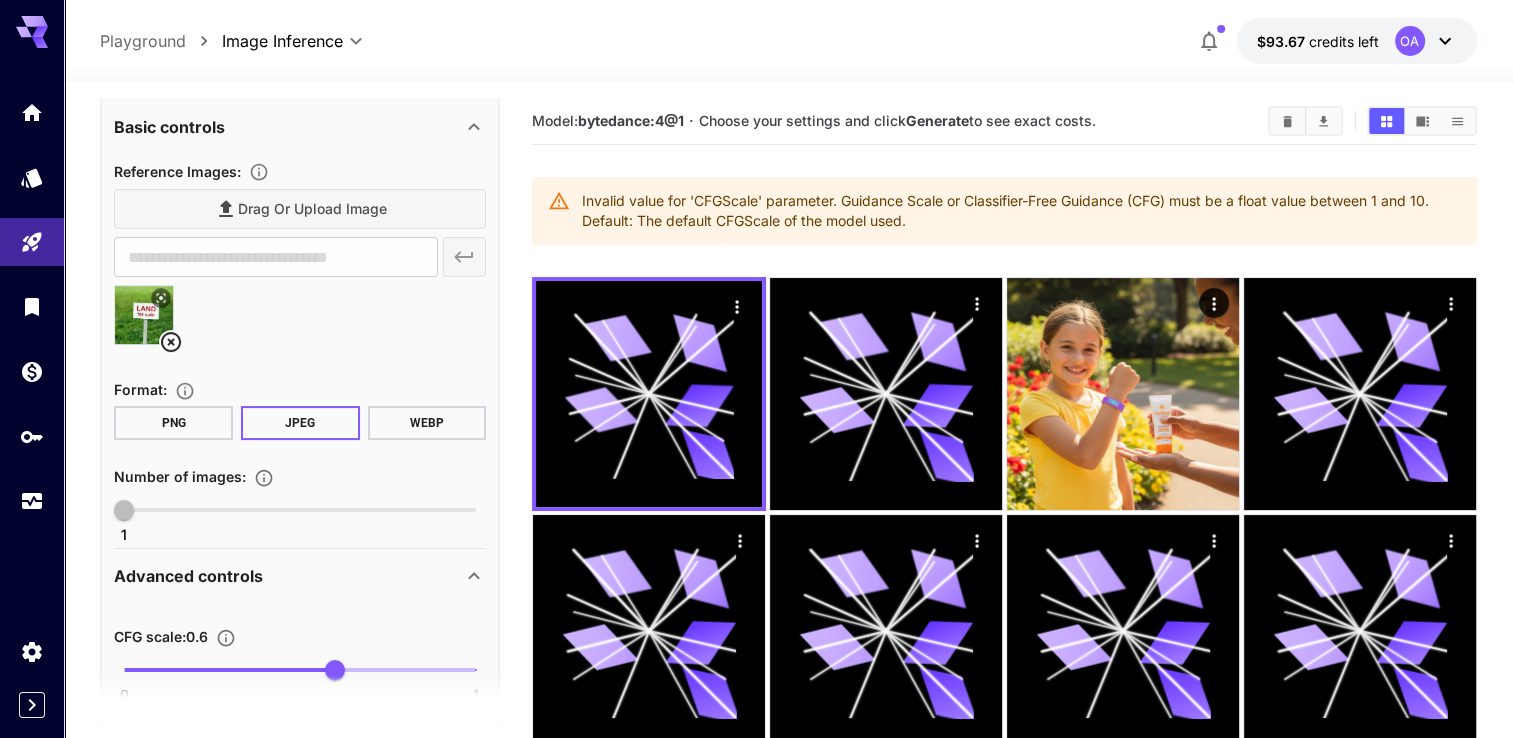 click on "0 1 0.6" at bounding box center (300, 670) 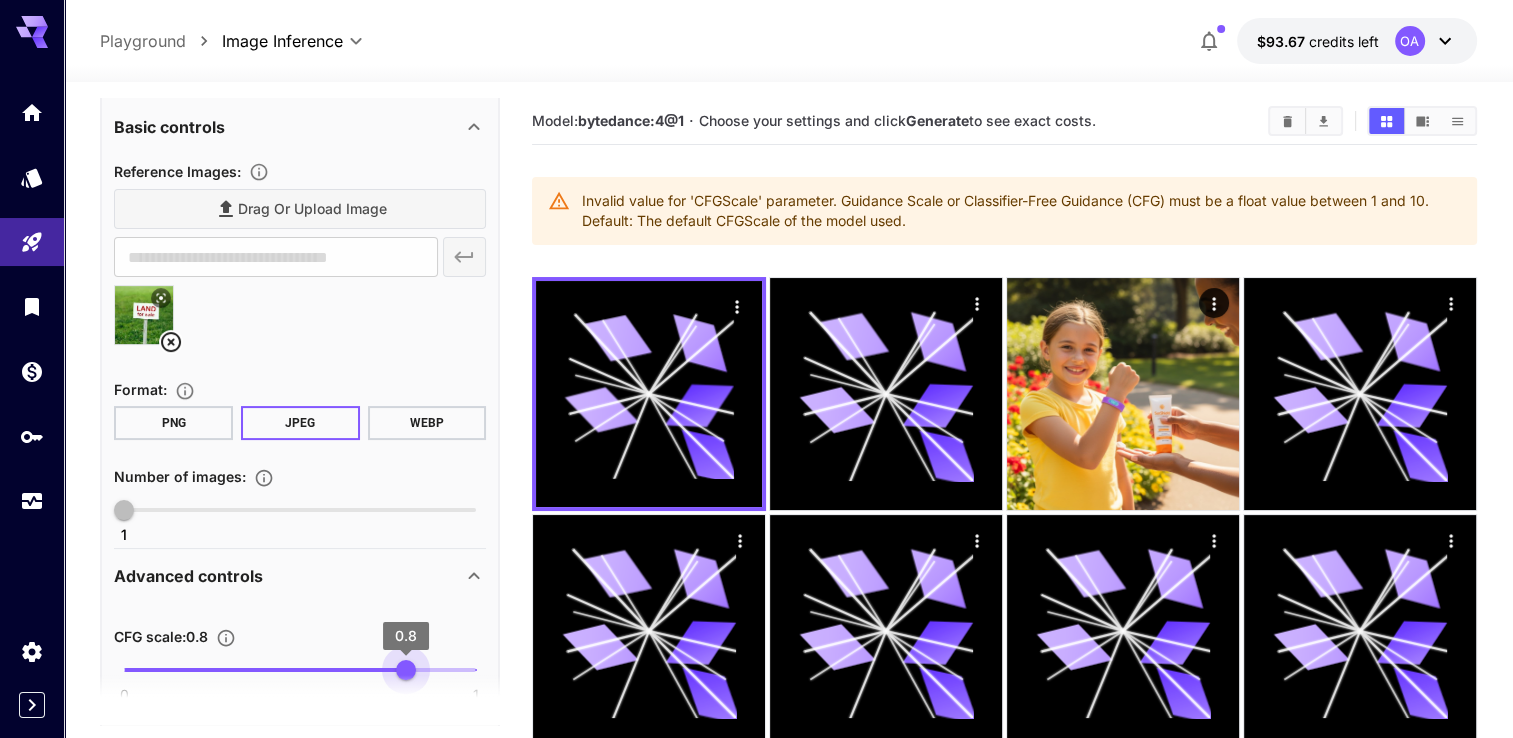 click on "0 1 0.8" at bounding box center [300, 670] 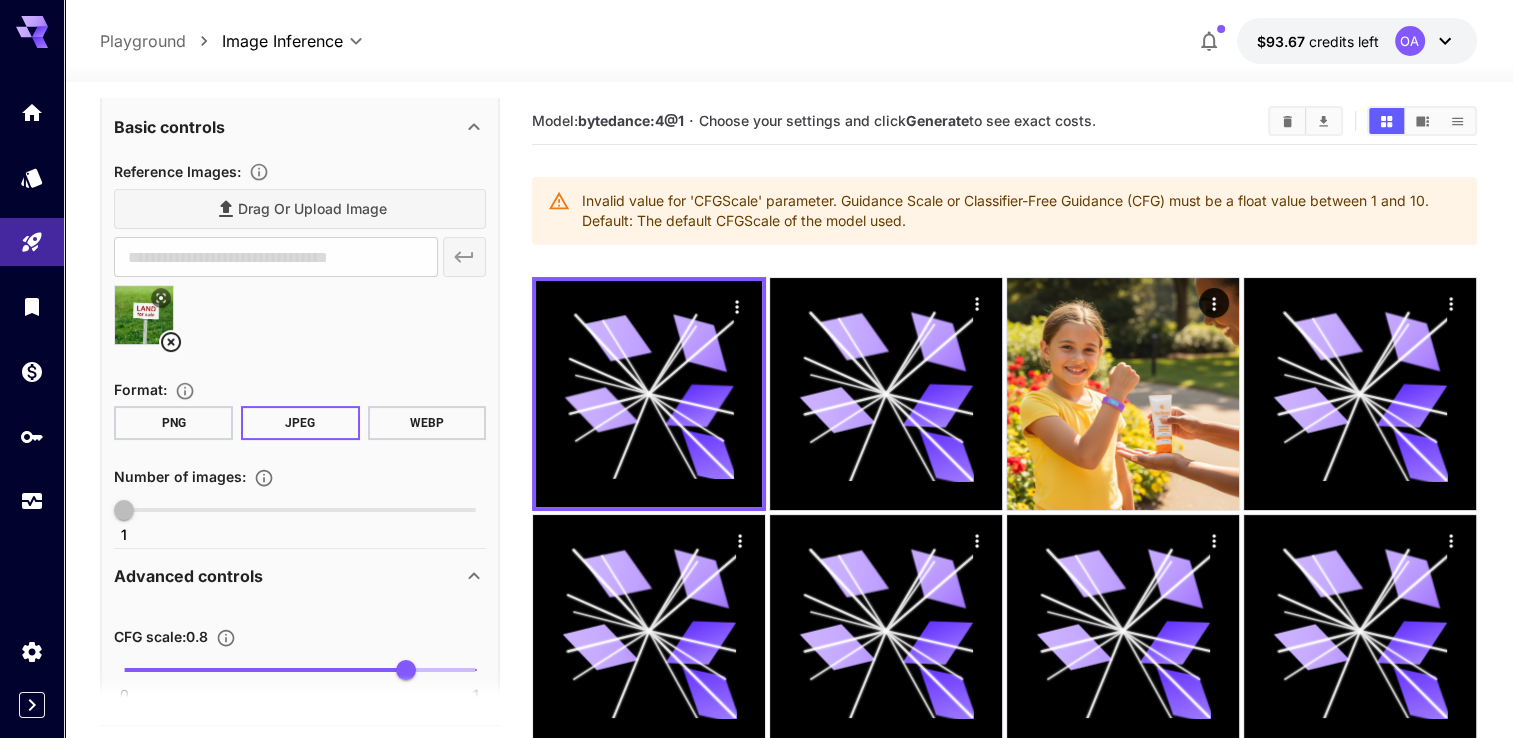 click on "0 1 0.8" at bounding box center (300, 670) 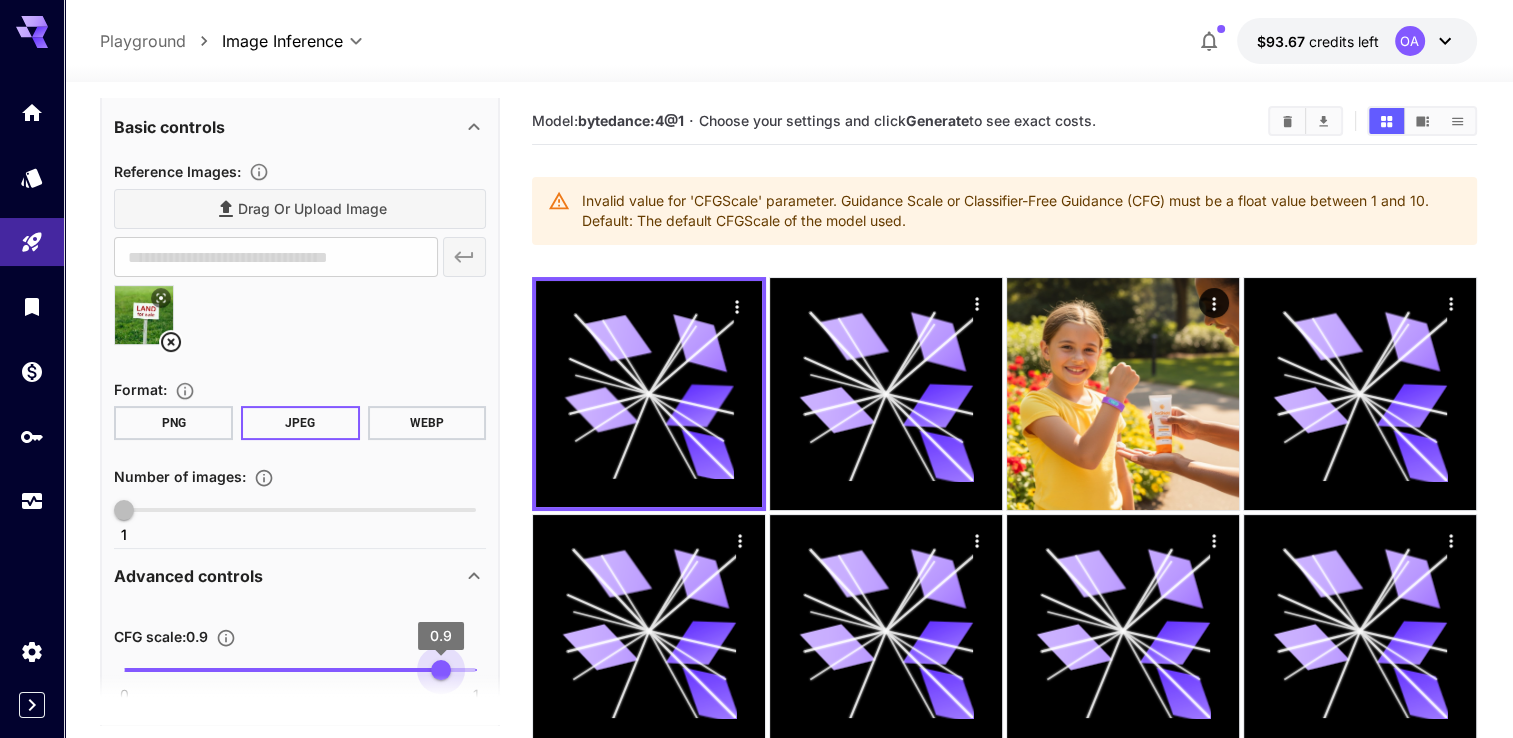 click on "0.9" at bounding box center [441, 670] 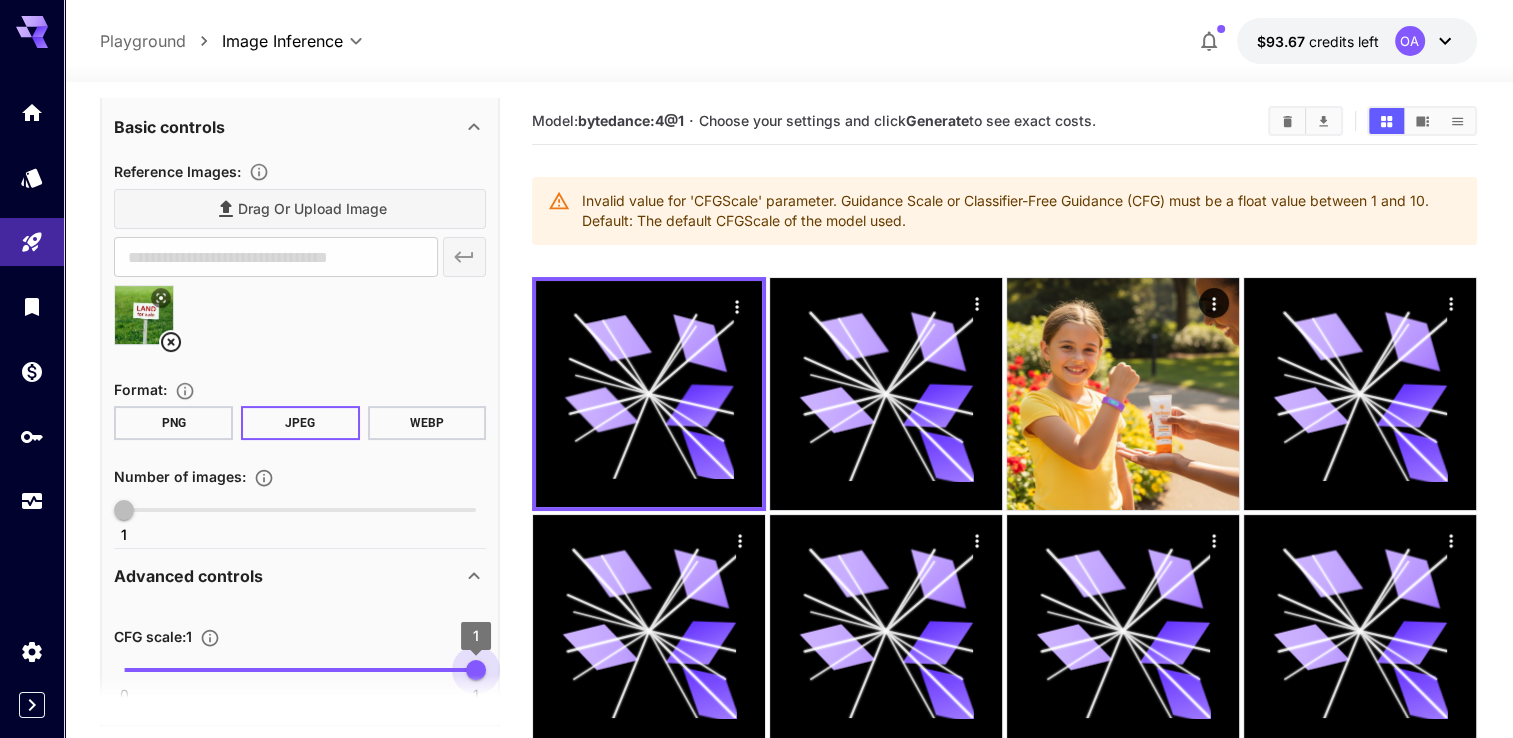 drag, startPoint x: 433, startPoint y: 664, endPoint x: 474, endPoint y: 664, distance: 41 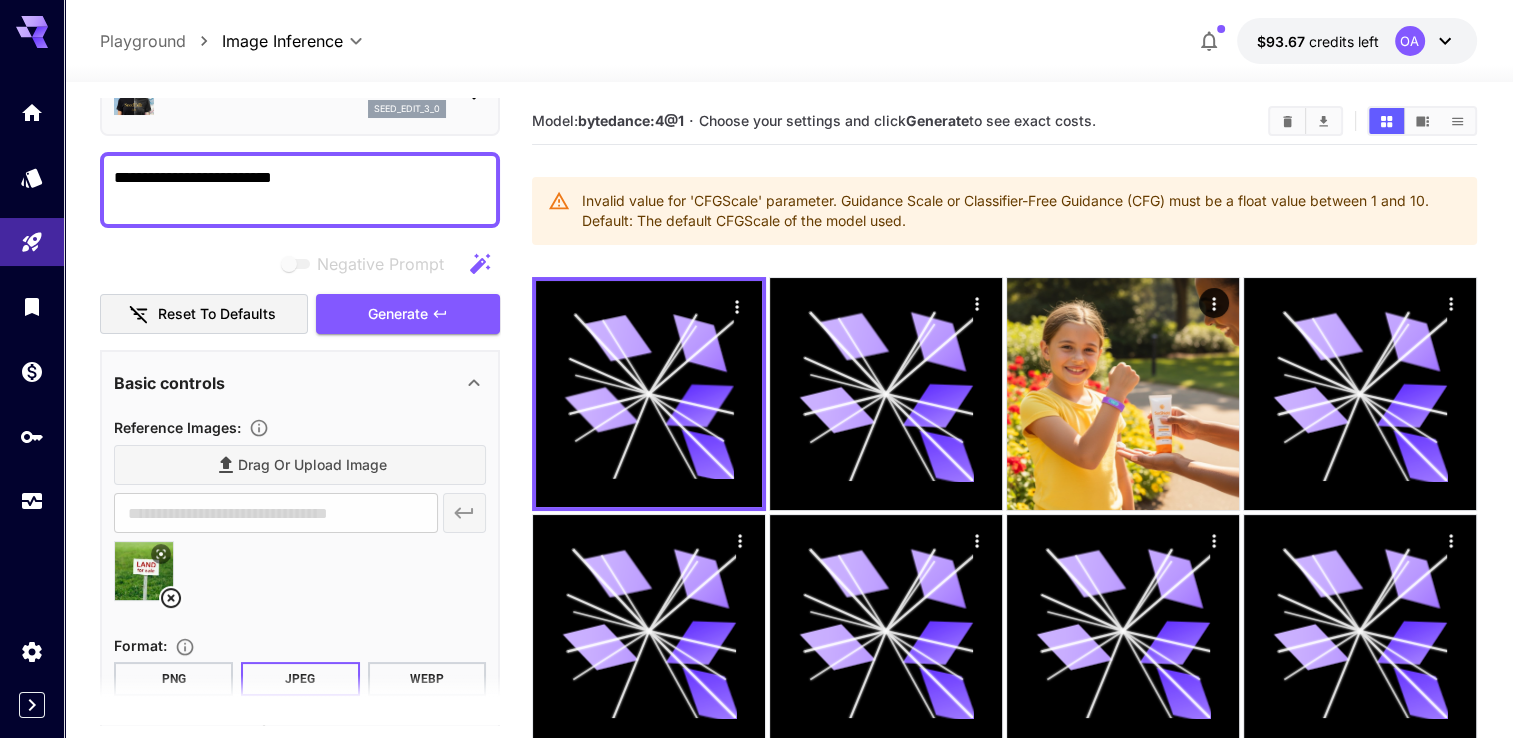scroll, scrollTop: 0, scrollLeft: 0, axis: both 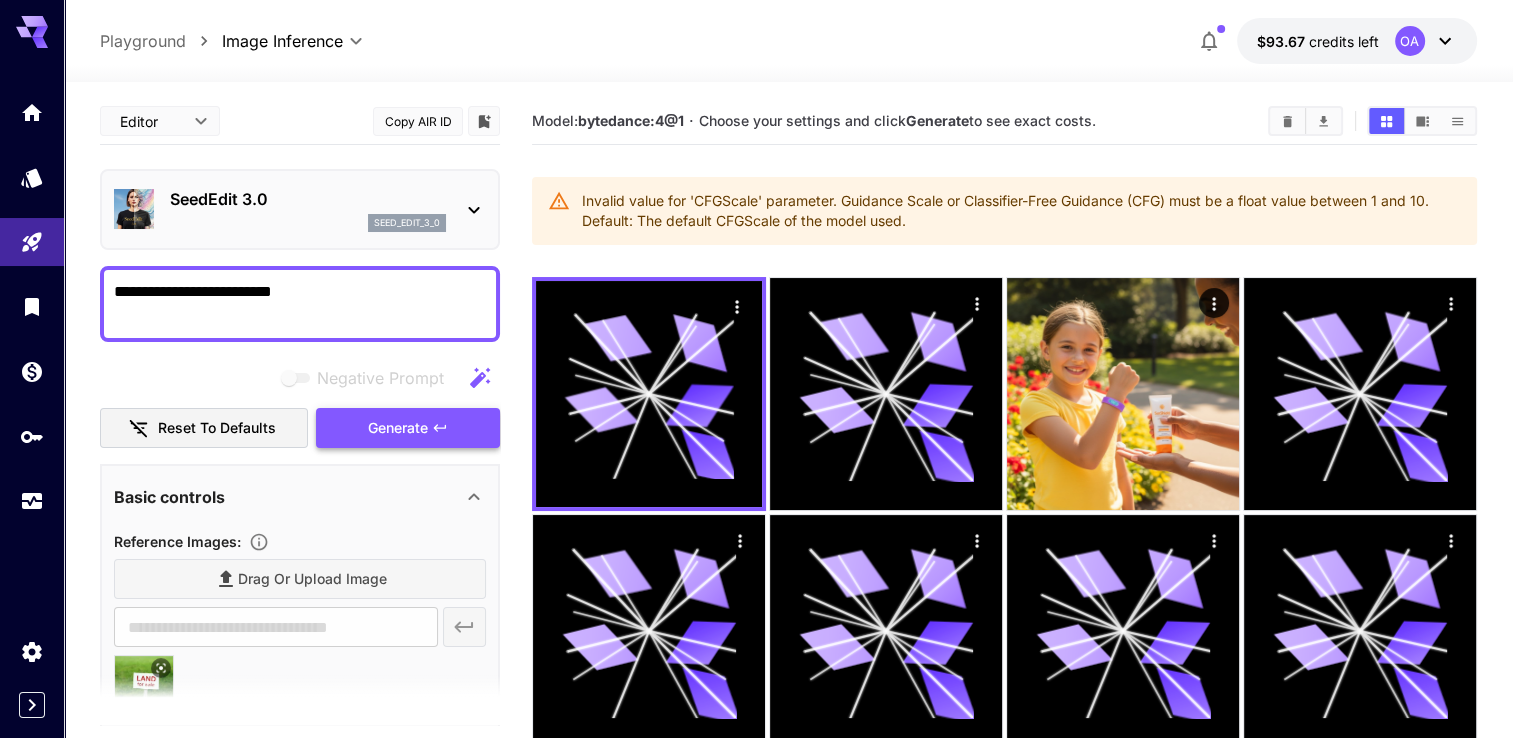 click 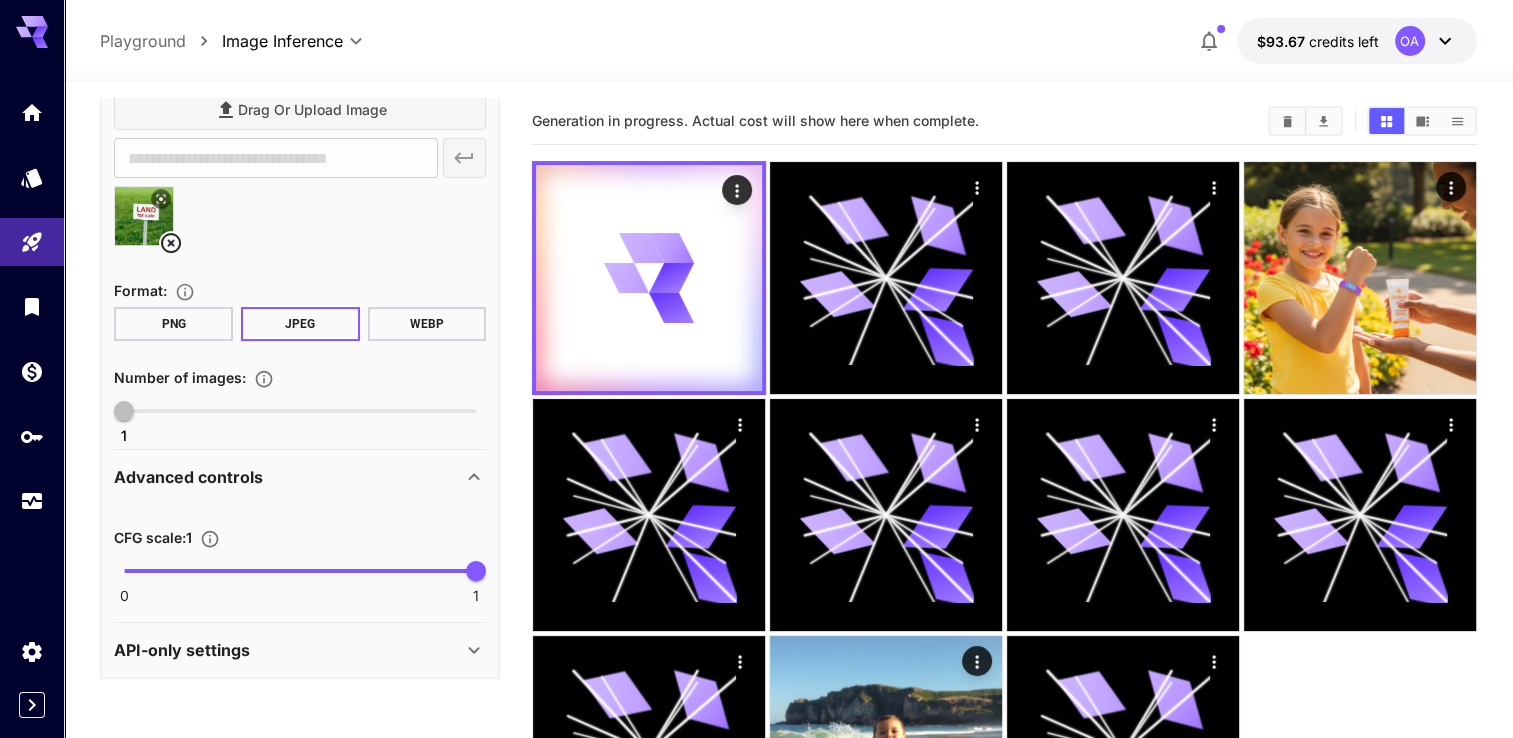 scroll, scrollTop: 471, scrollLeft: 0, axis: vertical 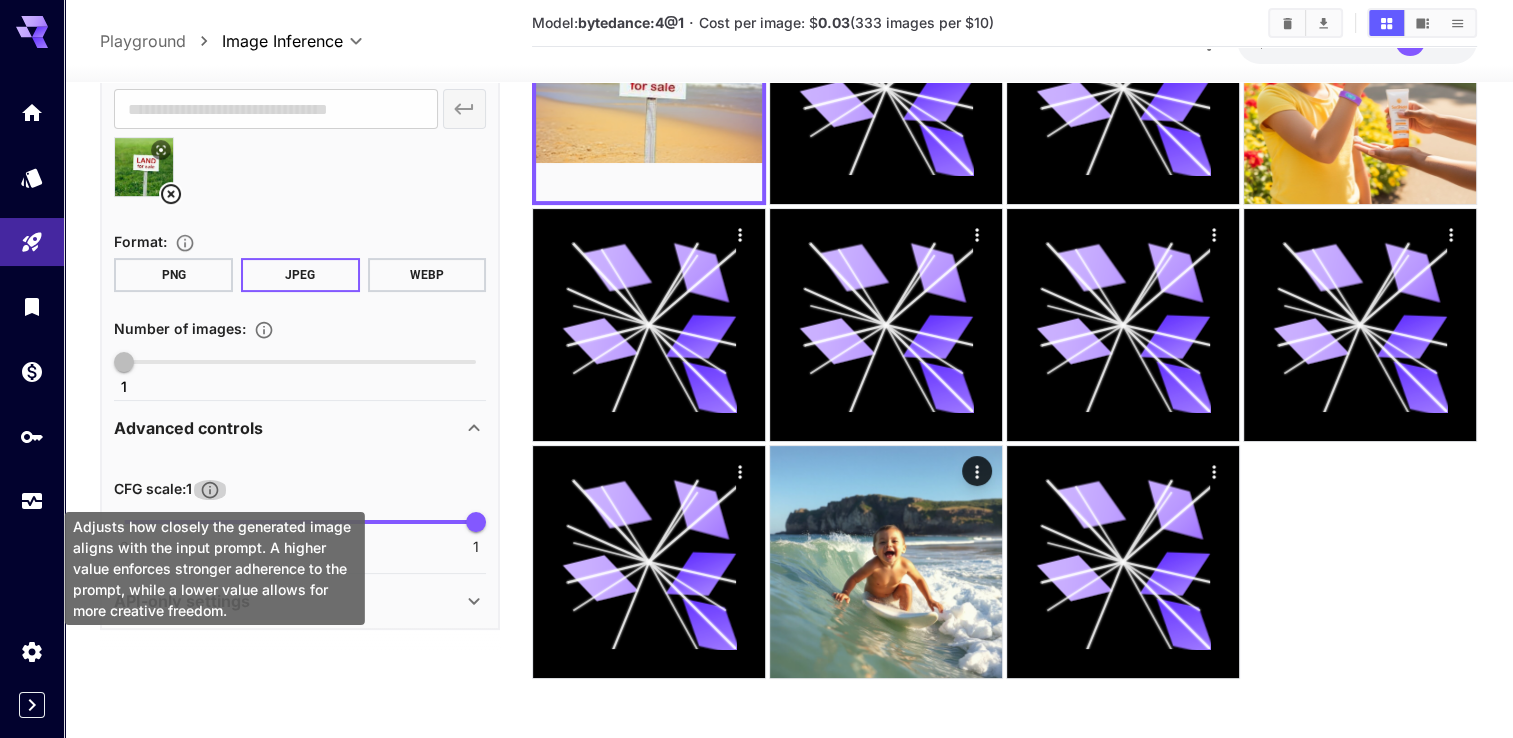 click 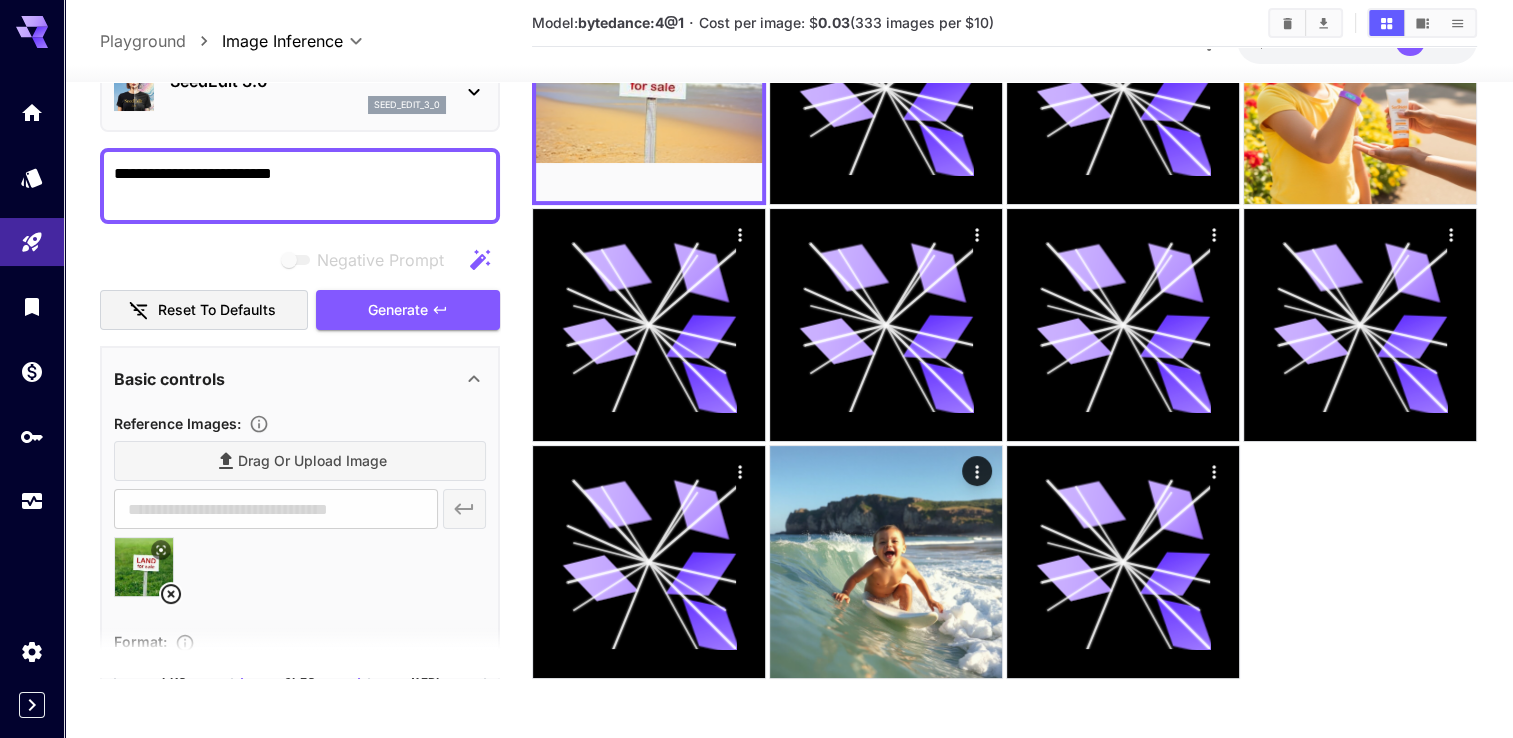 scroll, scrollTop: 0, scrollLeft: 0, axis: both 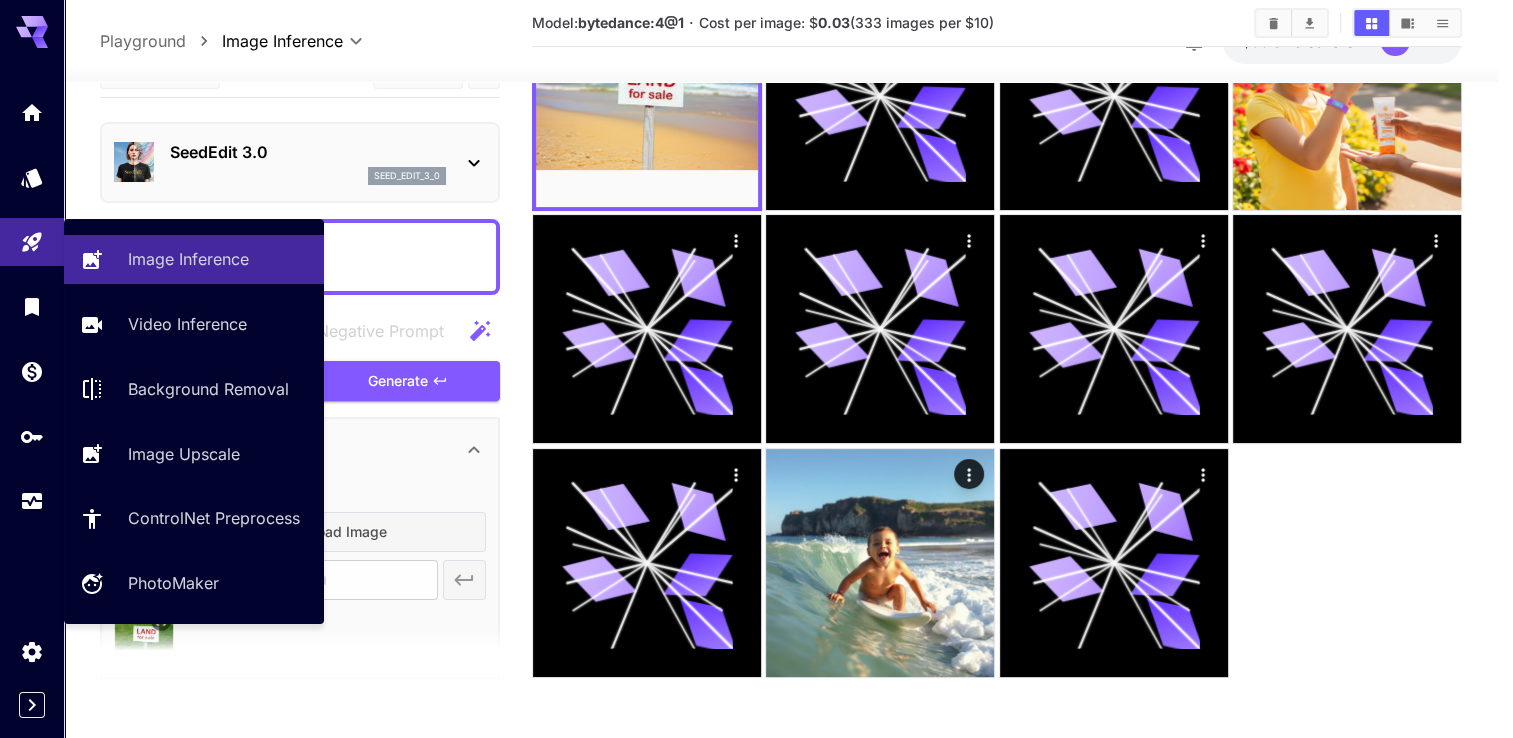 drag, startPoint x: 353, startPoint y: 242, endPoint x: 0, endPoint y: 211, distance: 354.35858 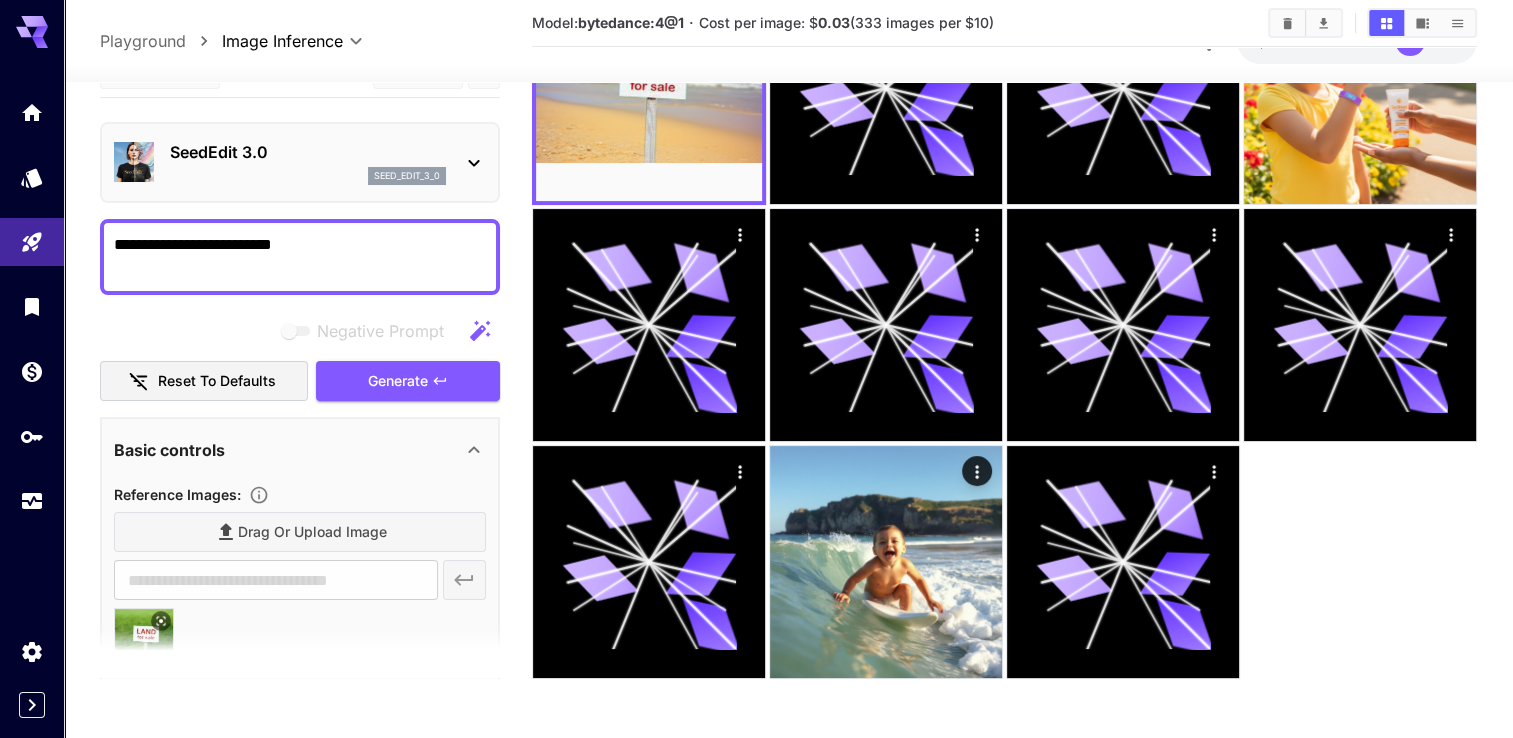 paste 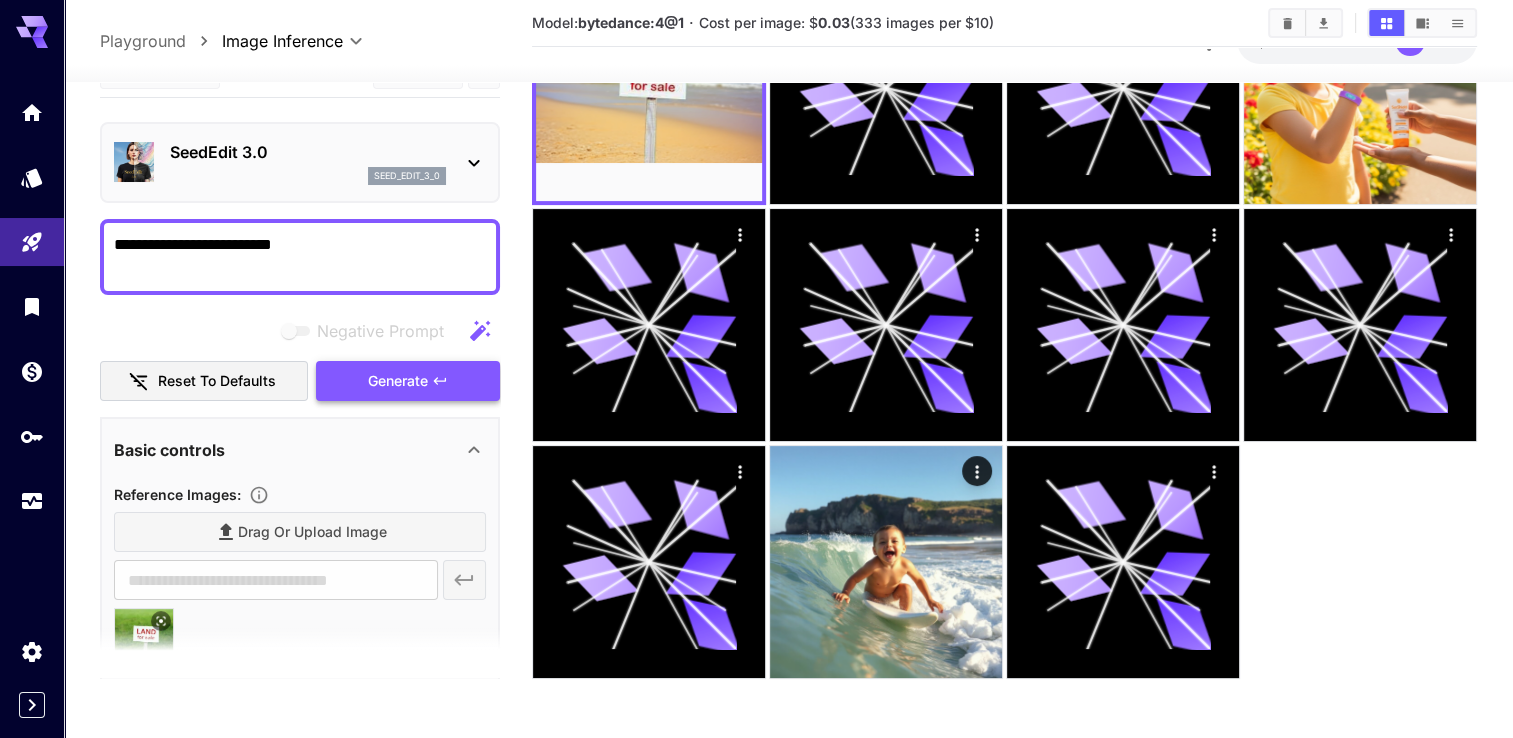 type on "**********" 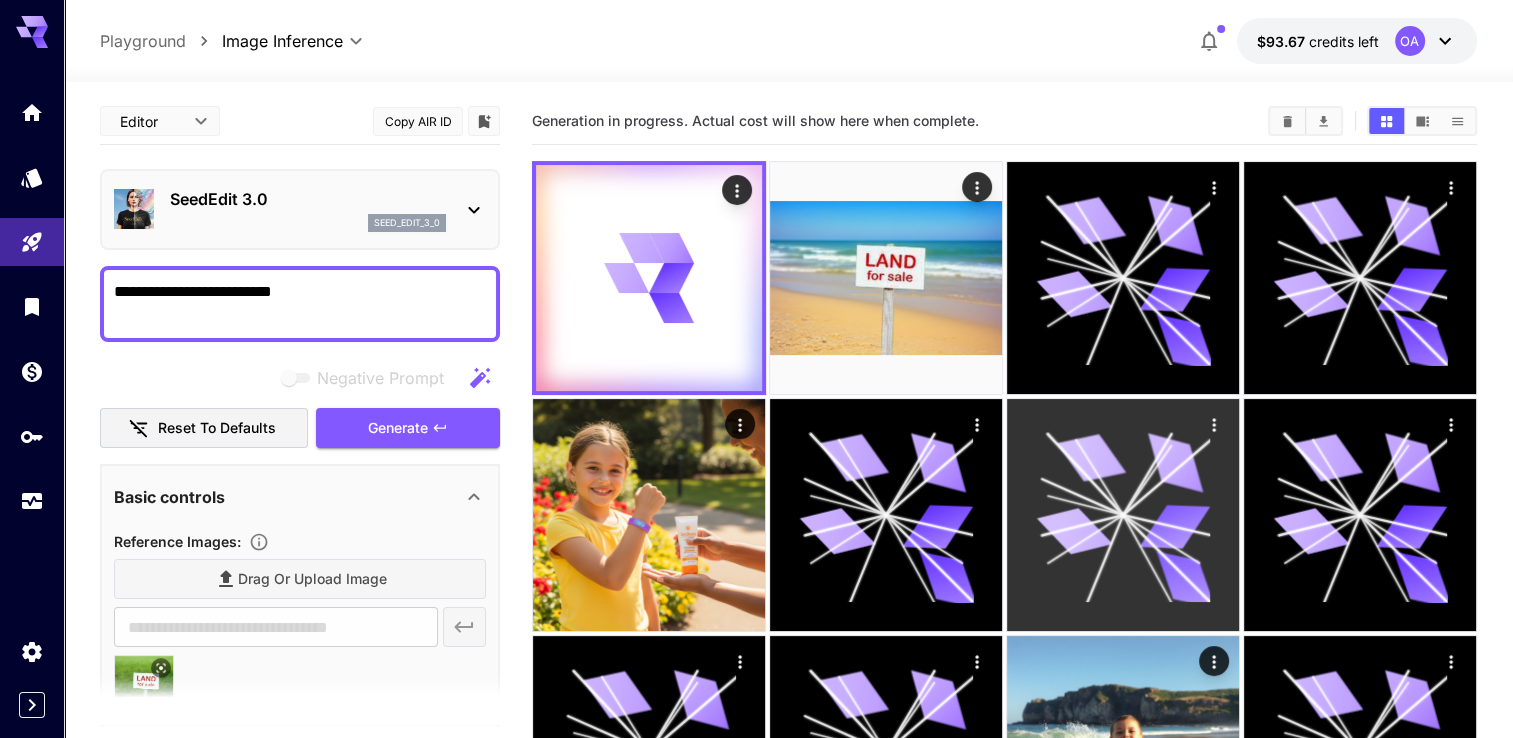 scroll, scrollTop: 0, scrollLeft: 0, axis: both 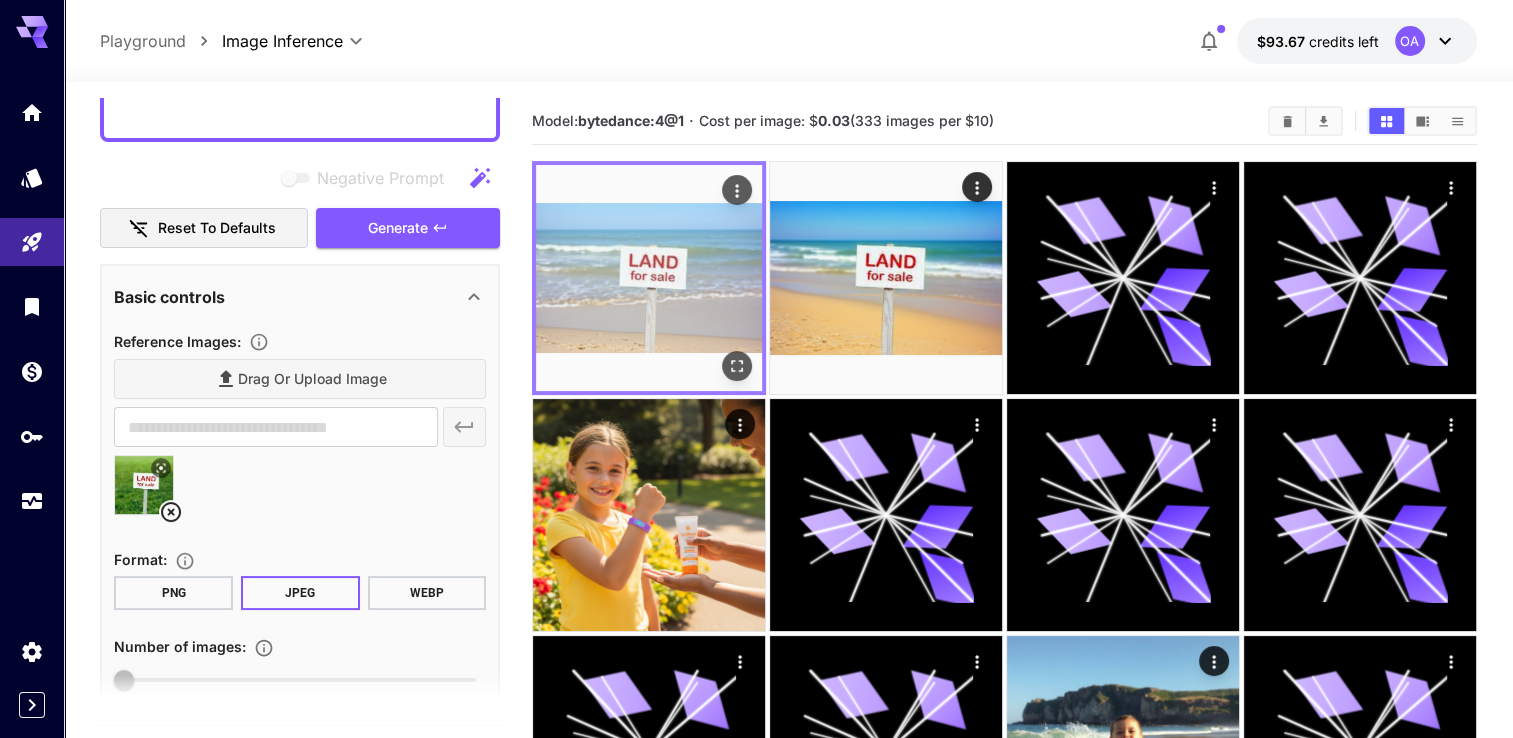 click at bounding box center (649, 278) 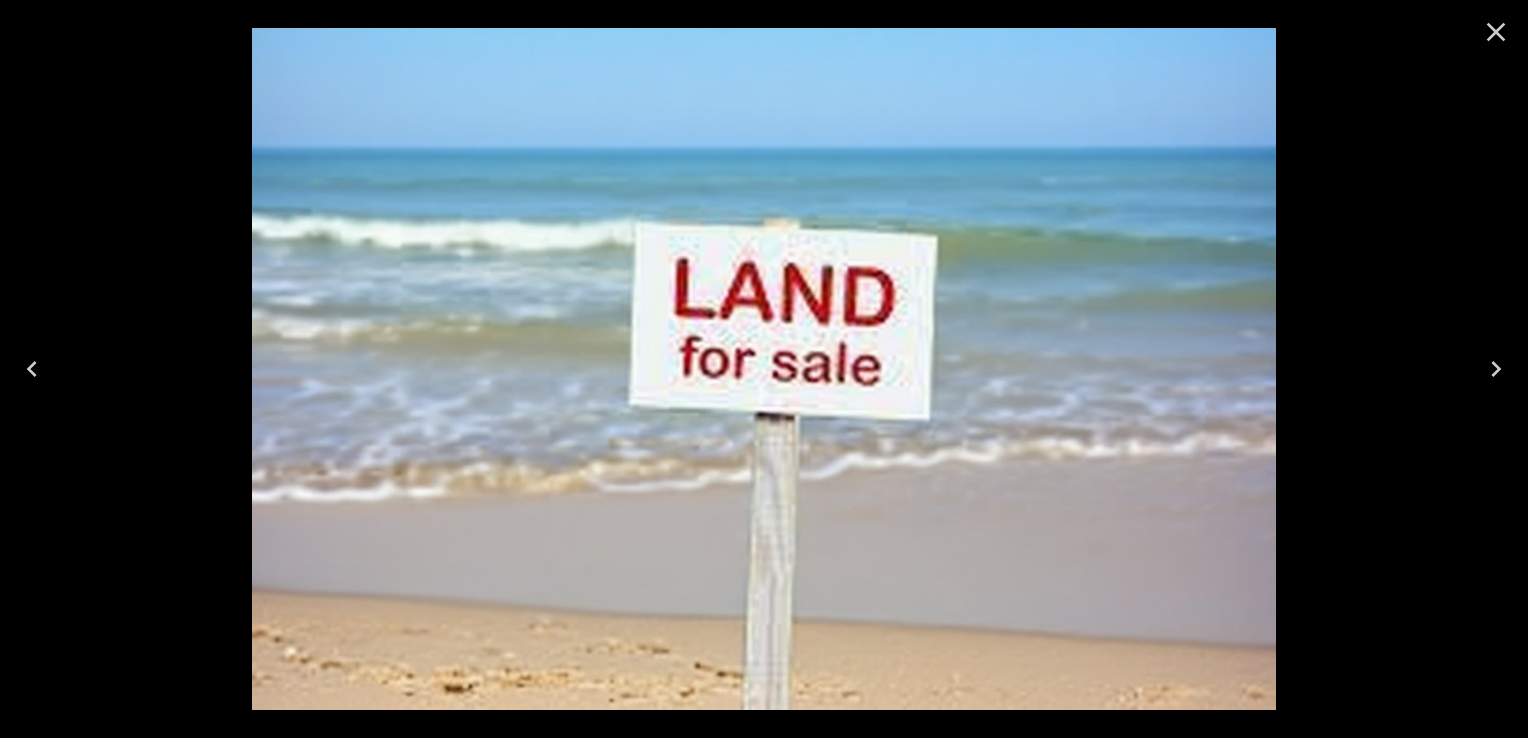 click 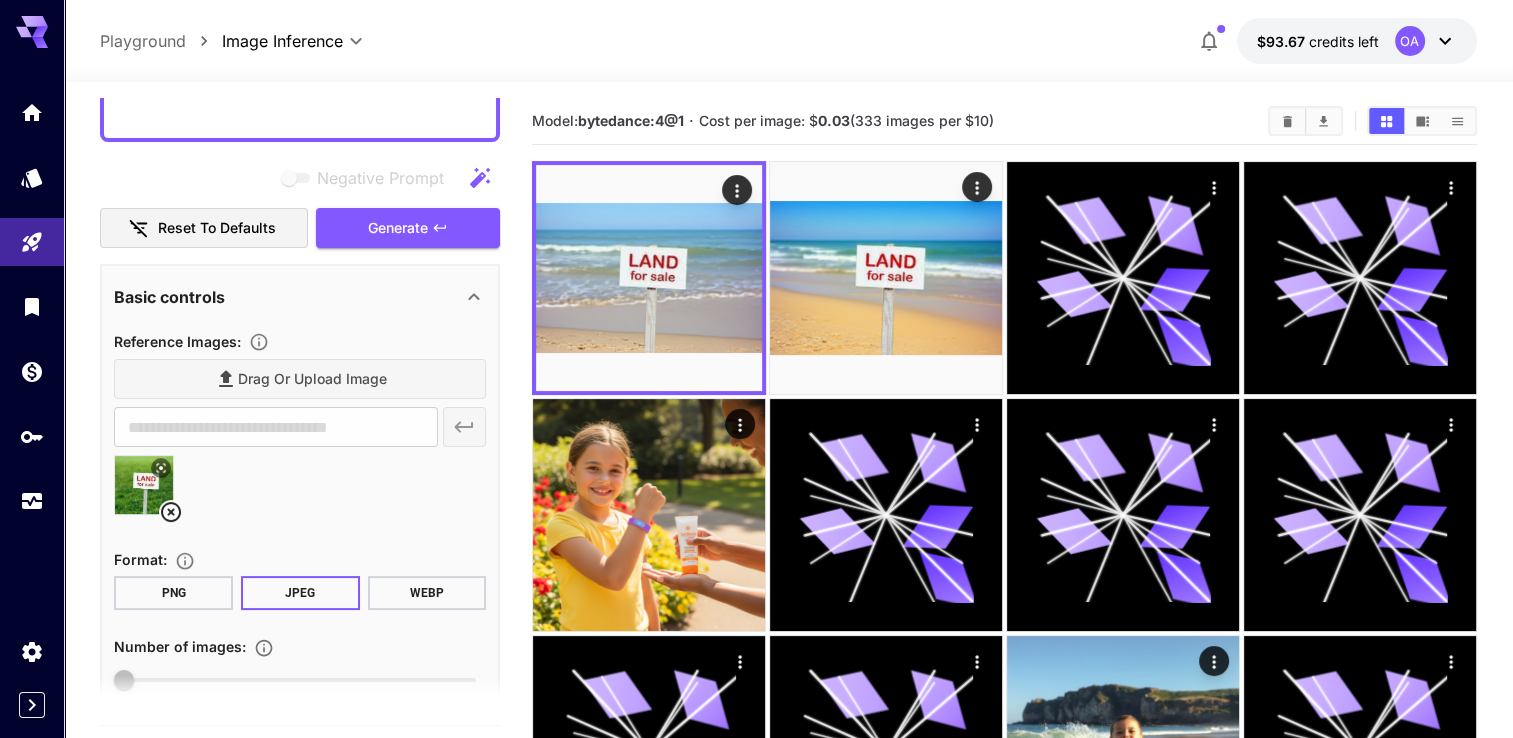 scroll, scrollTop: 471, scrollLeft: 0, axis: vertical 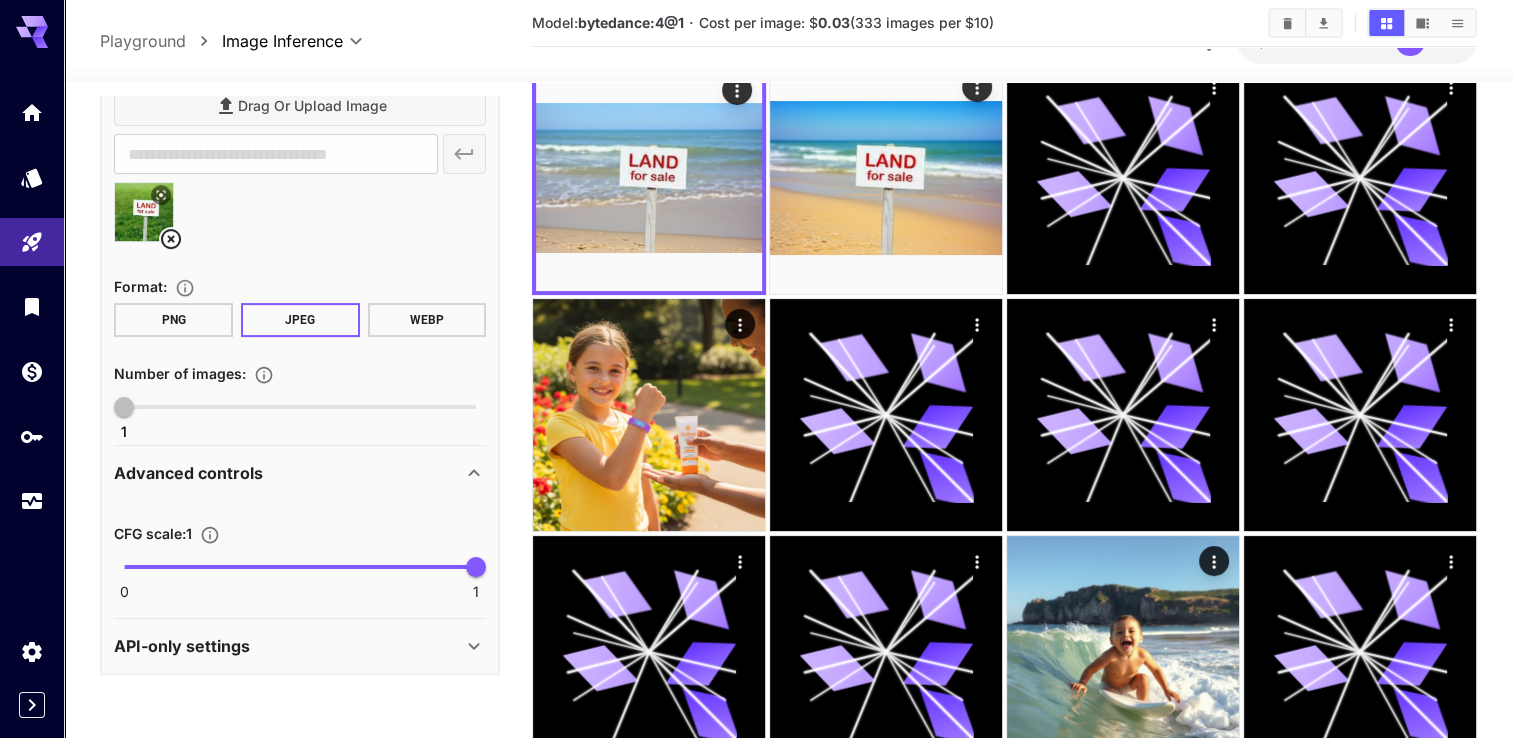 click at bounding box center [300, 567] 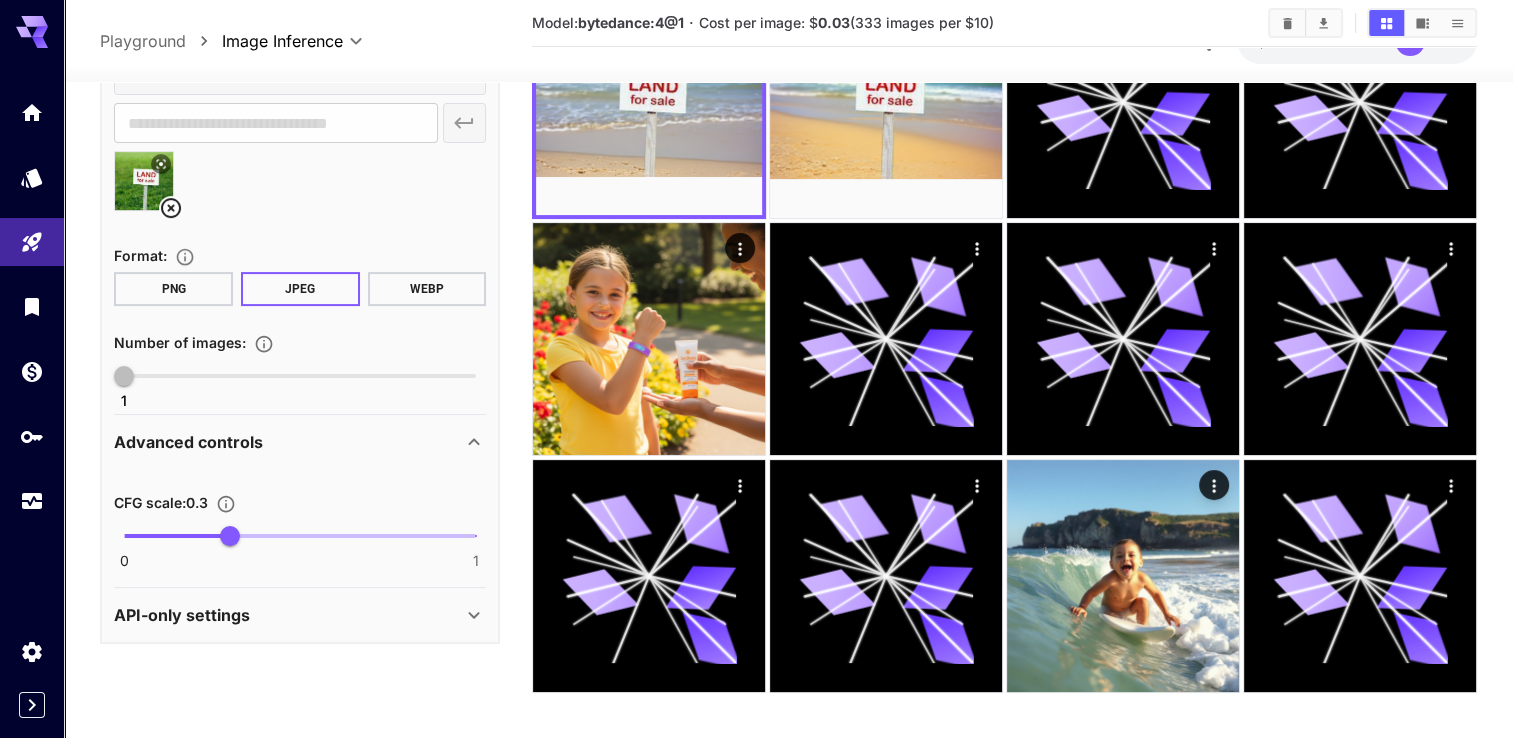 scroll, scrollTop: 190, scrollLeft: 0, axis: vertical 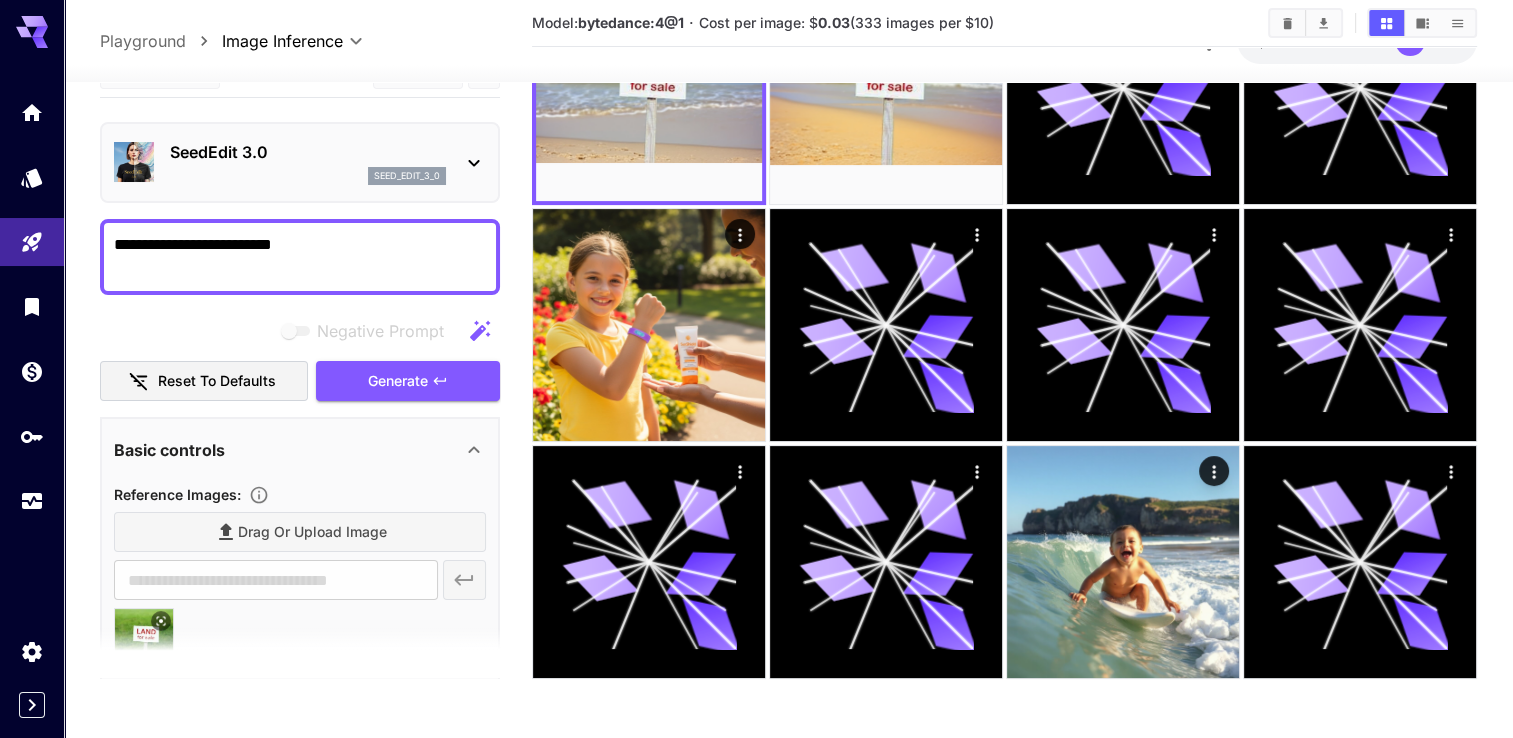 click on "Negative Prompt Reset to defaults Generate" at bounding box center (300, 356) 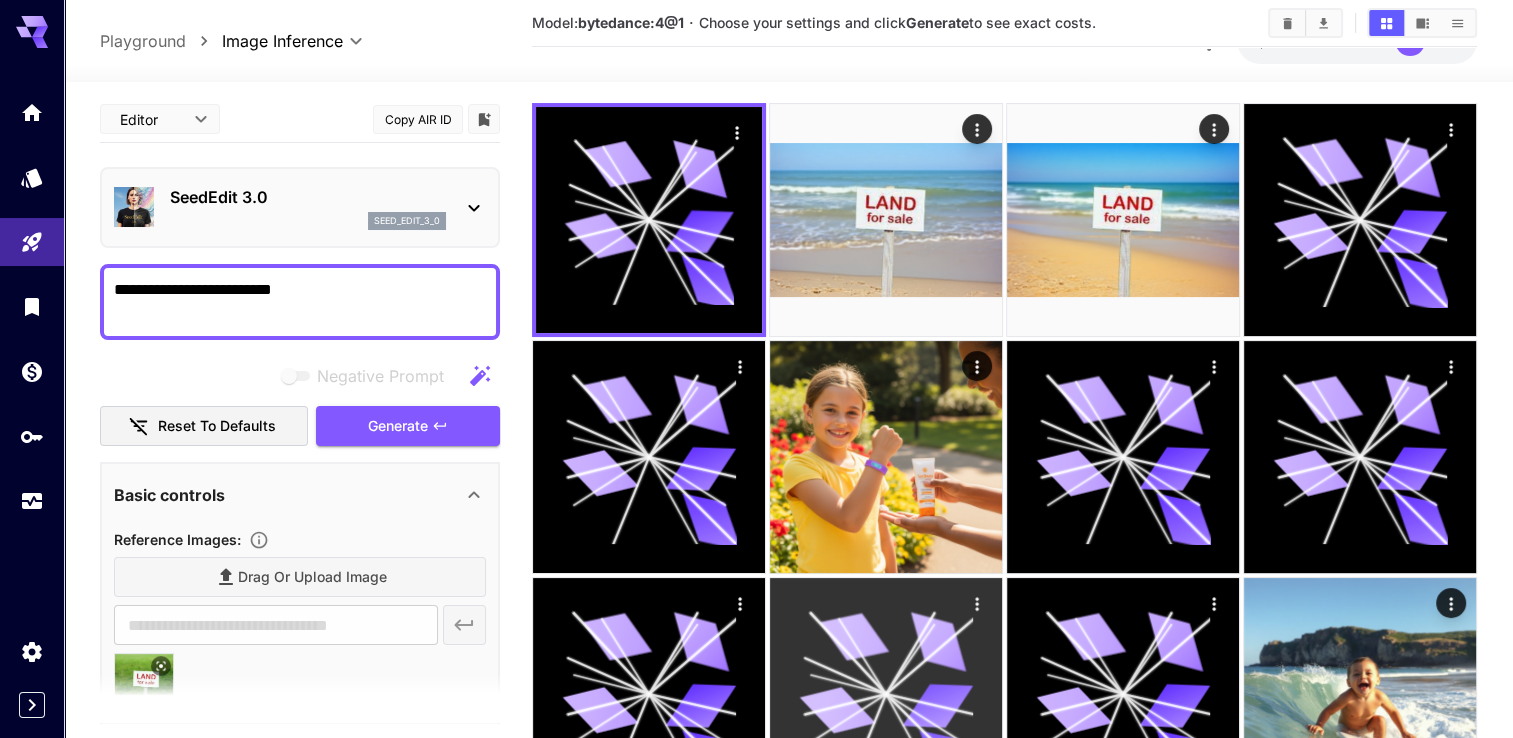 scroll, scrollTop: 0, scrollLeft: 0, axis: both 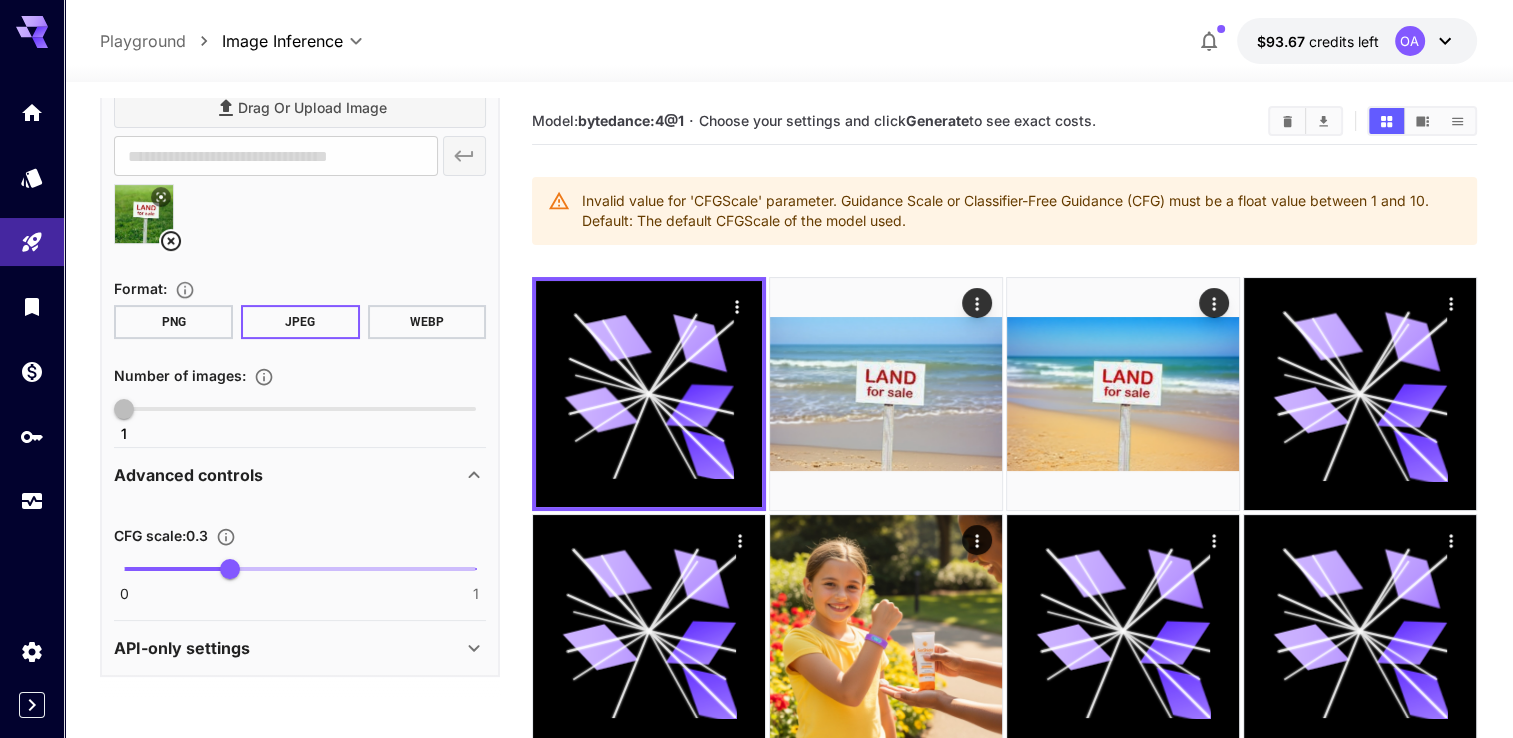 click on "0 1 0.3" at bounding box center [300, 569] 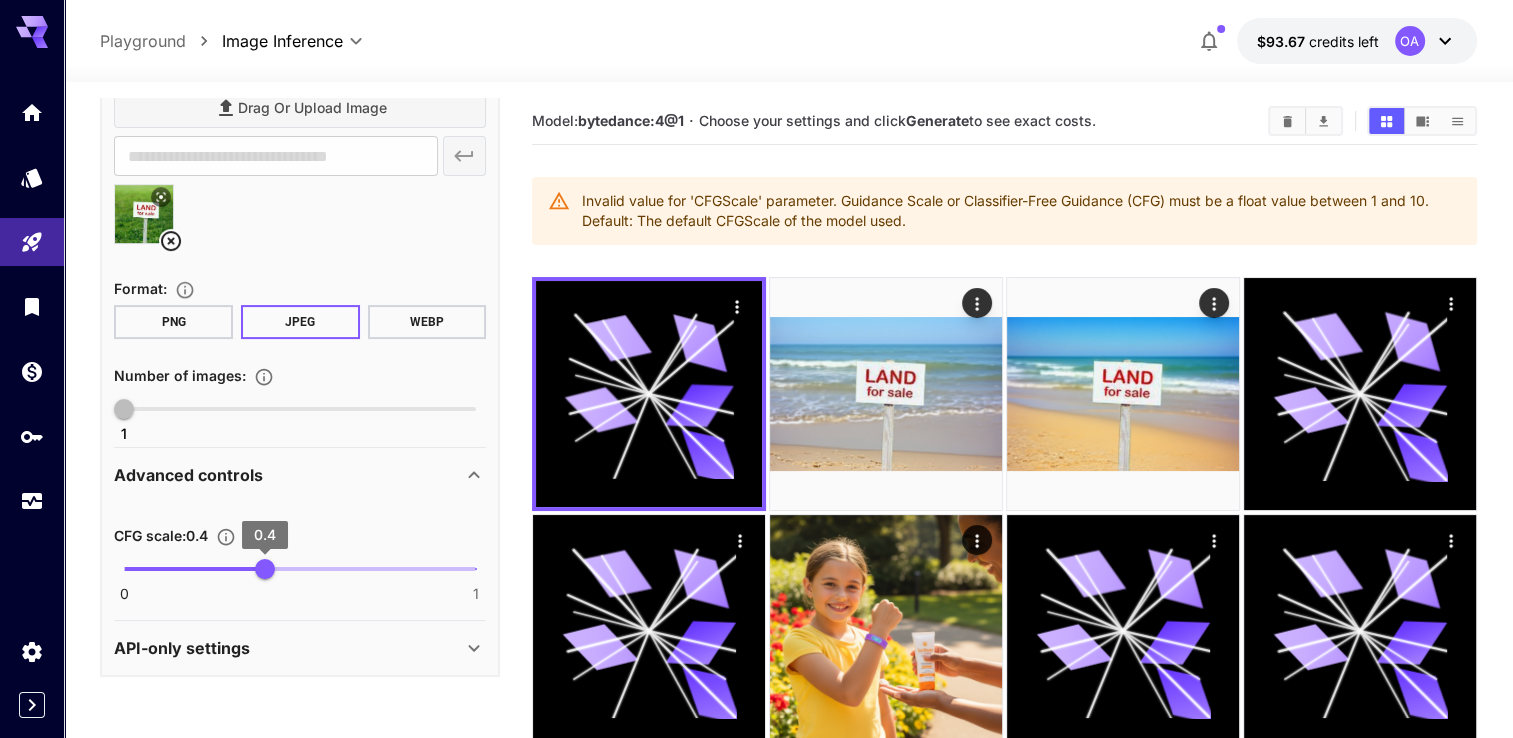 type on "***" 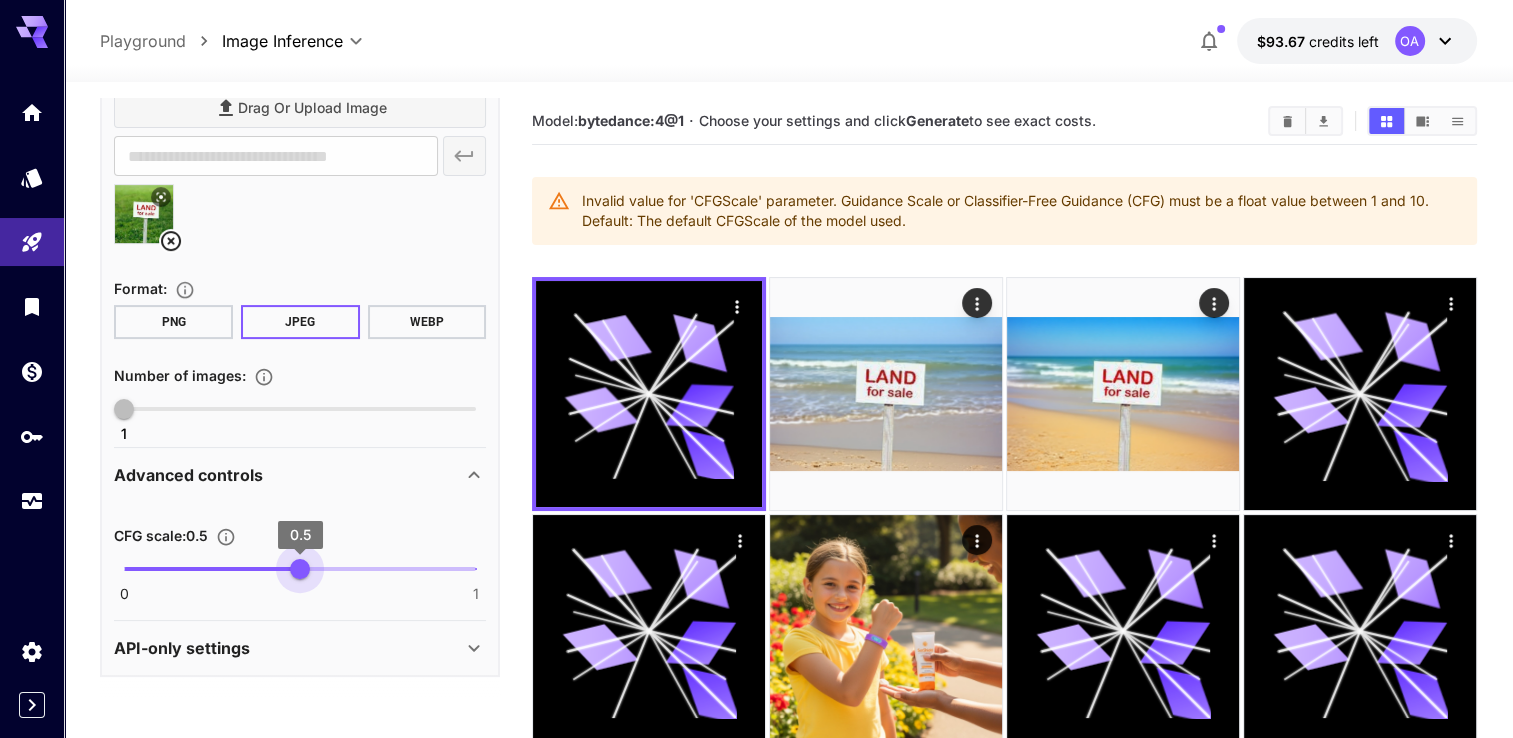 click on "0.5" at bounding box center (300, 569) 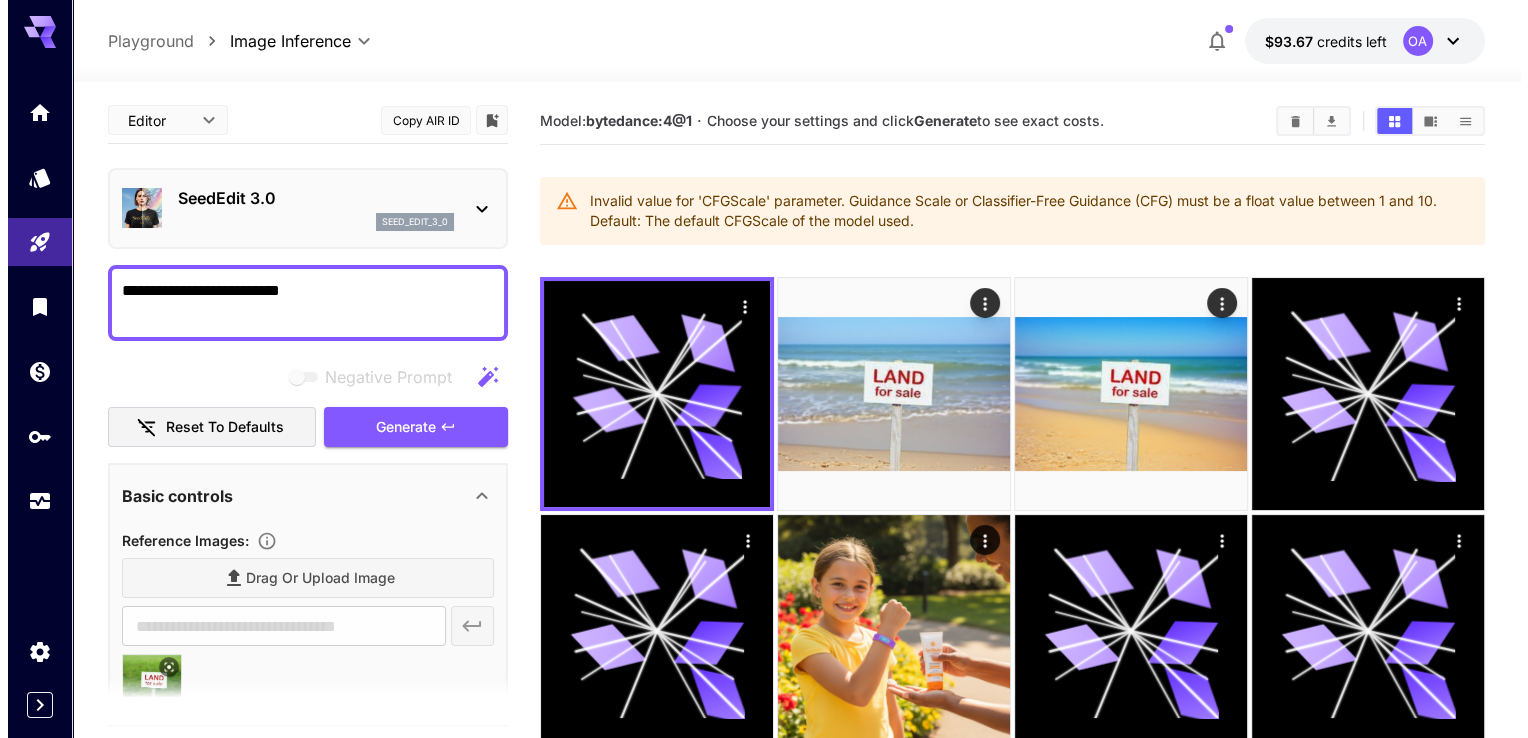 scroll, scrollTop: 0, scrollLeft: 0, axis: both 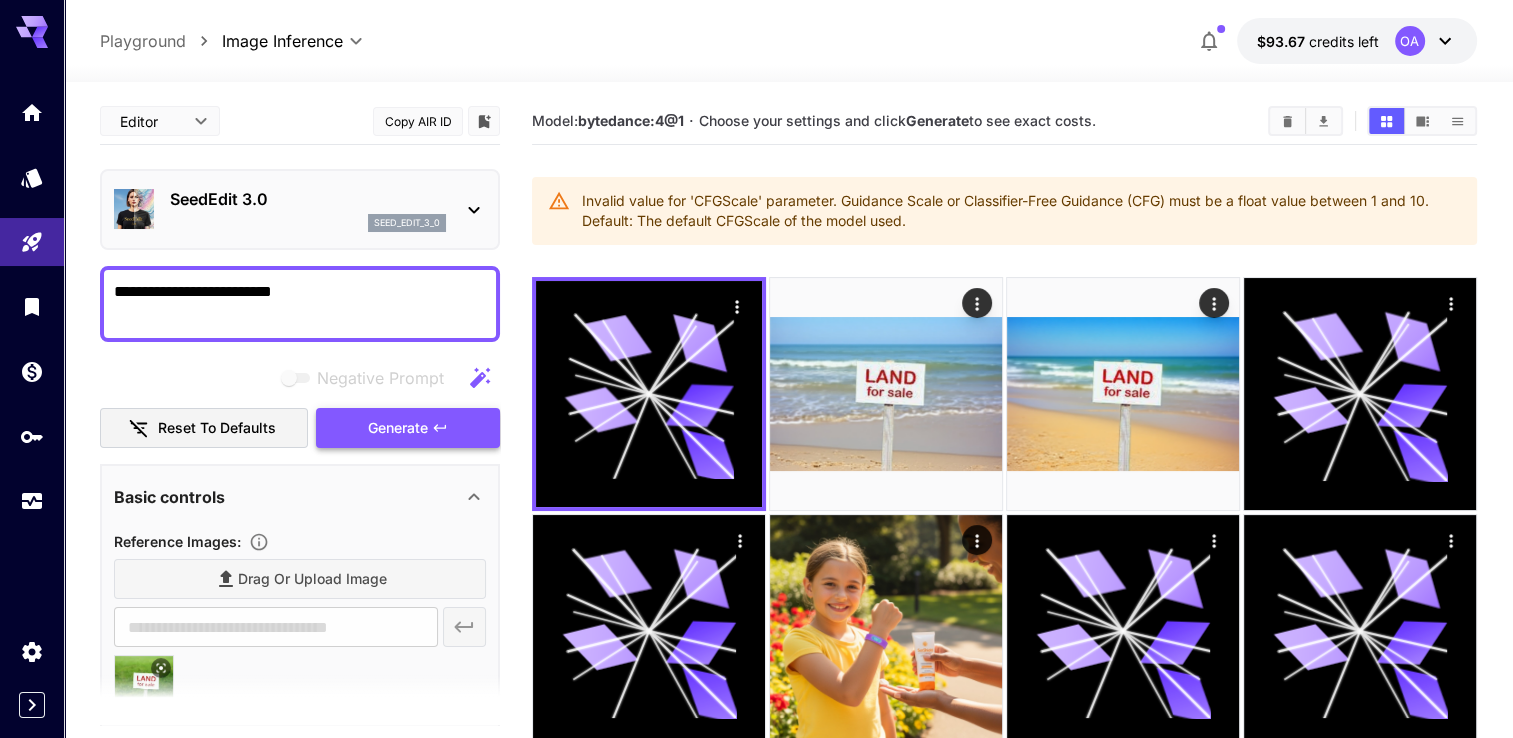 click on "Generate" at bounding box center [408, 428] 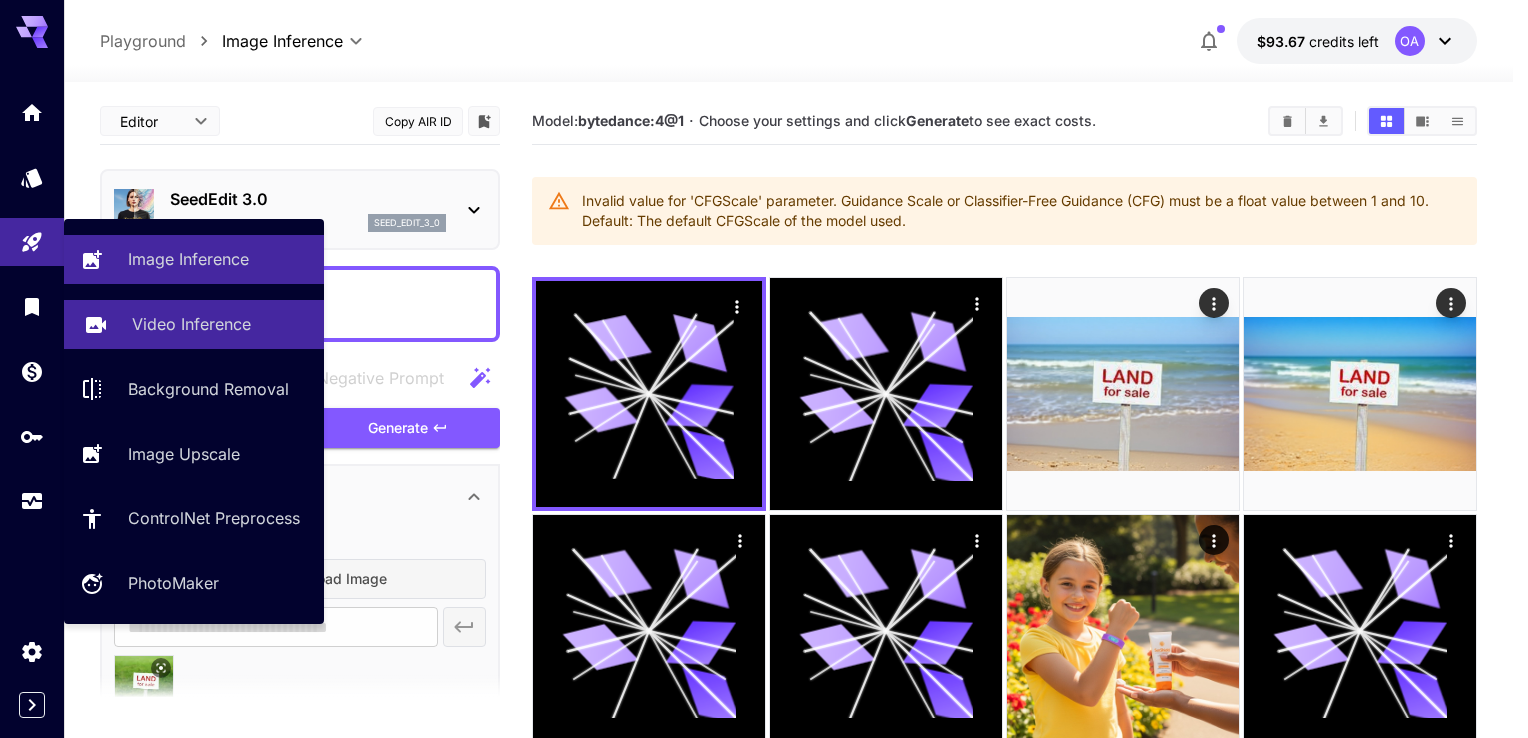 click on "Video Inference" at bounding box center (191, 324) 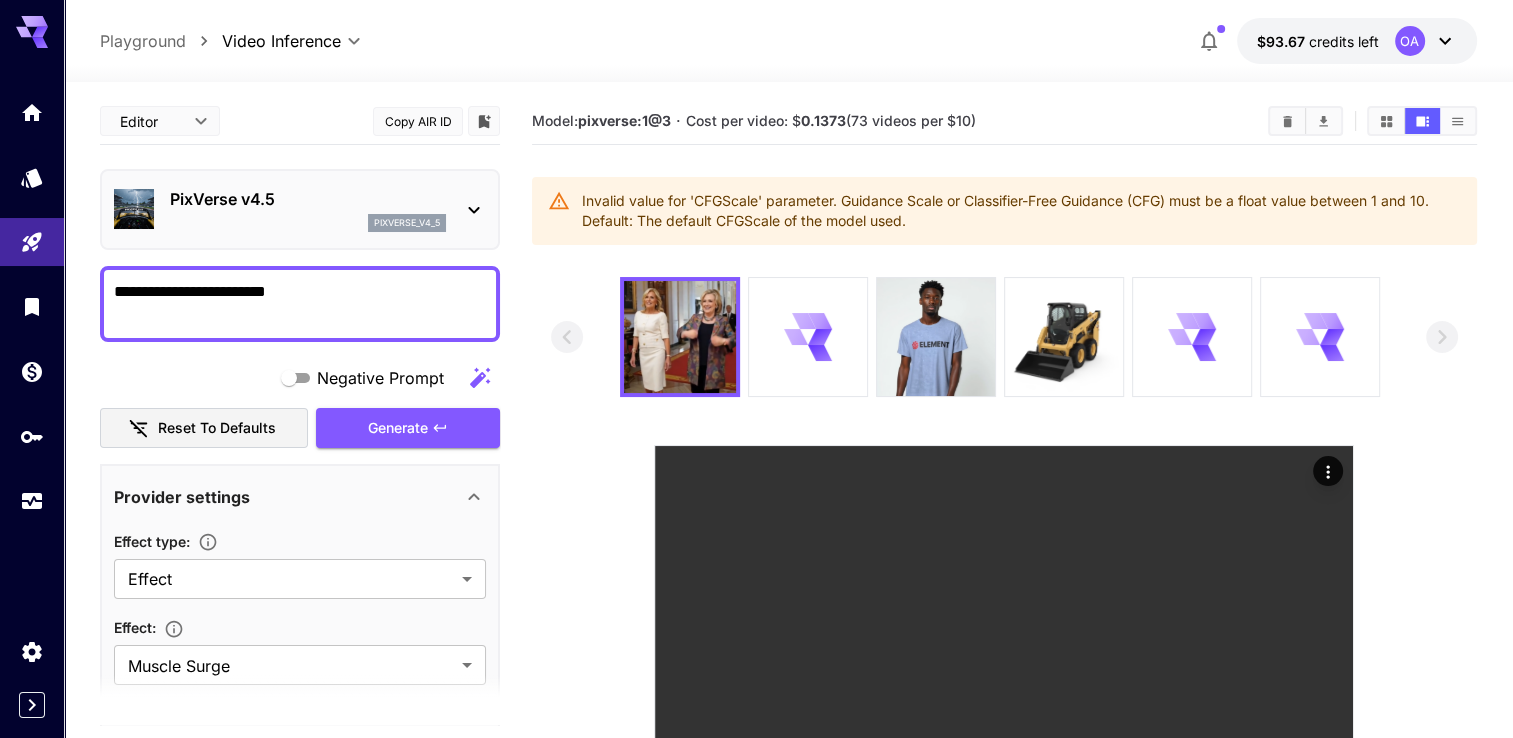 click on "PixVerse v4.5" at bounding box center (308, 199) 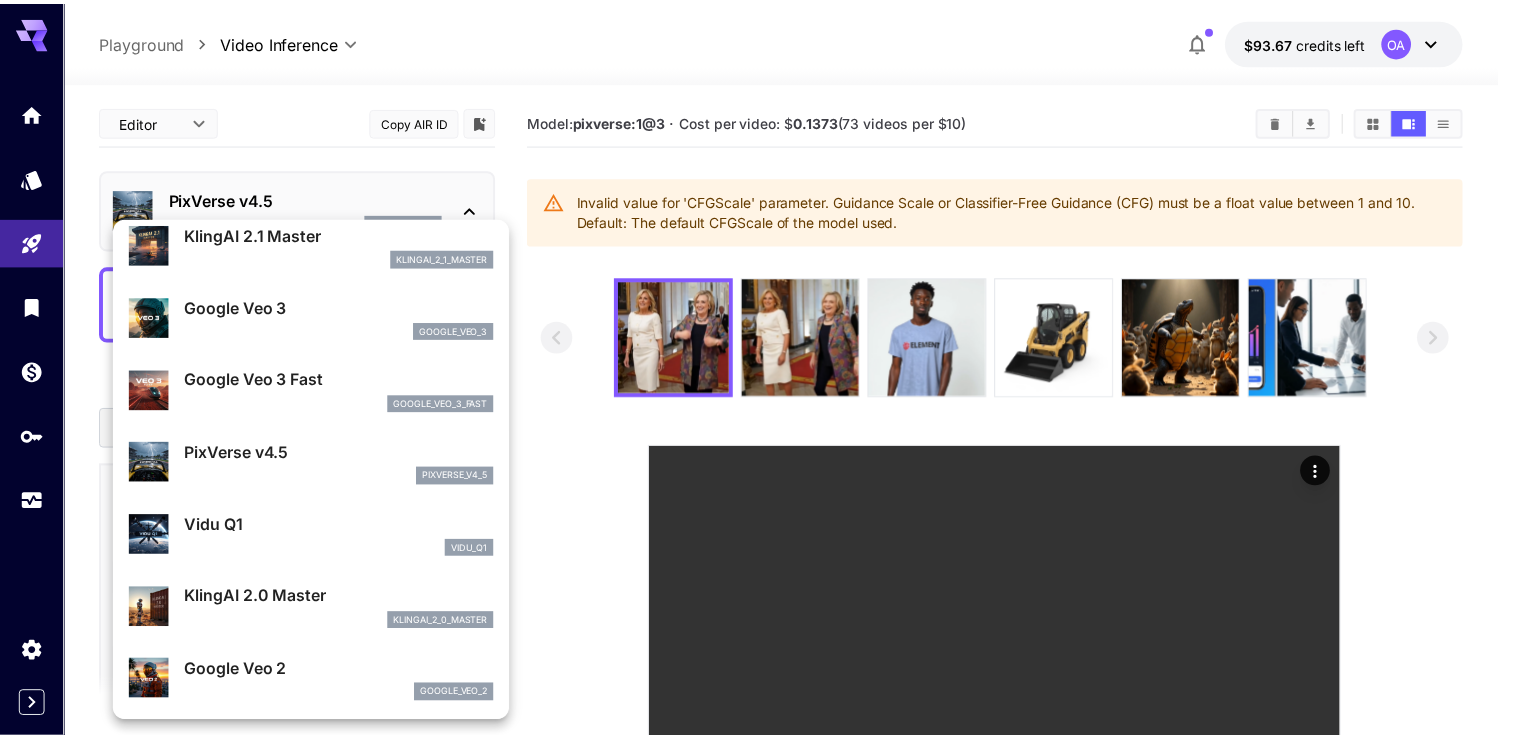 scroll, scrollTop: 201, scrollLeft: 0, axis: vertical 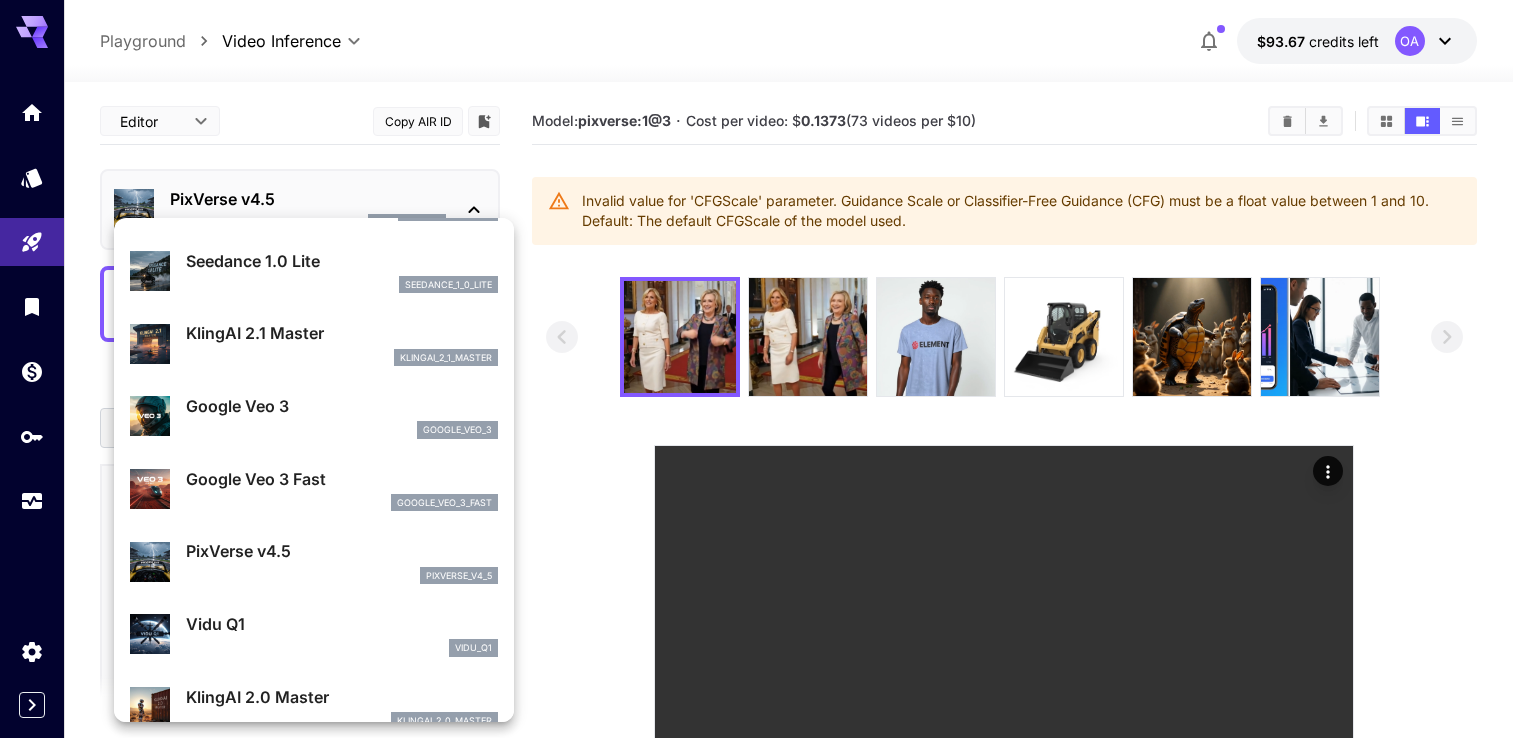 click on "Google Veo 3" at bounding box center (342, 406) 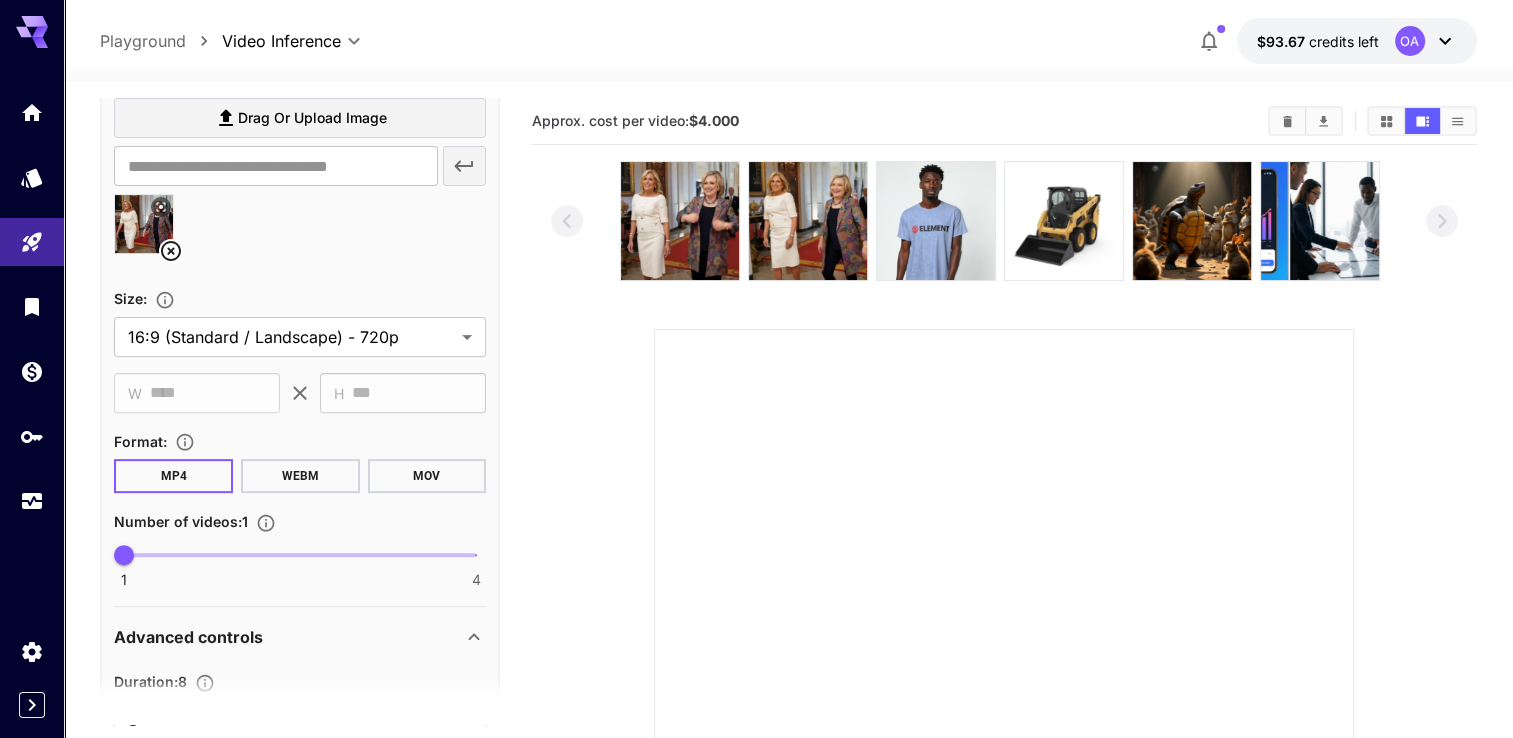 scroll, scrollTop: 700, scrollLeft: 0, axis: vertical 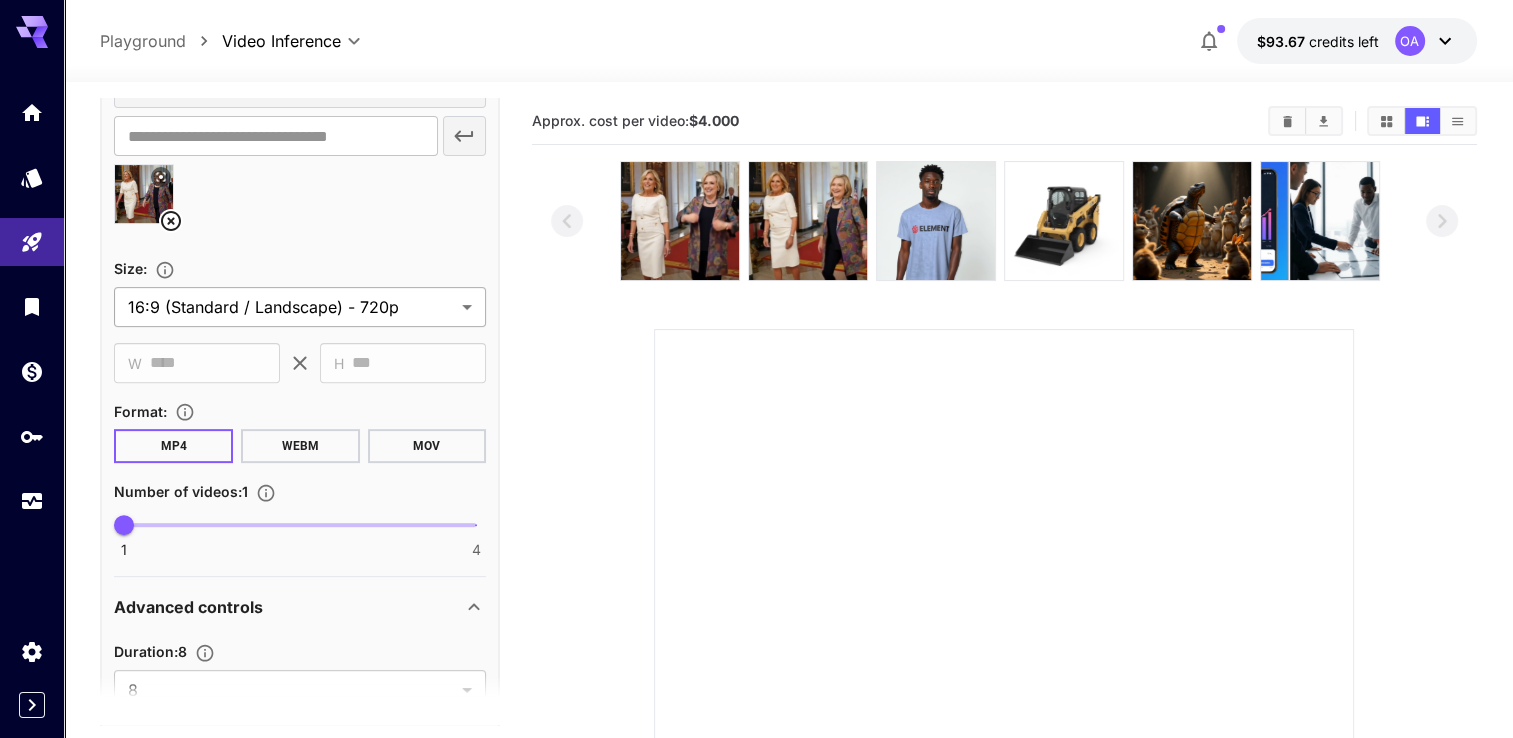 click on "**********" at bounding box center [756, 544] 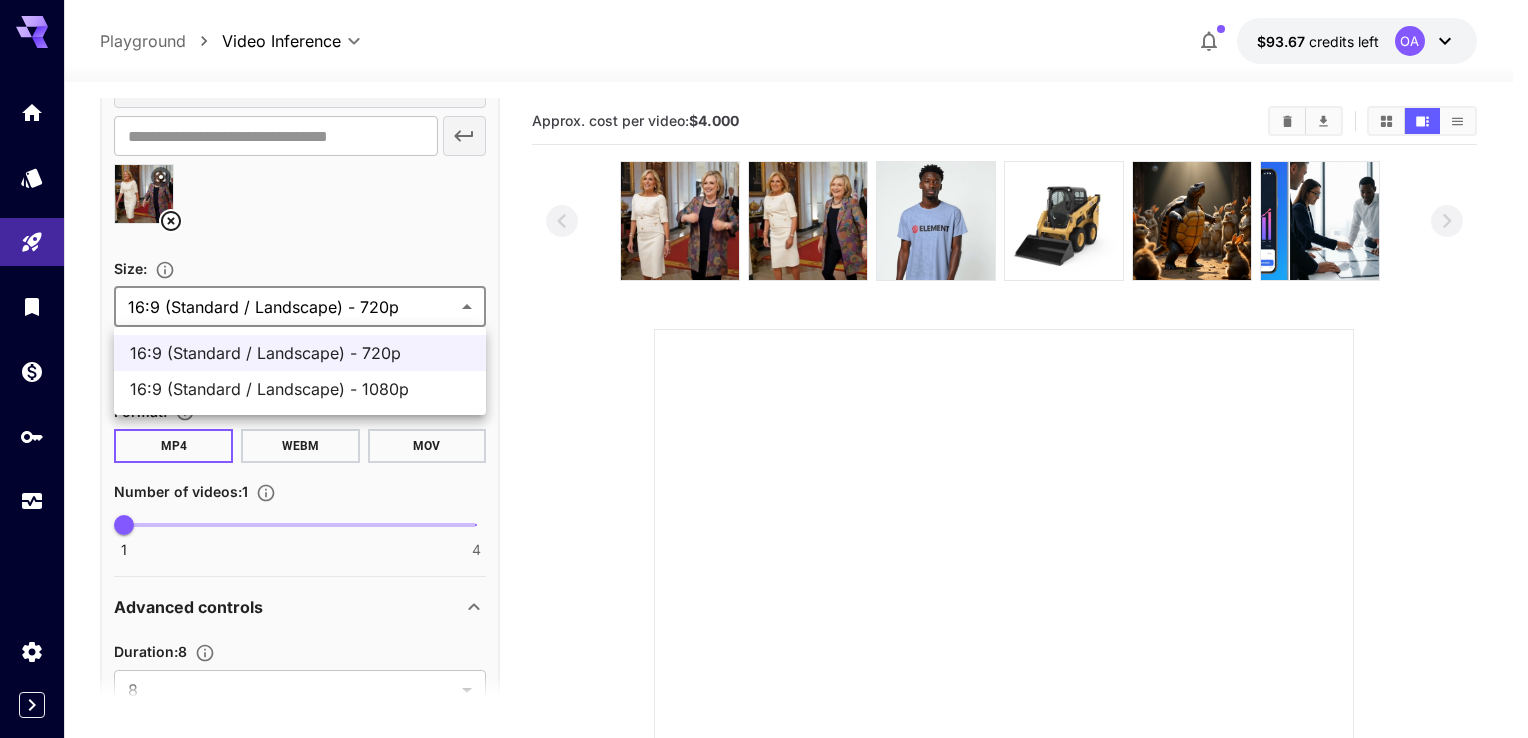 click on "16:9 (Standard / Landscape) - 1080p" at bounding box center (300, 389) 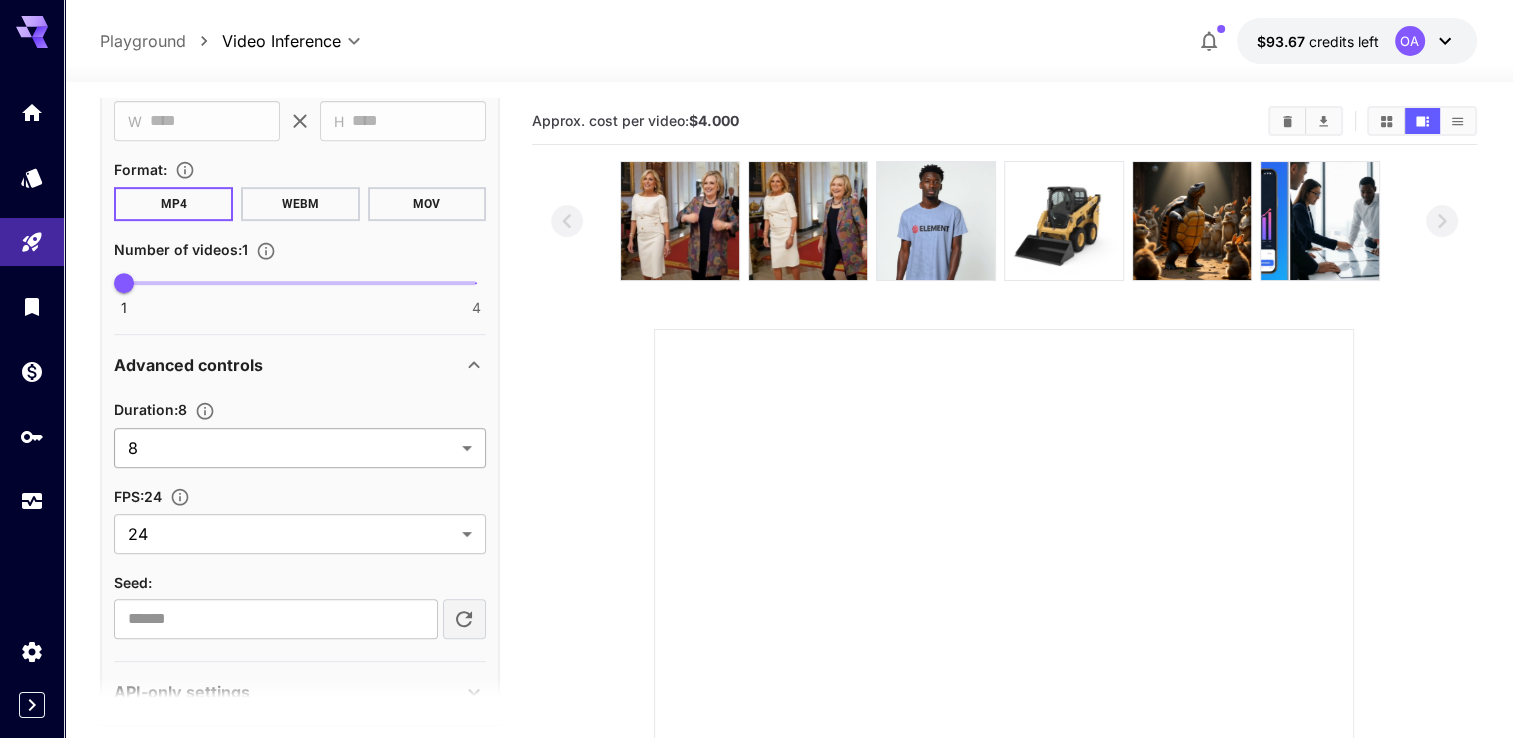 scroll, scrollTop: 991, scrollLeft: 0, axis: vertical 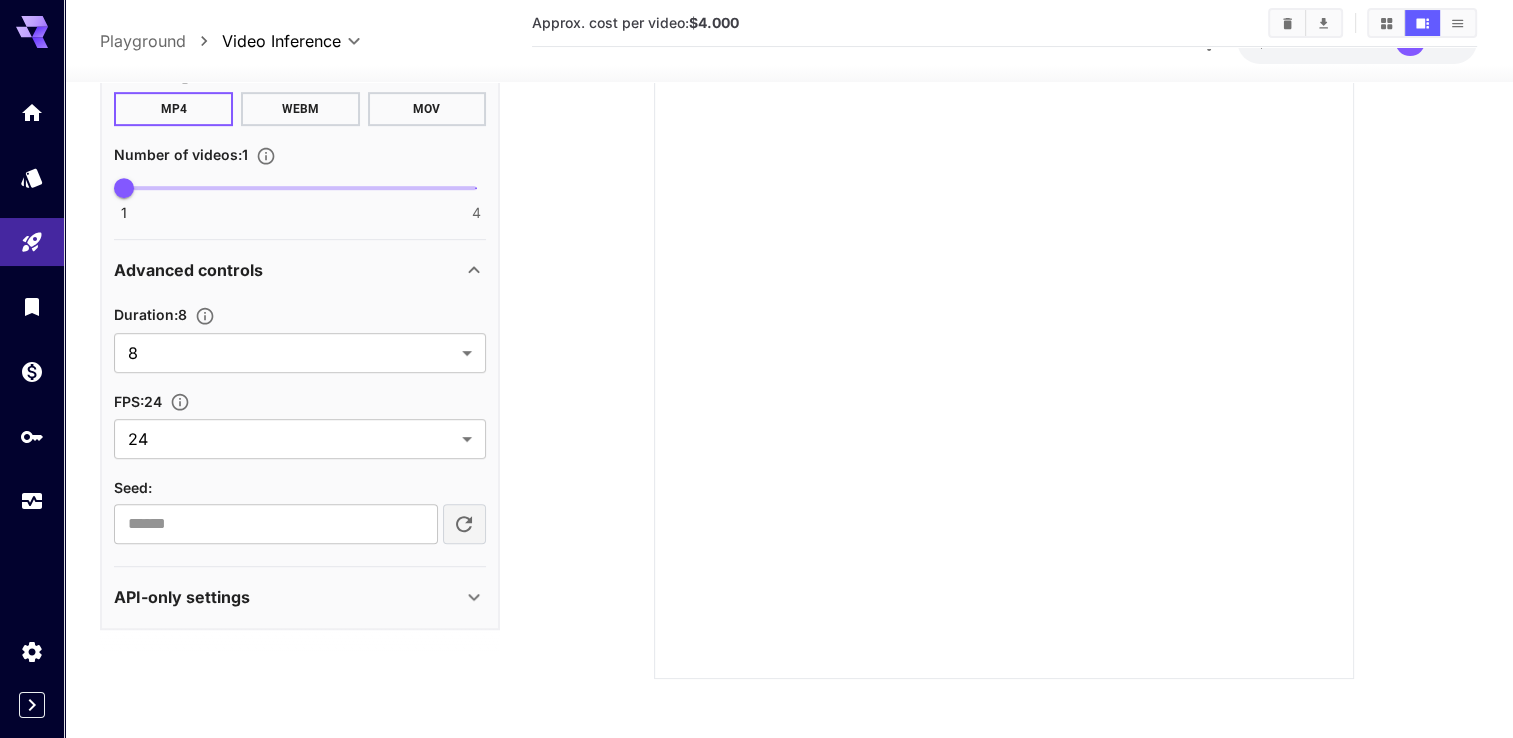 click on "API-only settings" at bounding box center (288, 597) 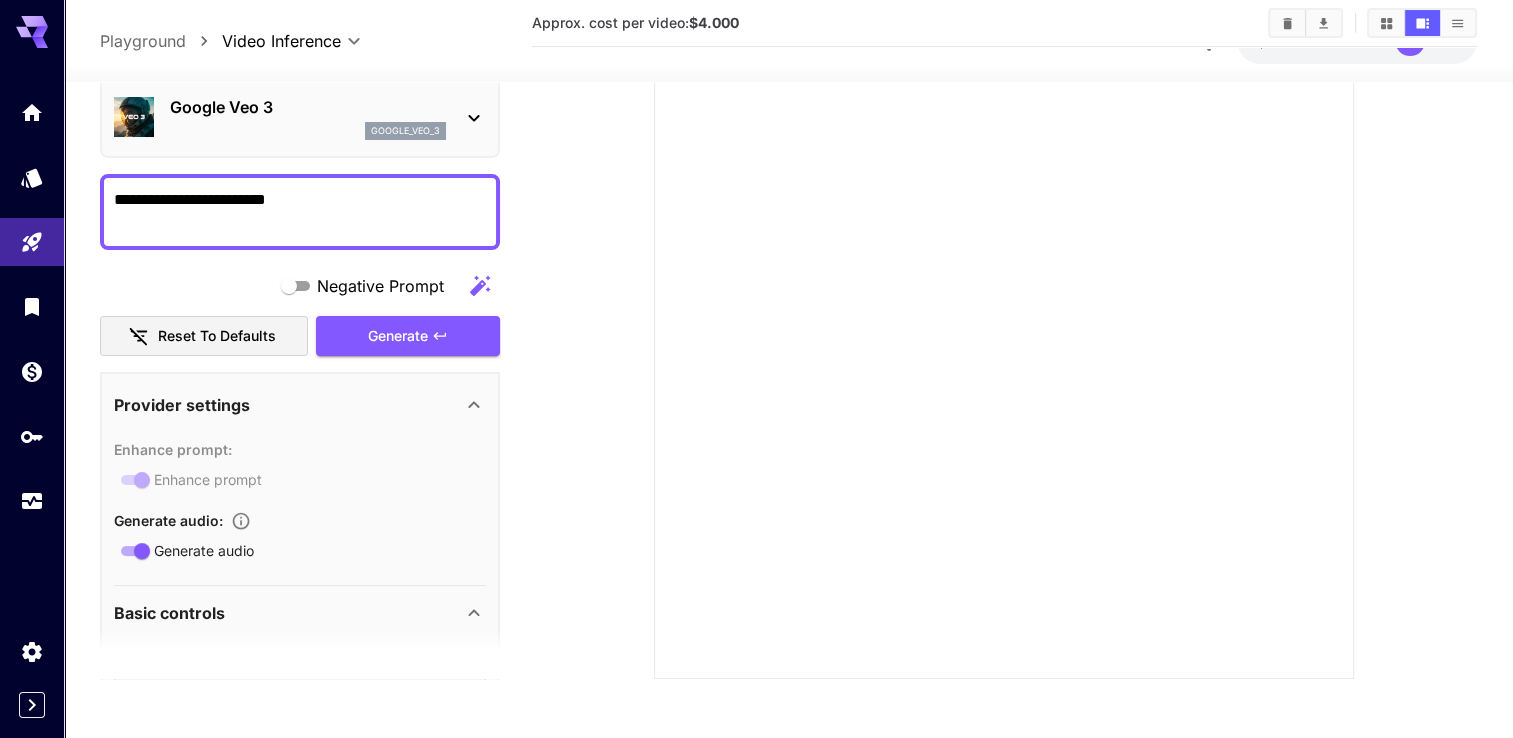 scroll, scrollTop: 0, scrollLeft: 0, axis: both 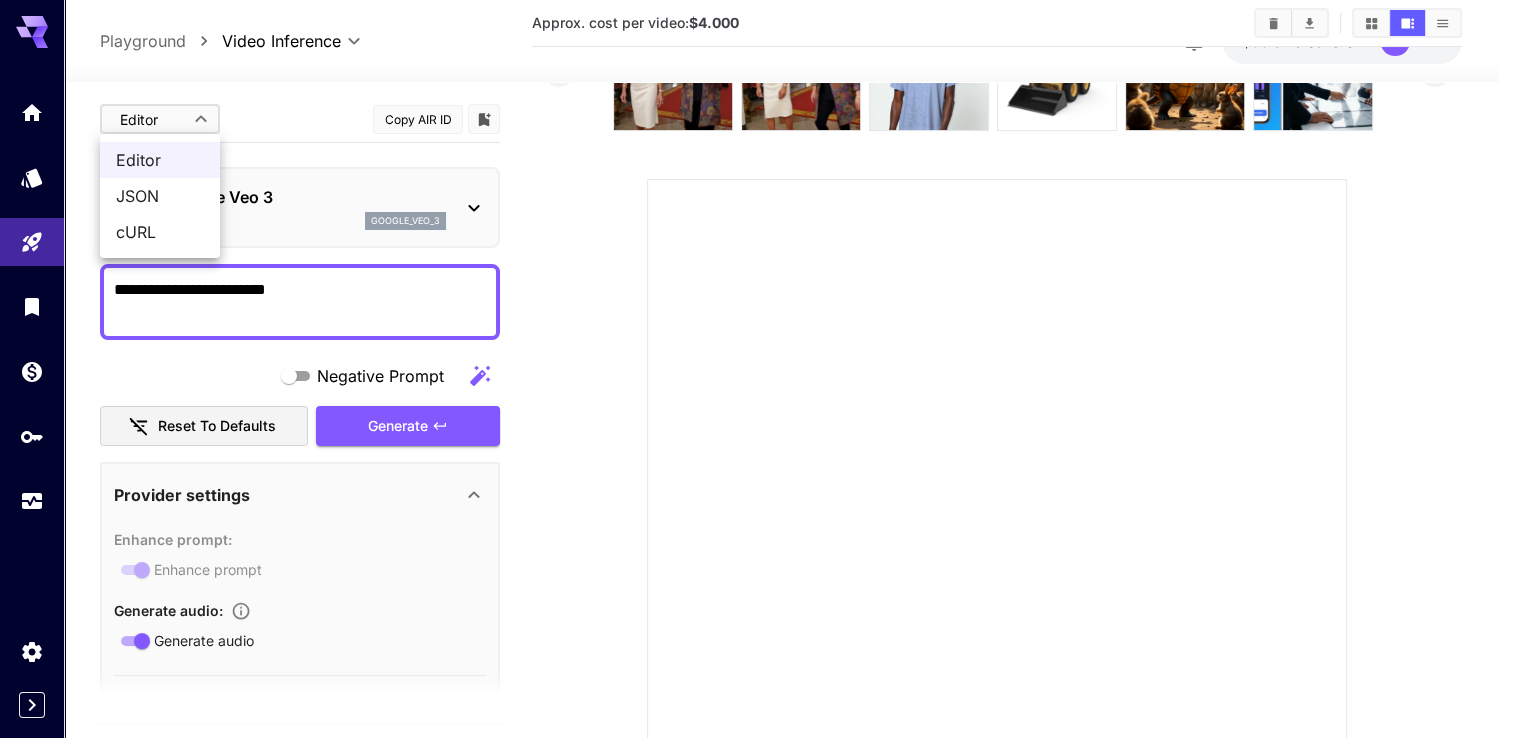 click on "**********" at bounding box center (756, 394) 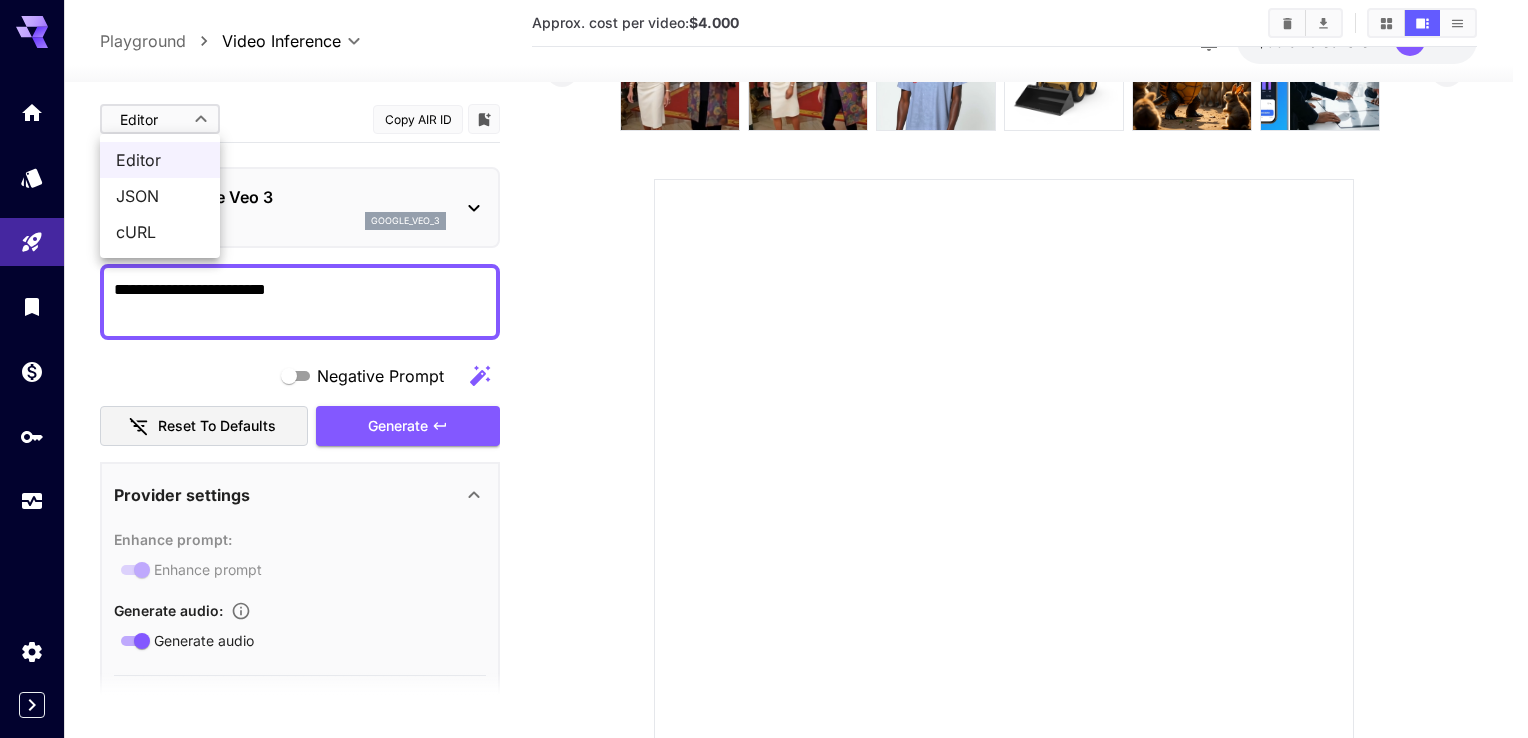 click at bounding box center [764, 369] 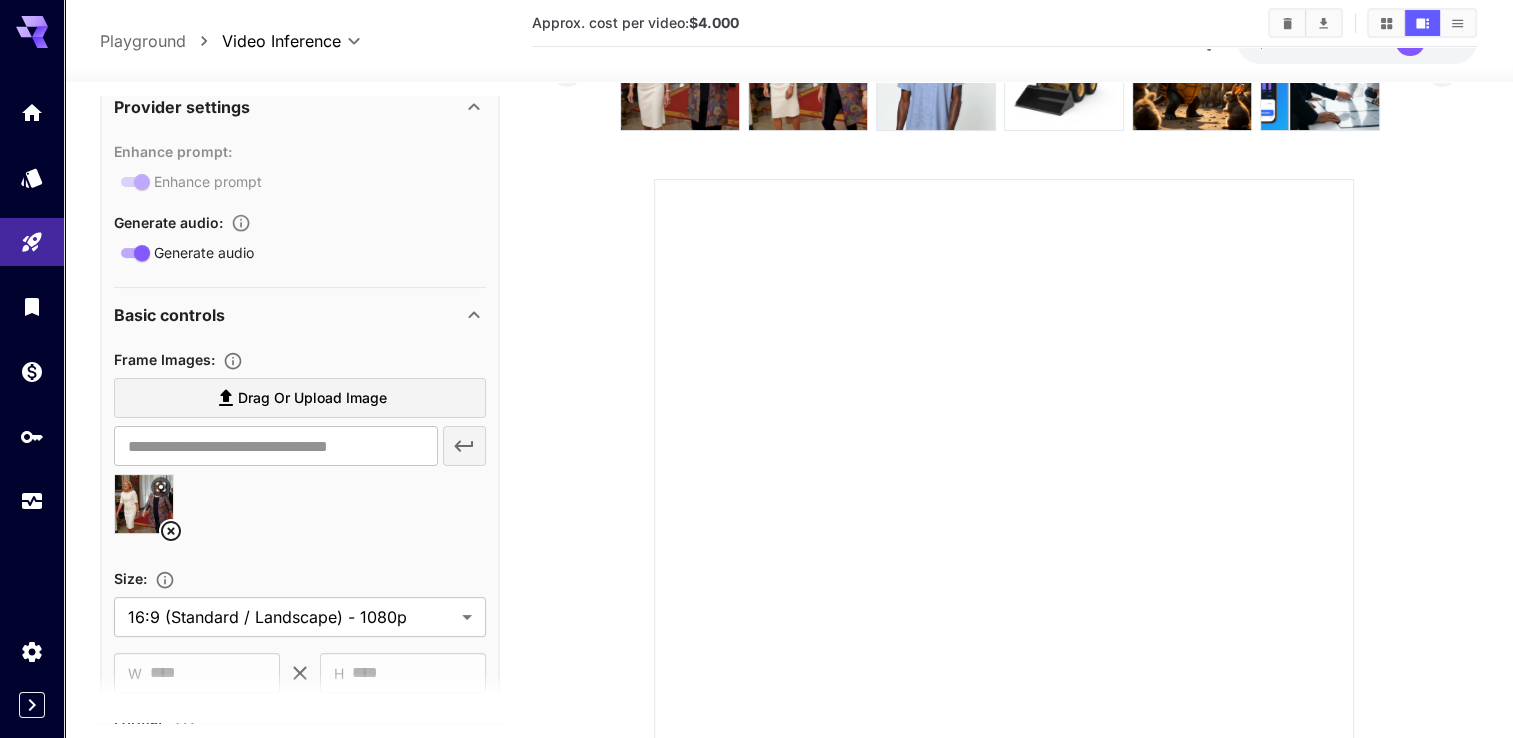 scroll, scrollTop: 400, scrollLeft: 0, axis: vertical 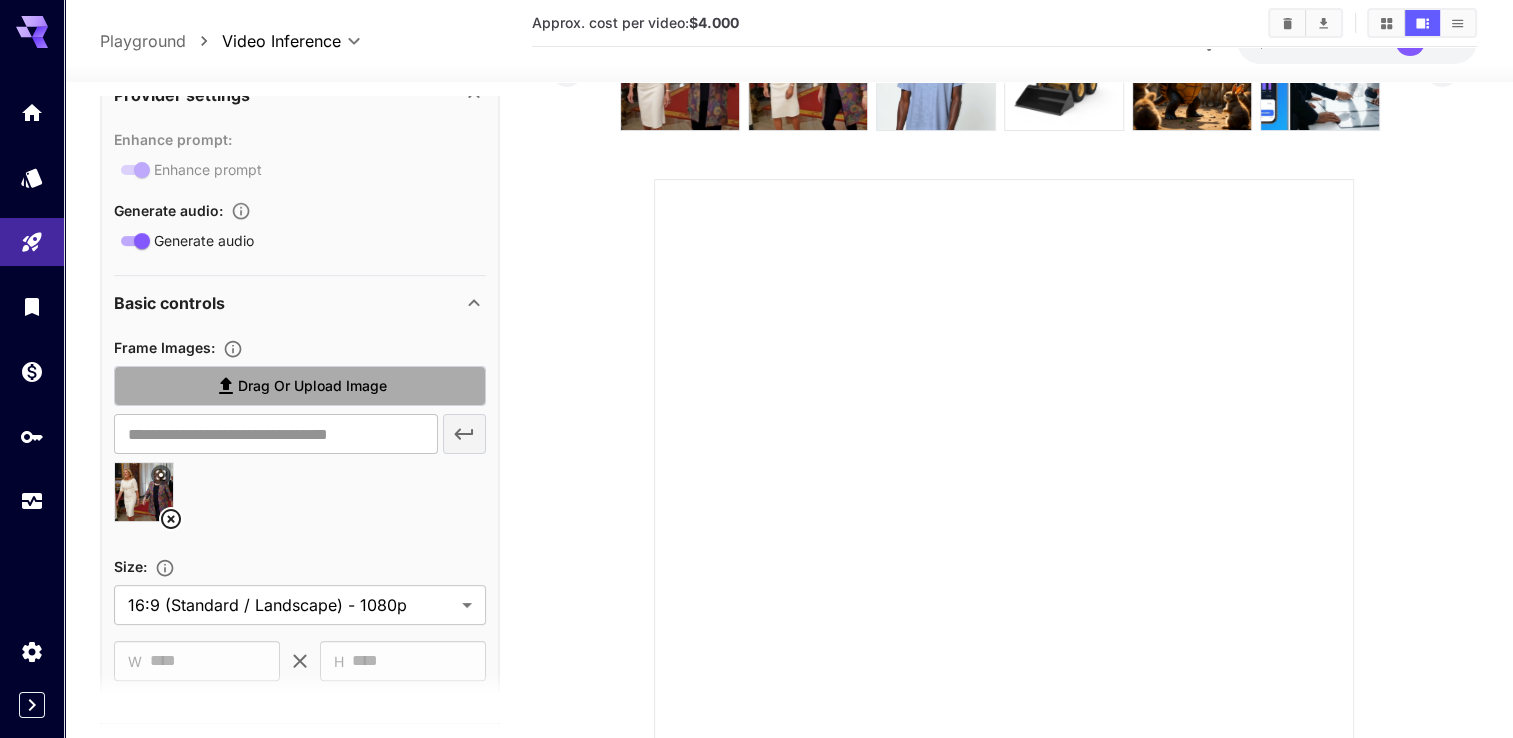 click on "Drag or upload image" at bounding box center (312, 386) 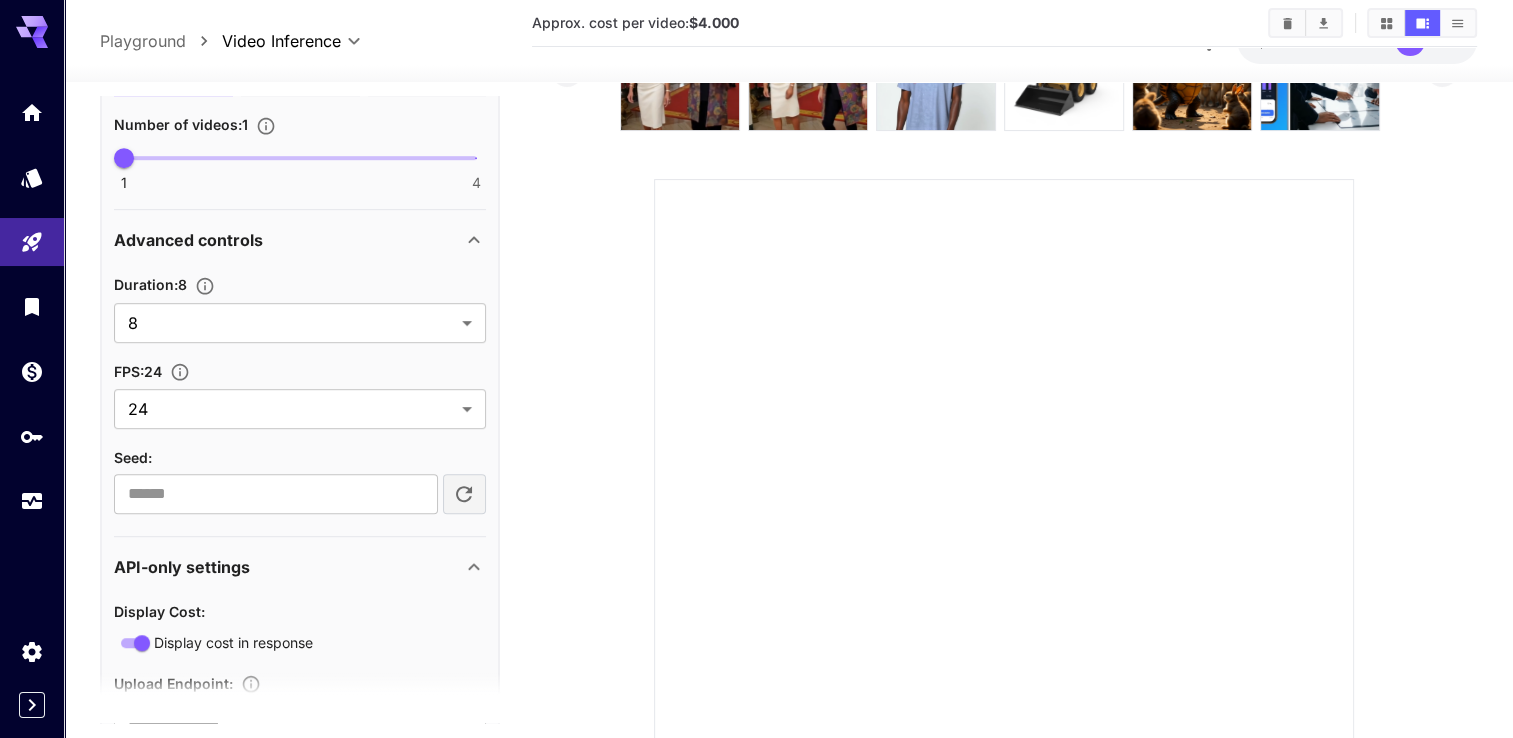scroll, scrollTop: 1173, scrollLeft: 0, axis: vertical 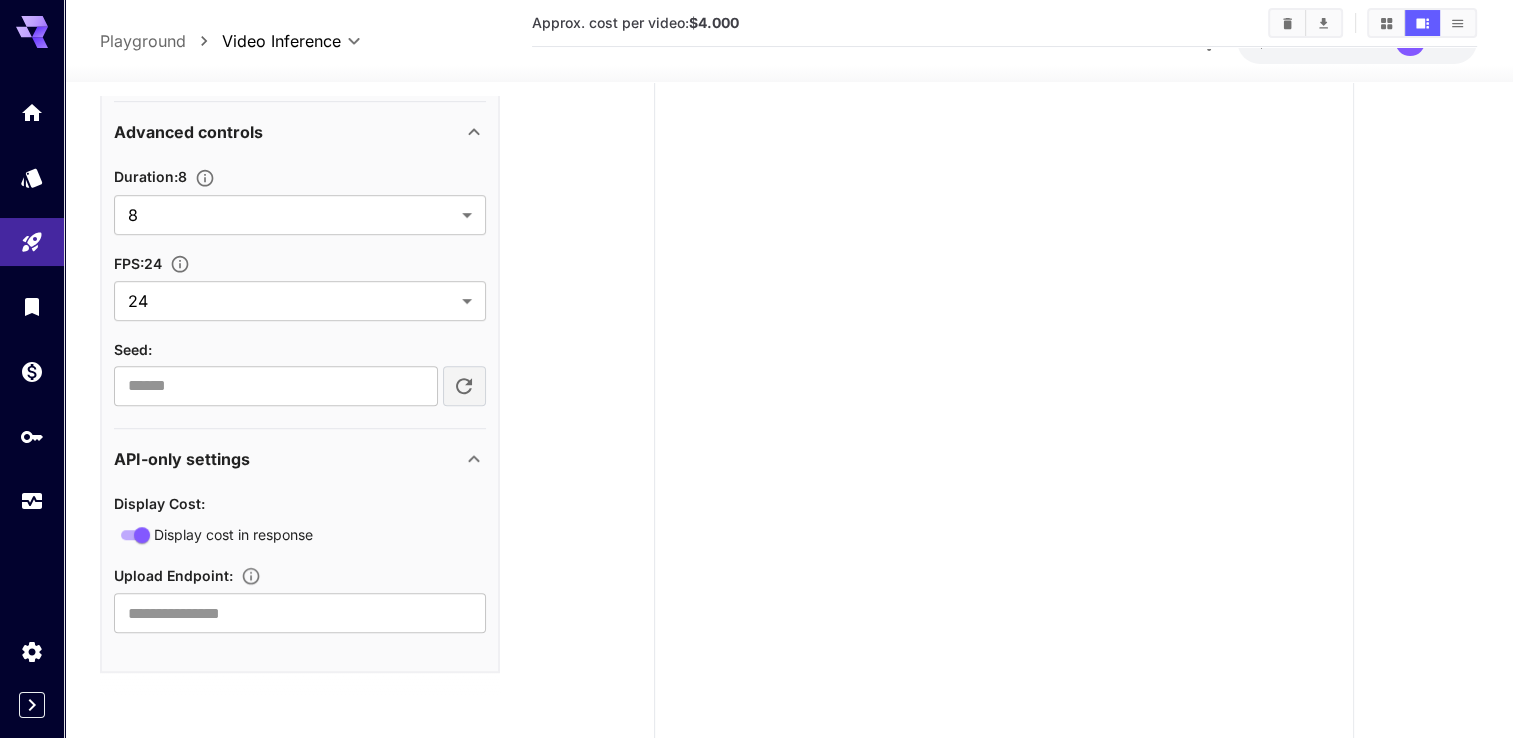 type on "**********" 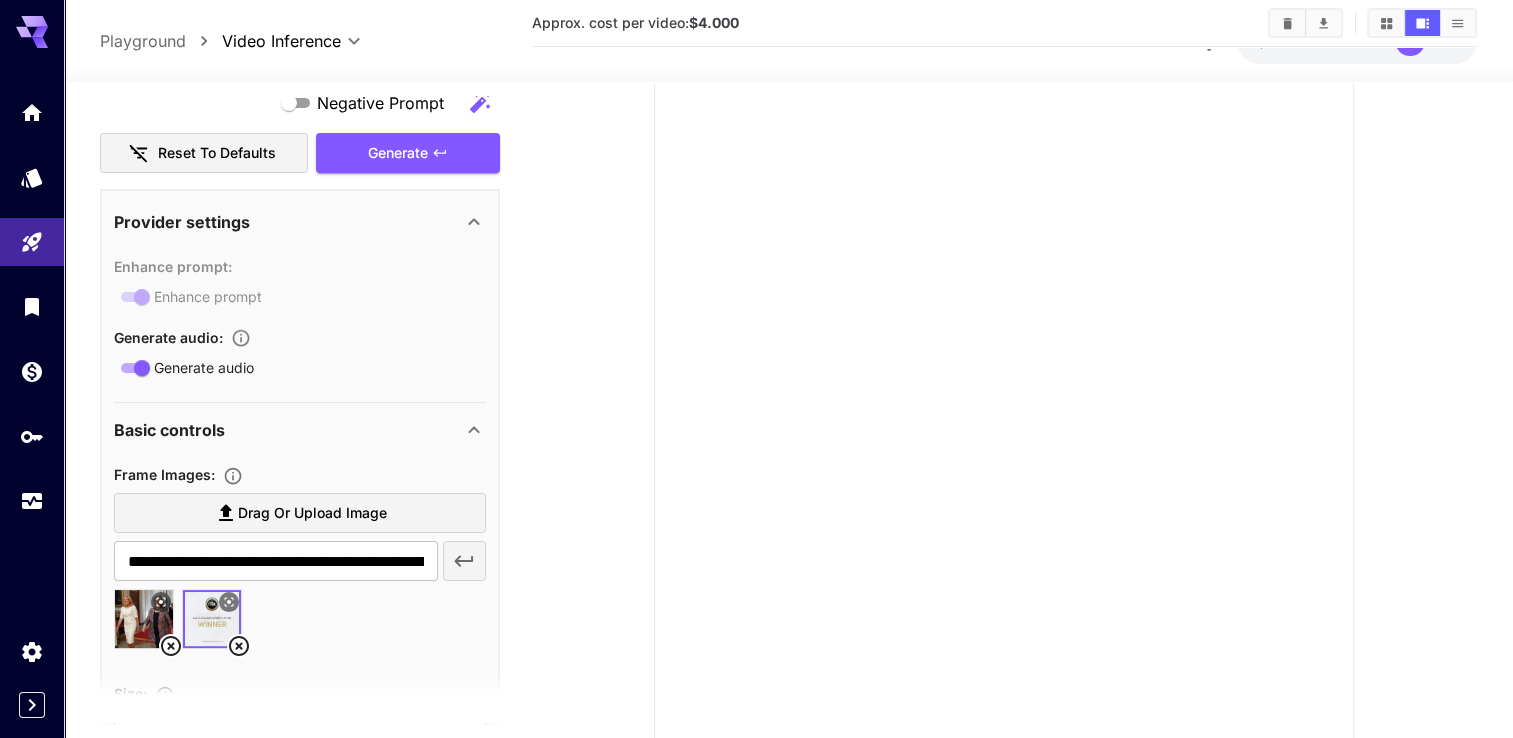 scroll, scrollTop: 0, scrollLeft: 0, axis: both 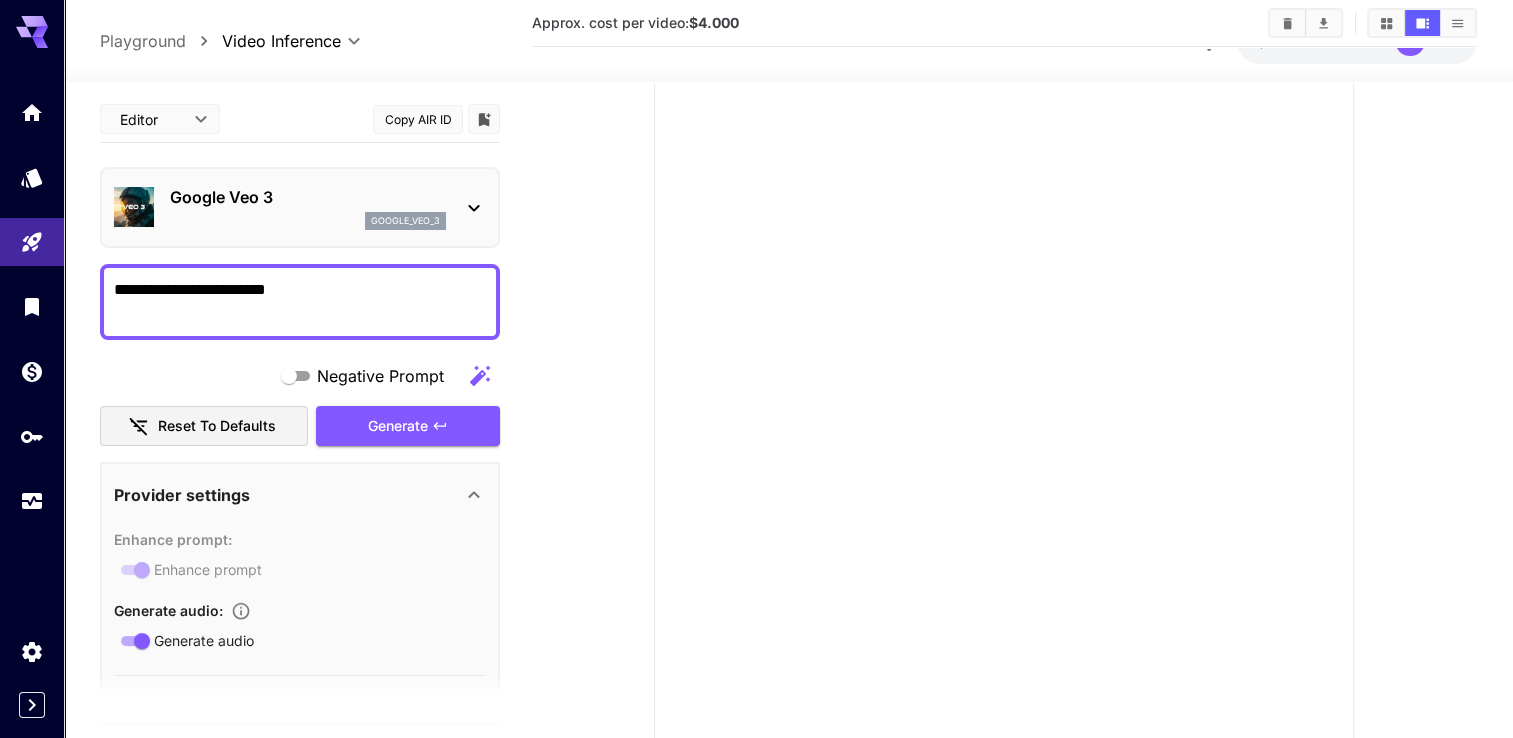 drag, startPoint x: 340, startPoint y: 294, endPoint x: 116, endPoint y: 304, distance: 224.2231 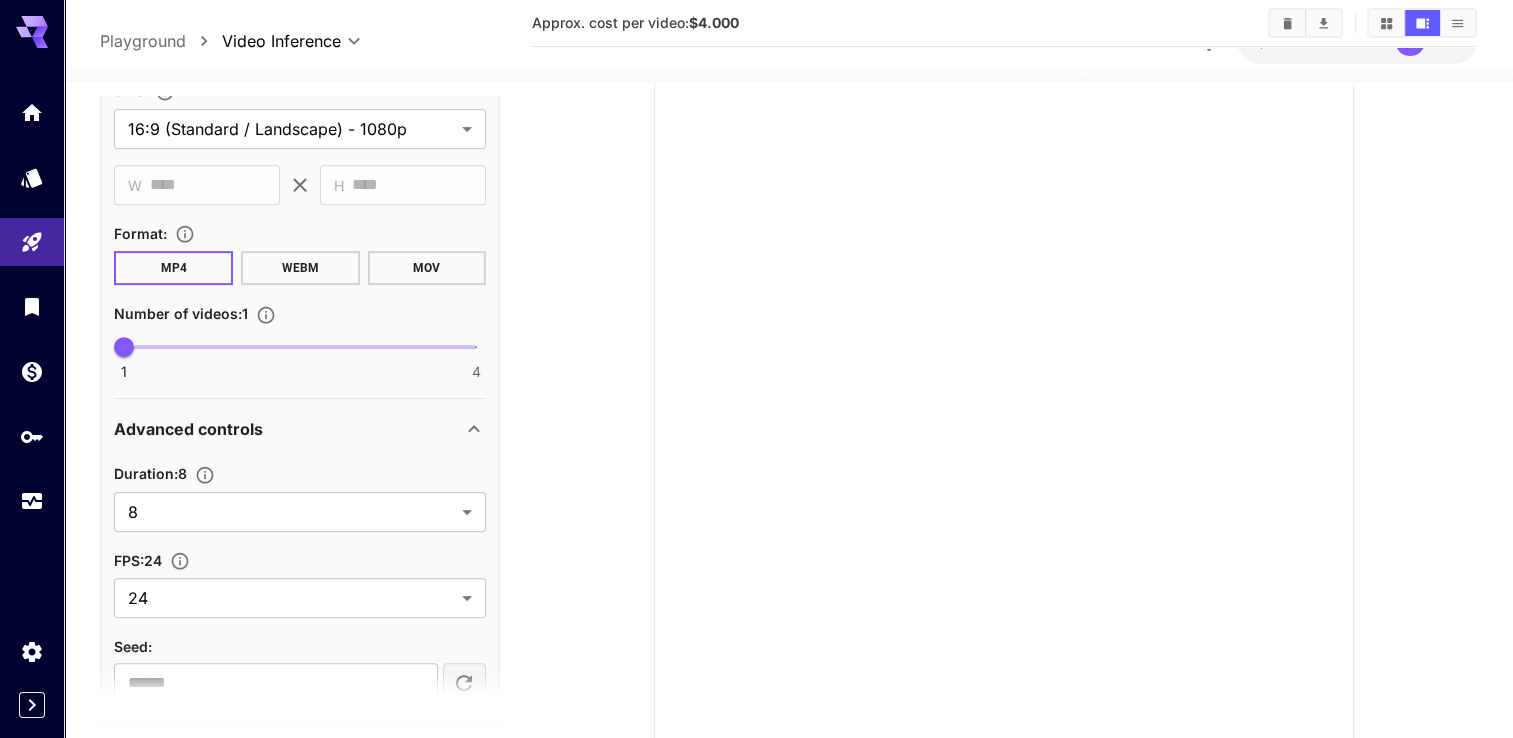 scroll, scrollTop: 1197, scrollLeft: 0, axis: vertical 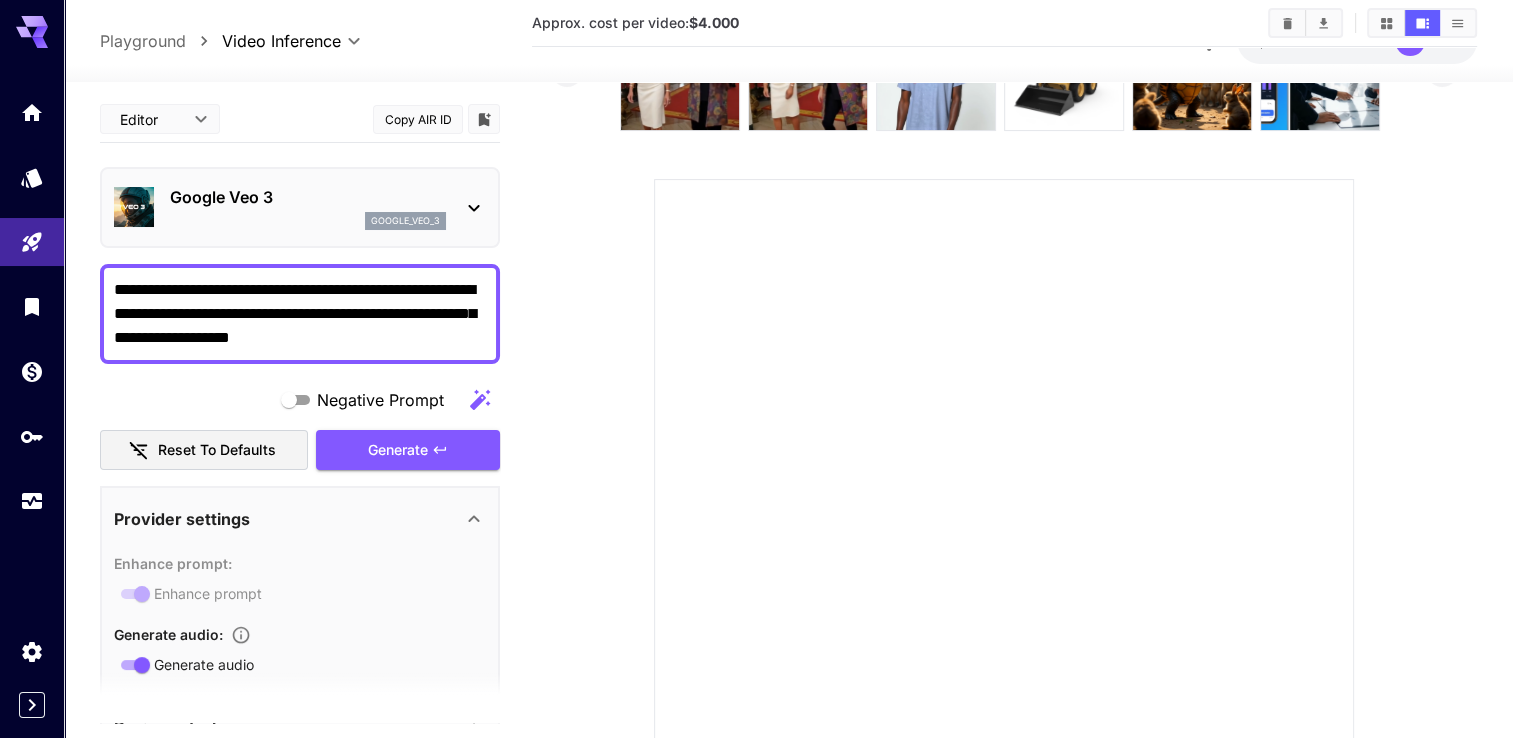 type on "**********" 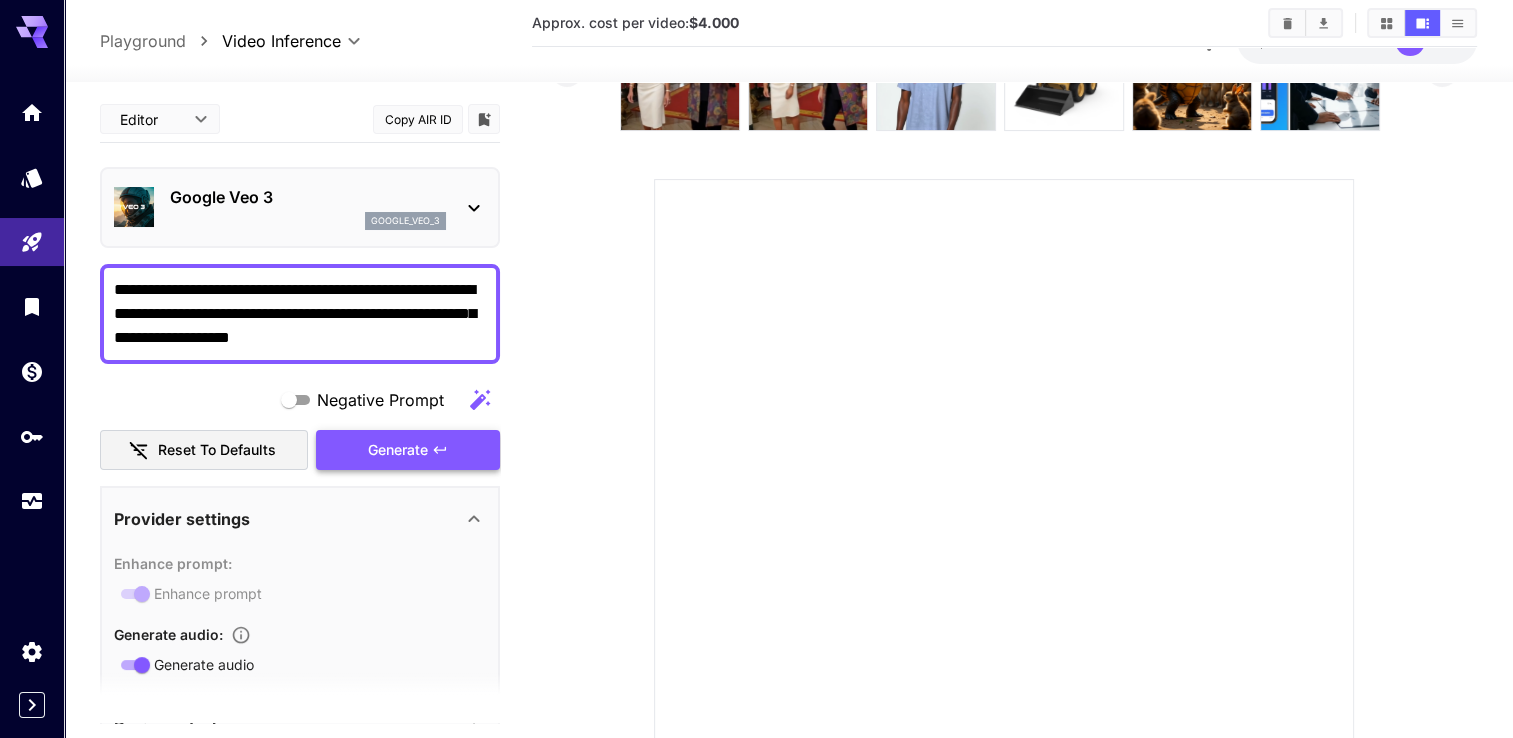 click on "Generate" at bounding box center (408, 450) 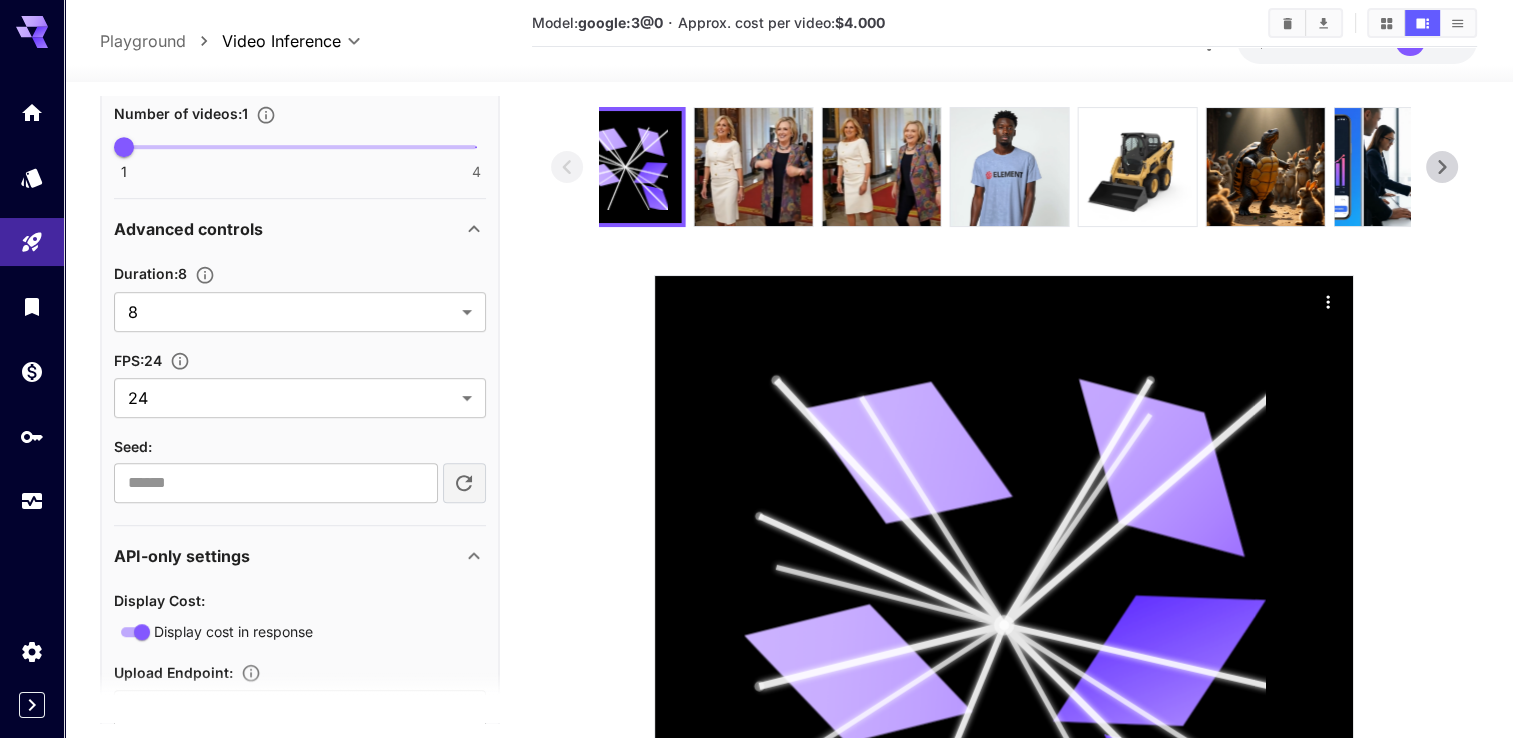 scroll, scrollTop: 1197, scrollLeft: 0, axis: vertical 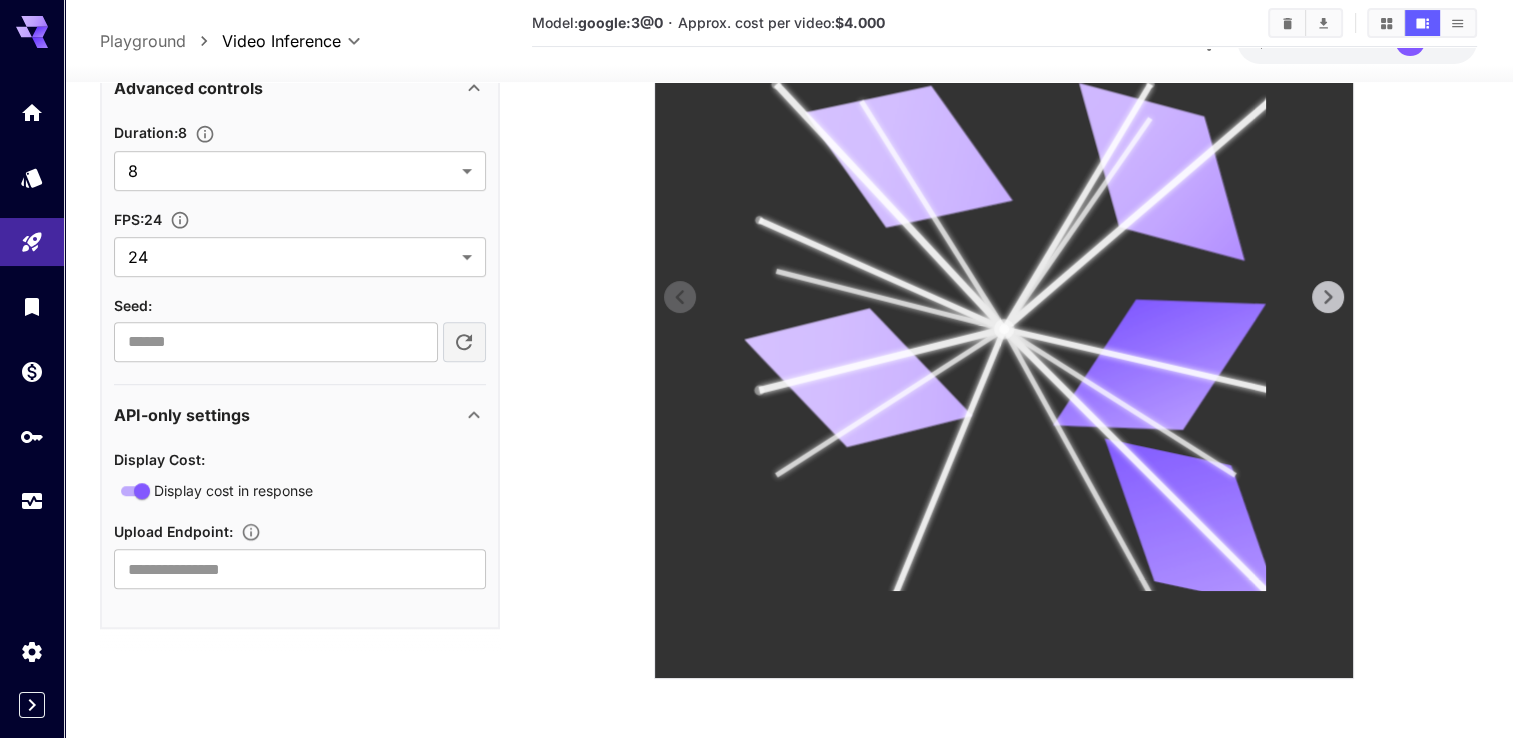 click 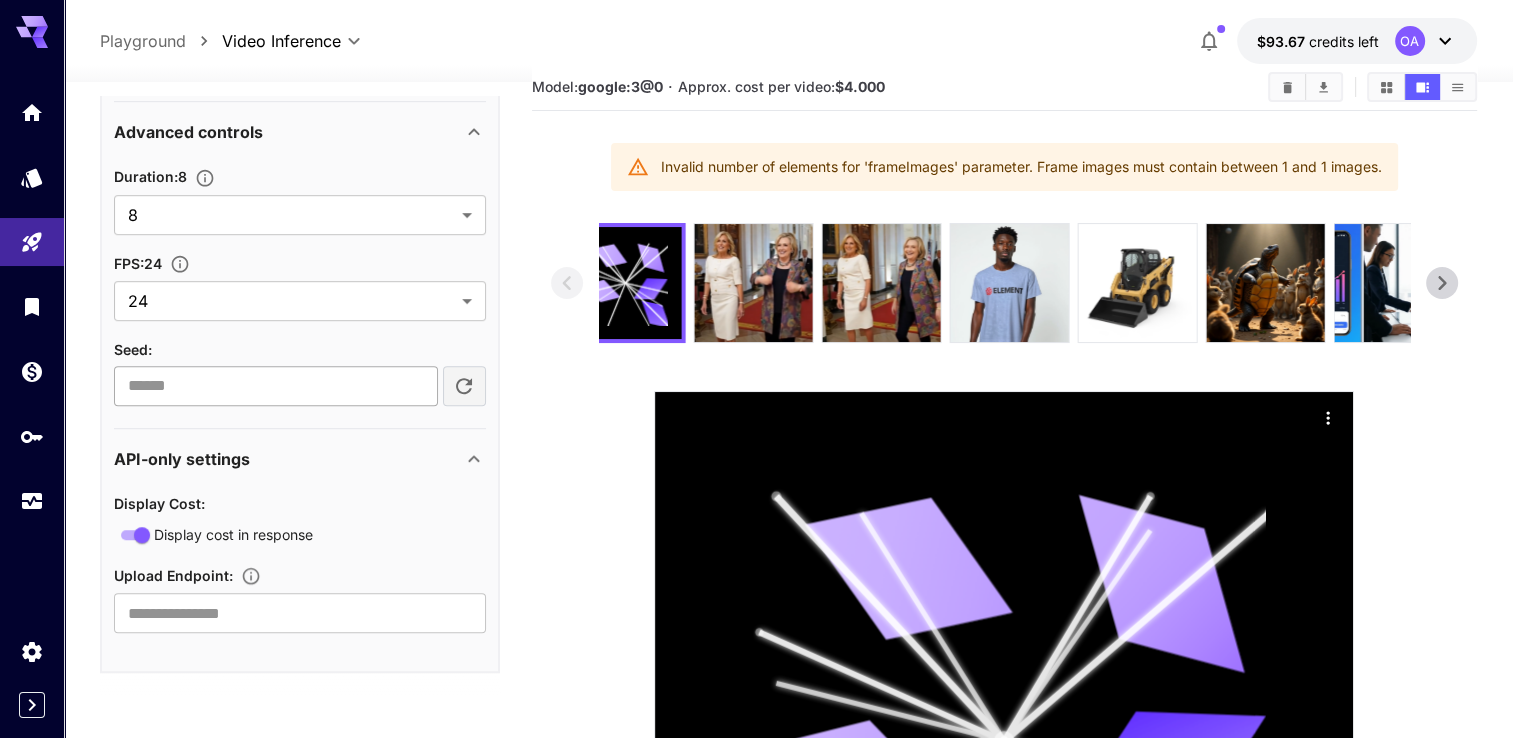 scroll, scrollTop: 100, scrollLeft: 0, axis: vertical 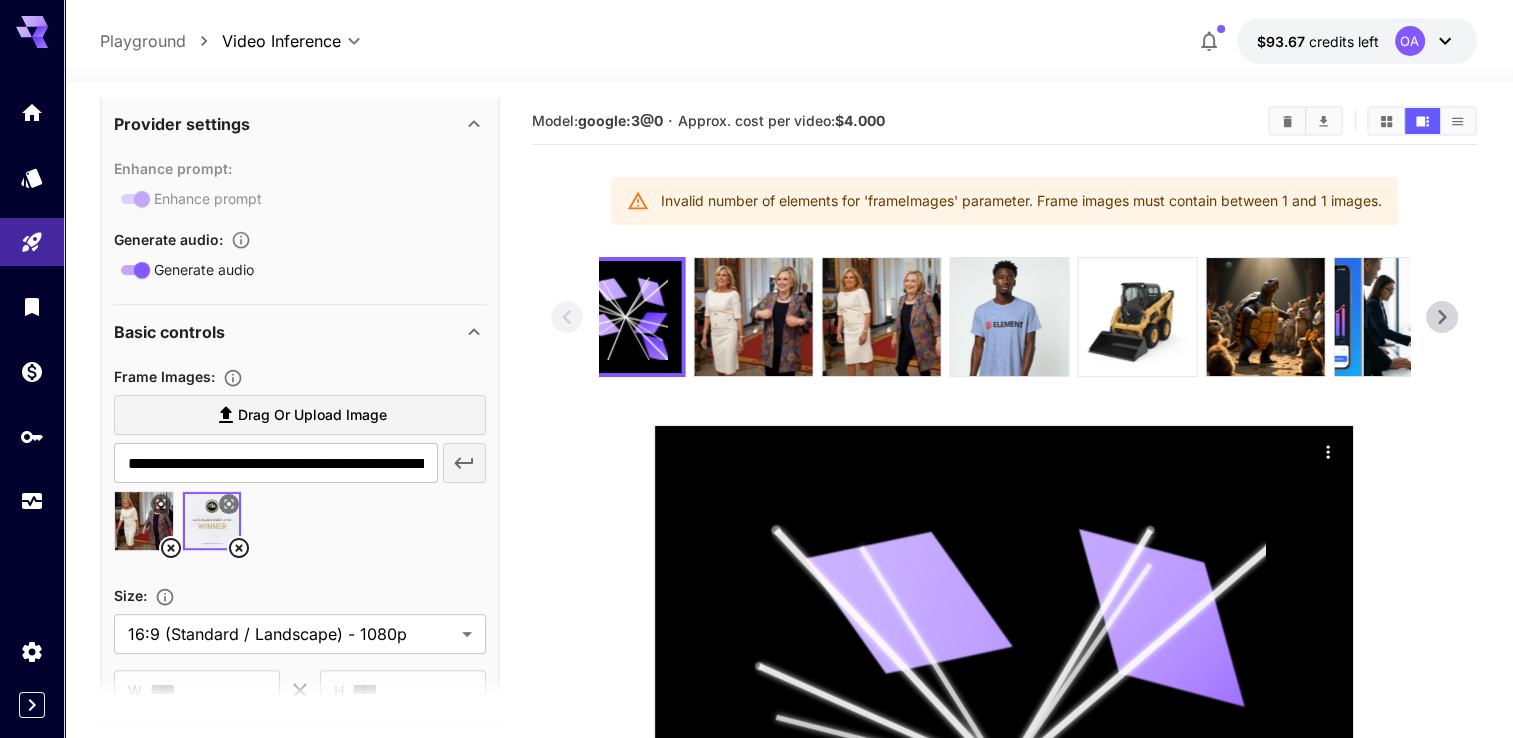 click 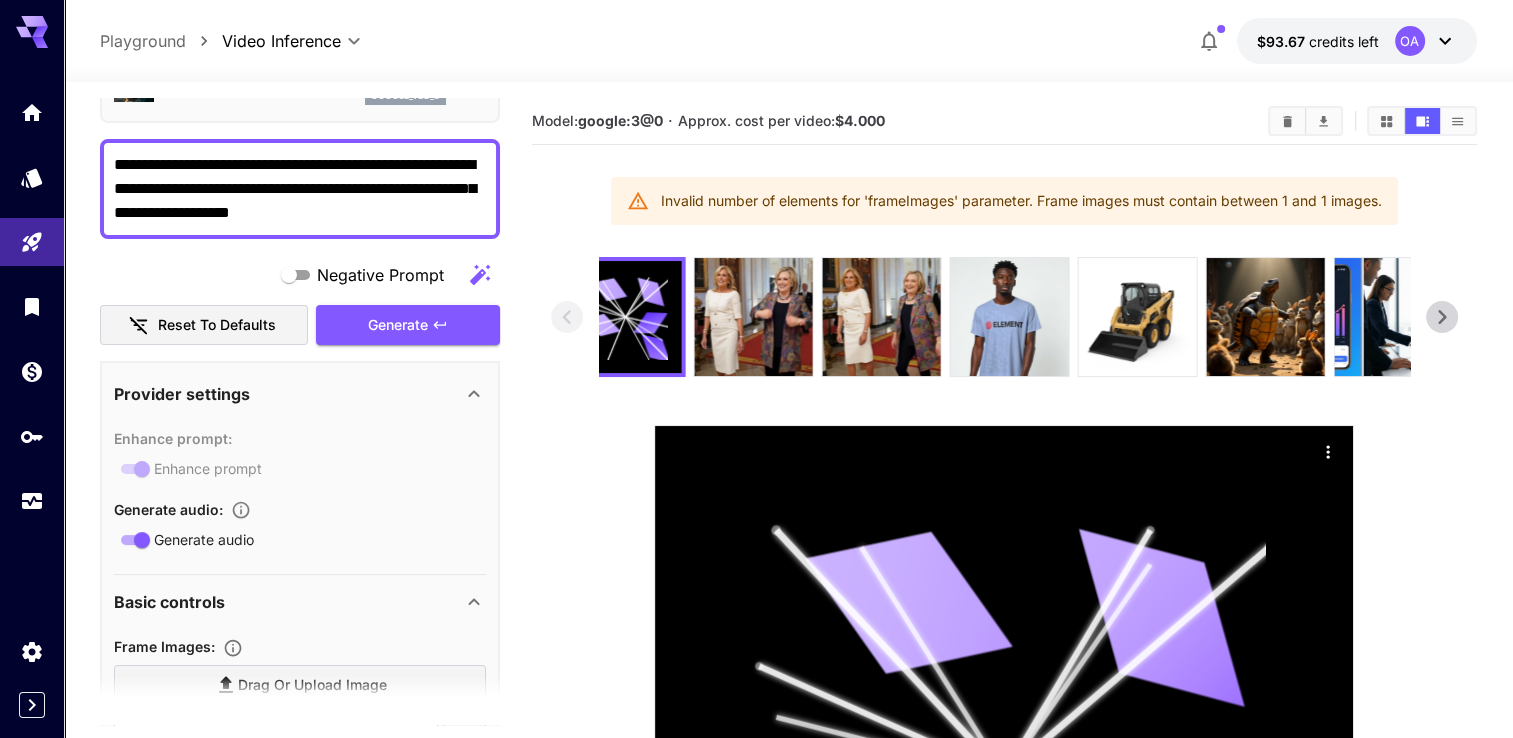 scroll, scrollTop: 97, scrollLeft: 0, axis: vertical 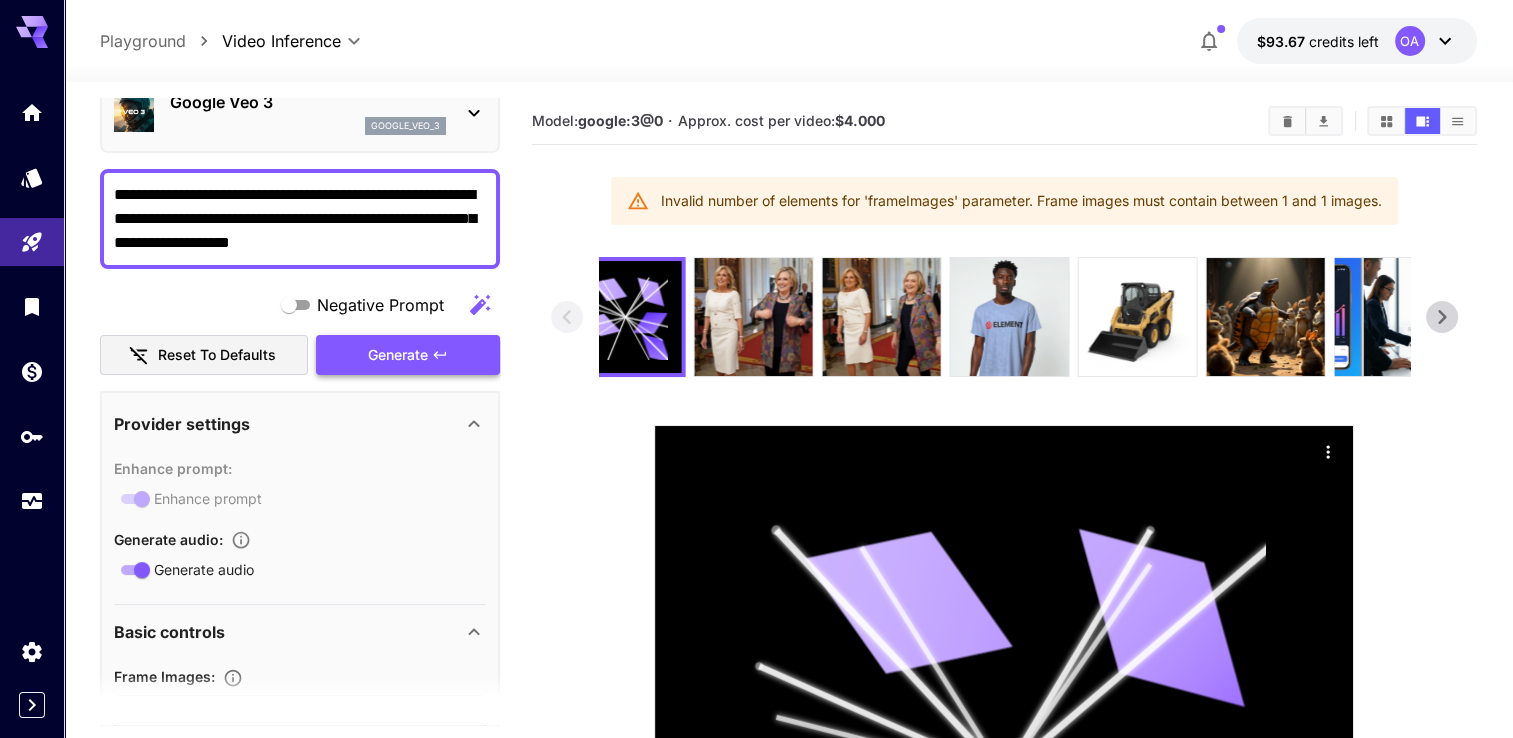 click on "Generate" at bounding box center (408, 355) 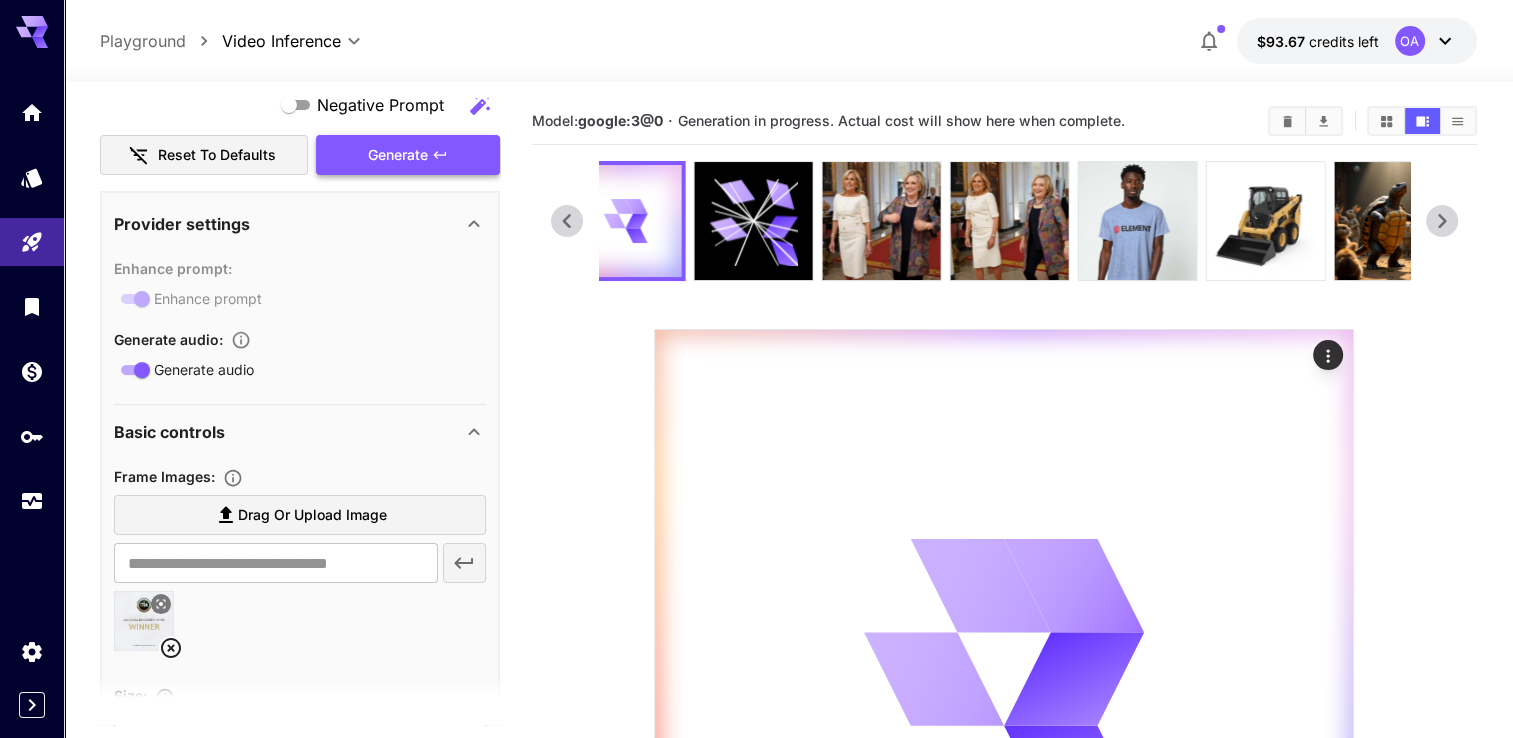 scroll, scrollTop: 597, scrollLeft: 0, axis: vertical 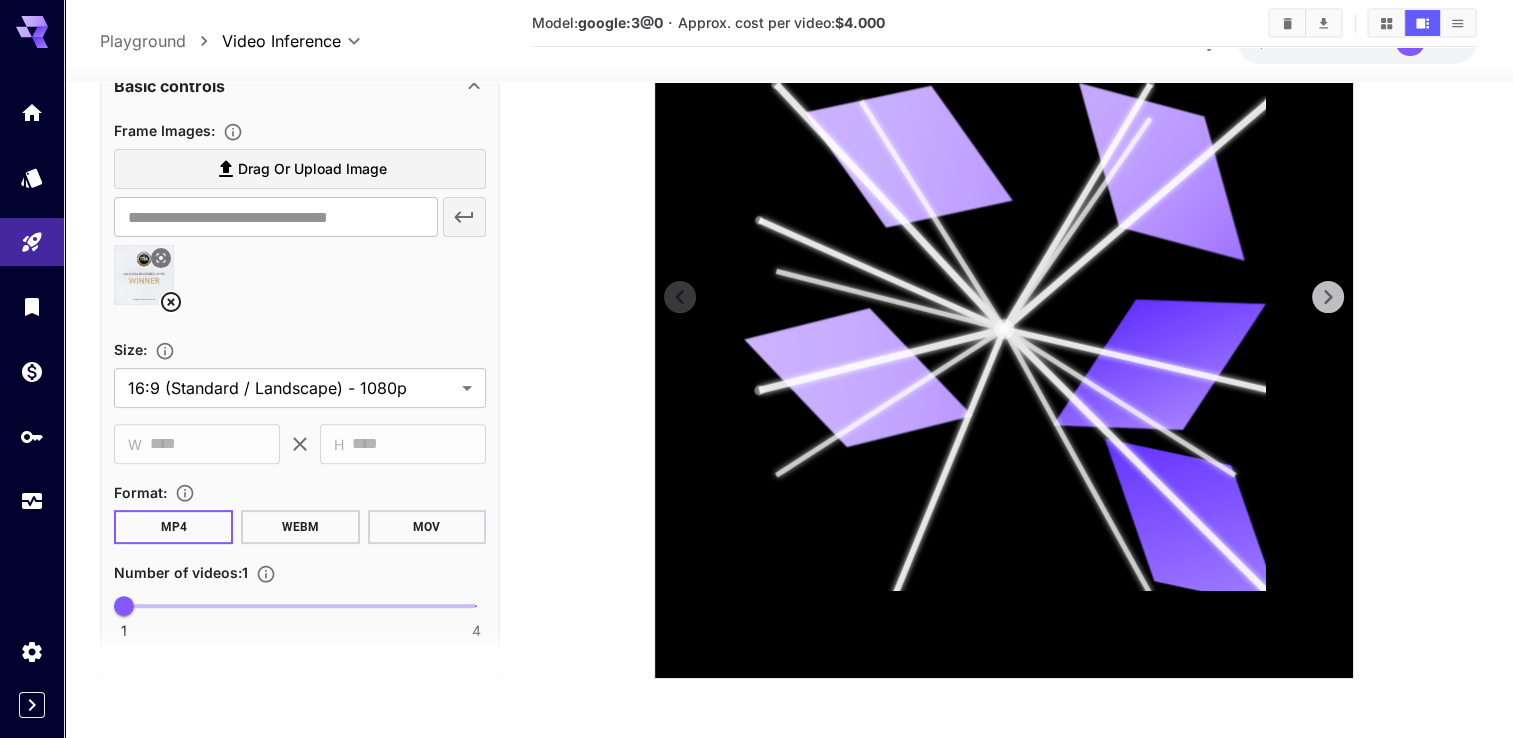 click 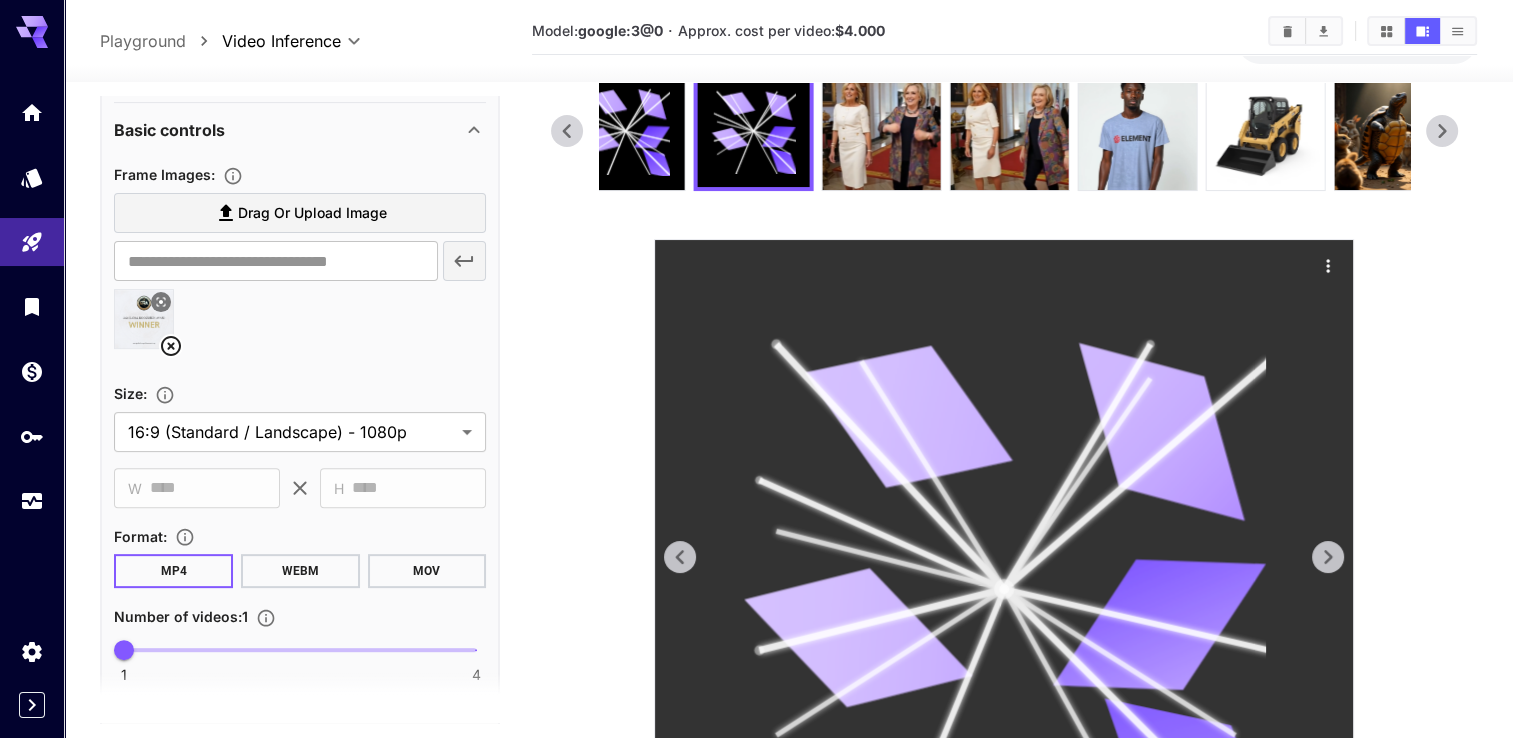 scroll, scrollTop: 0, scrollLeft: 0, axis: both 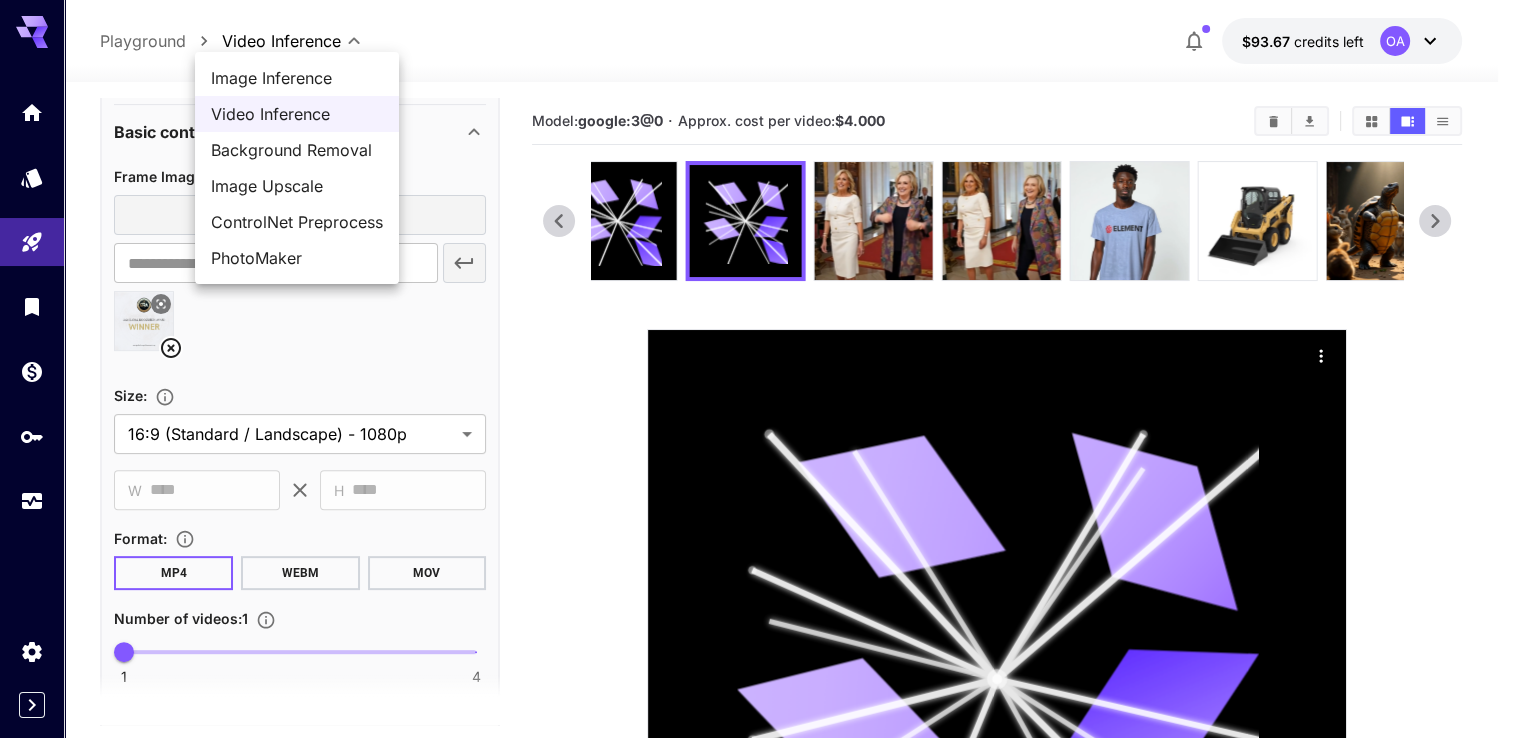 click on "**********" at bounding box center (756, 544) 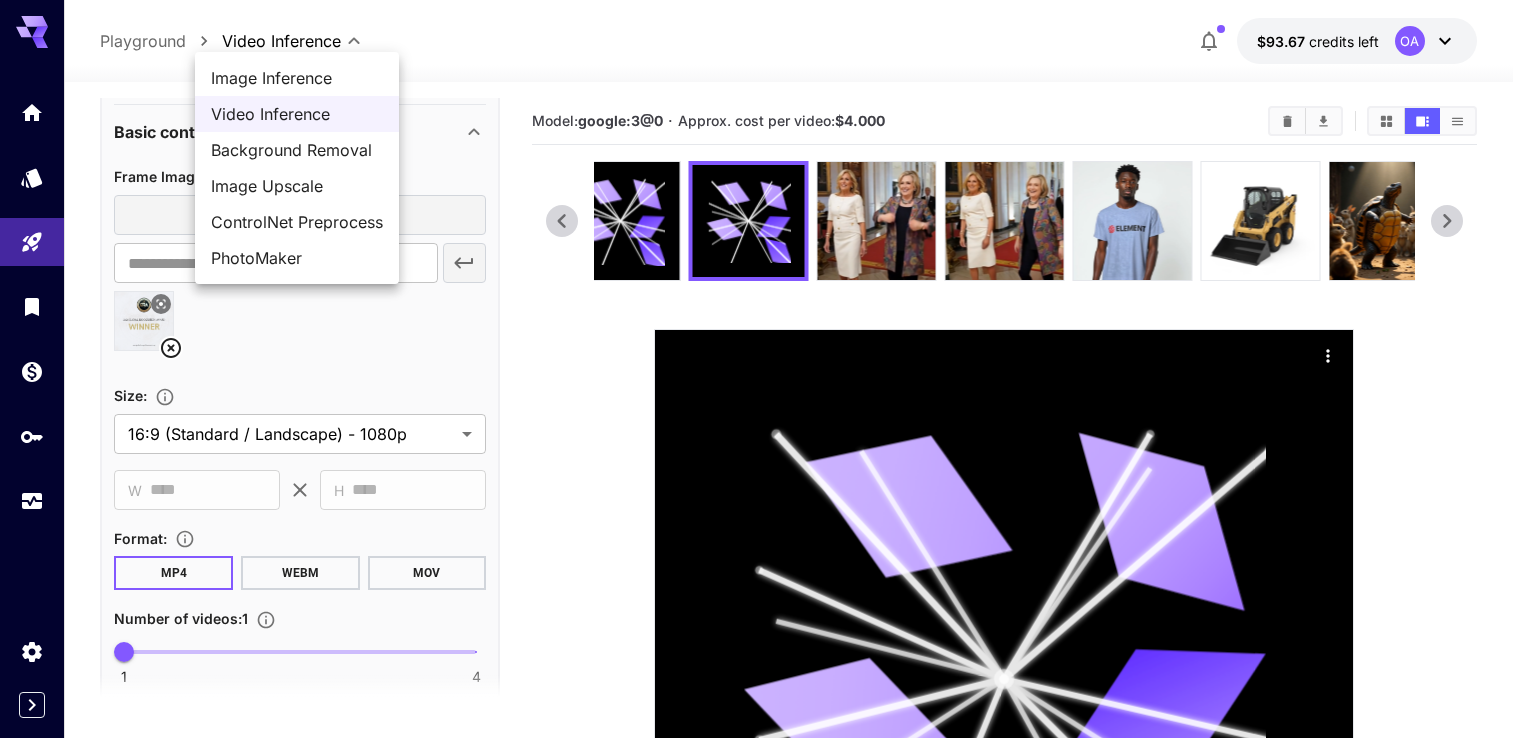 click on "Video Inference" at bounding box center [297, 114] 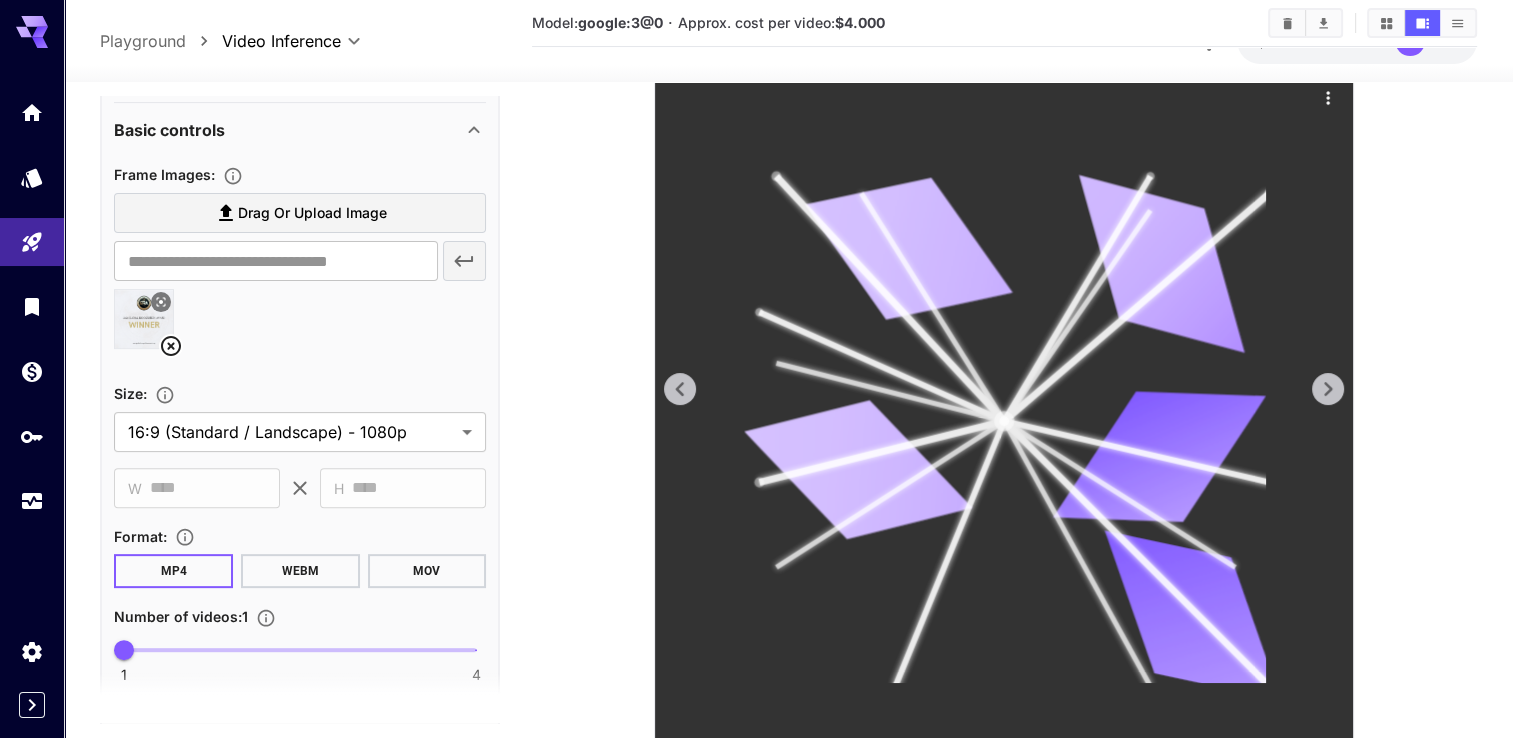 scroll, scrollTop: 350, scrollLeft: 0, axis: vertical 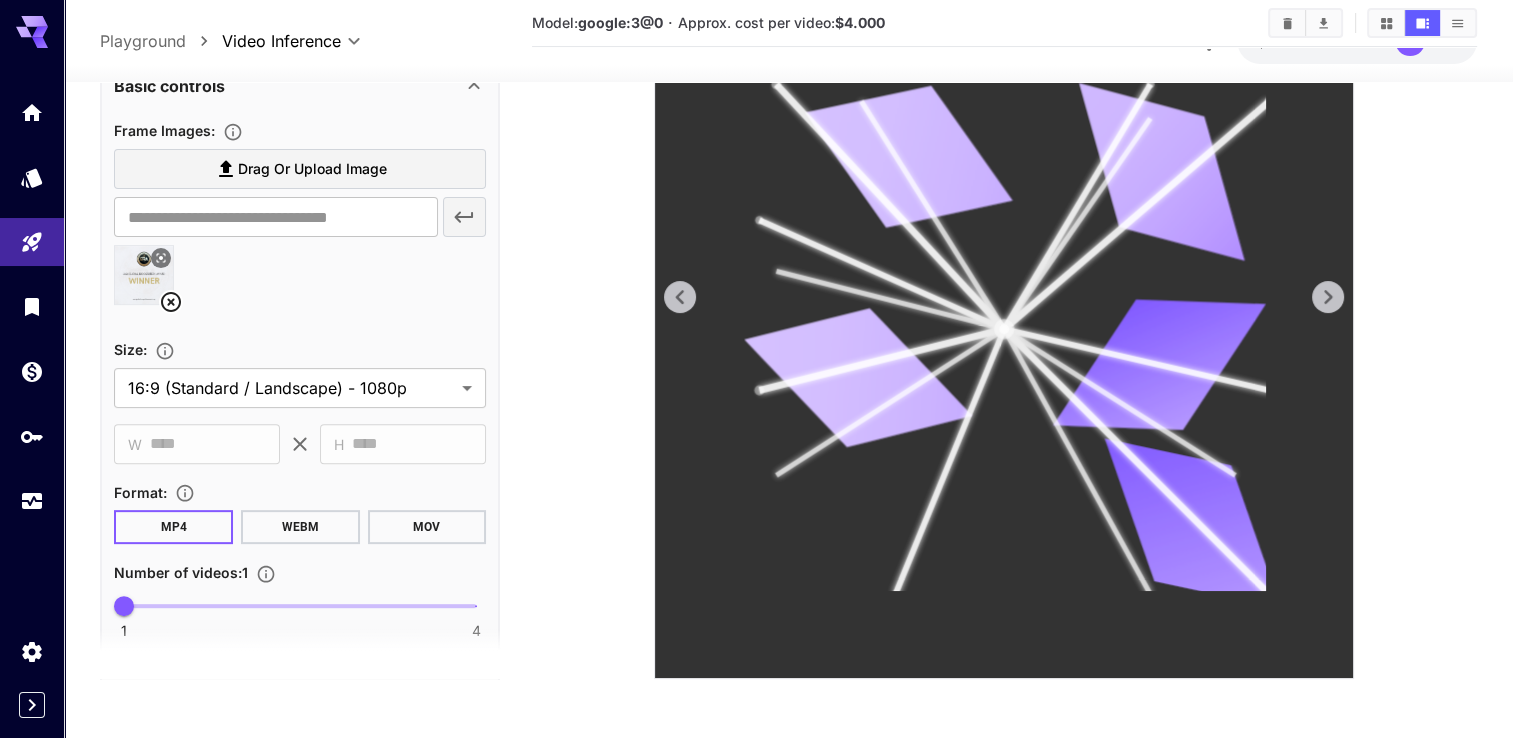 click 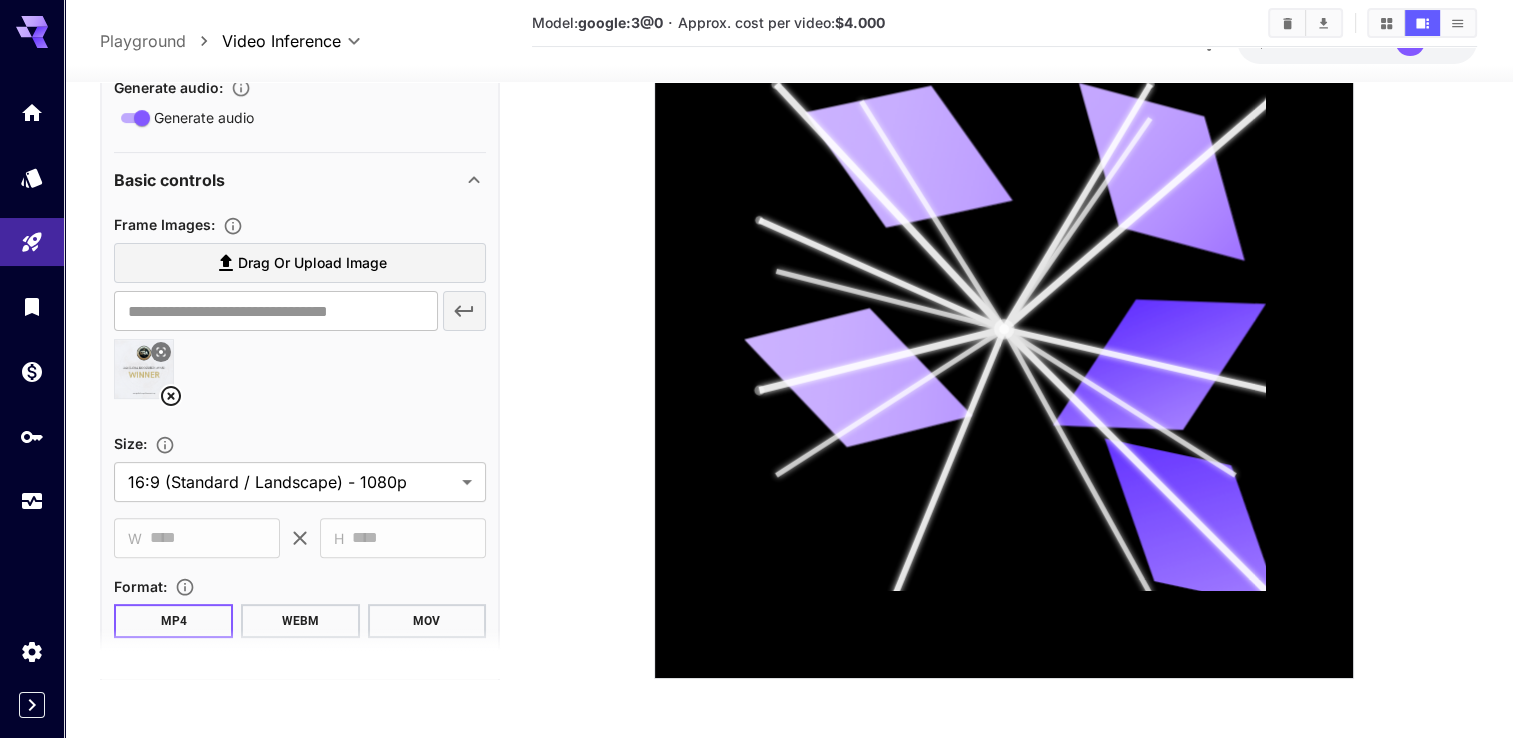 scroll, scrollTop: 497, scrollLeft: 0, axis: vertical 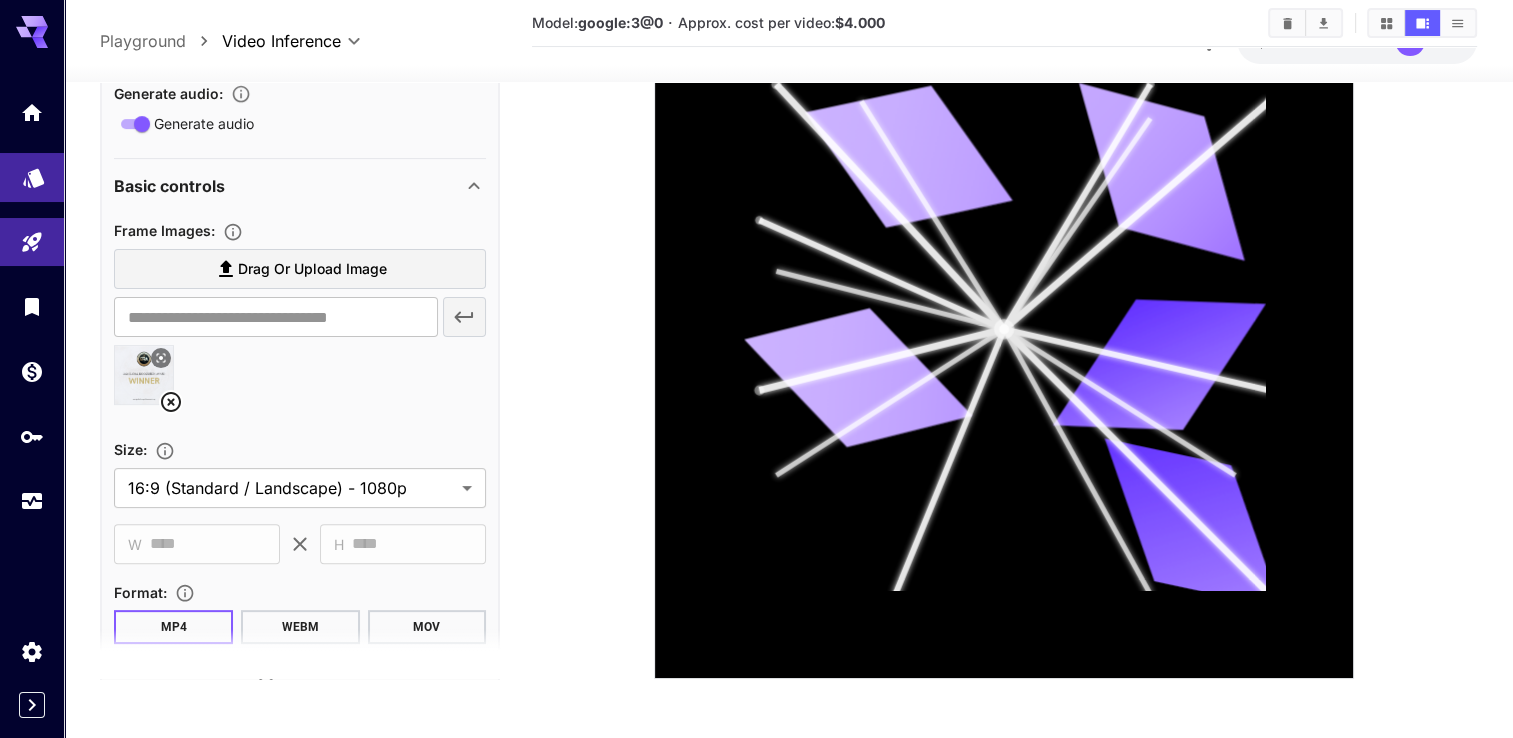 click at bounding box center [32, 177] 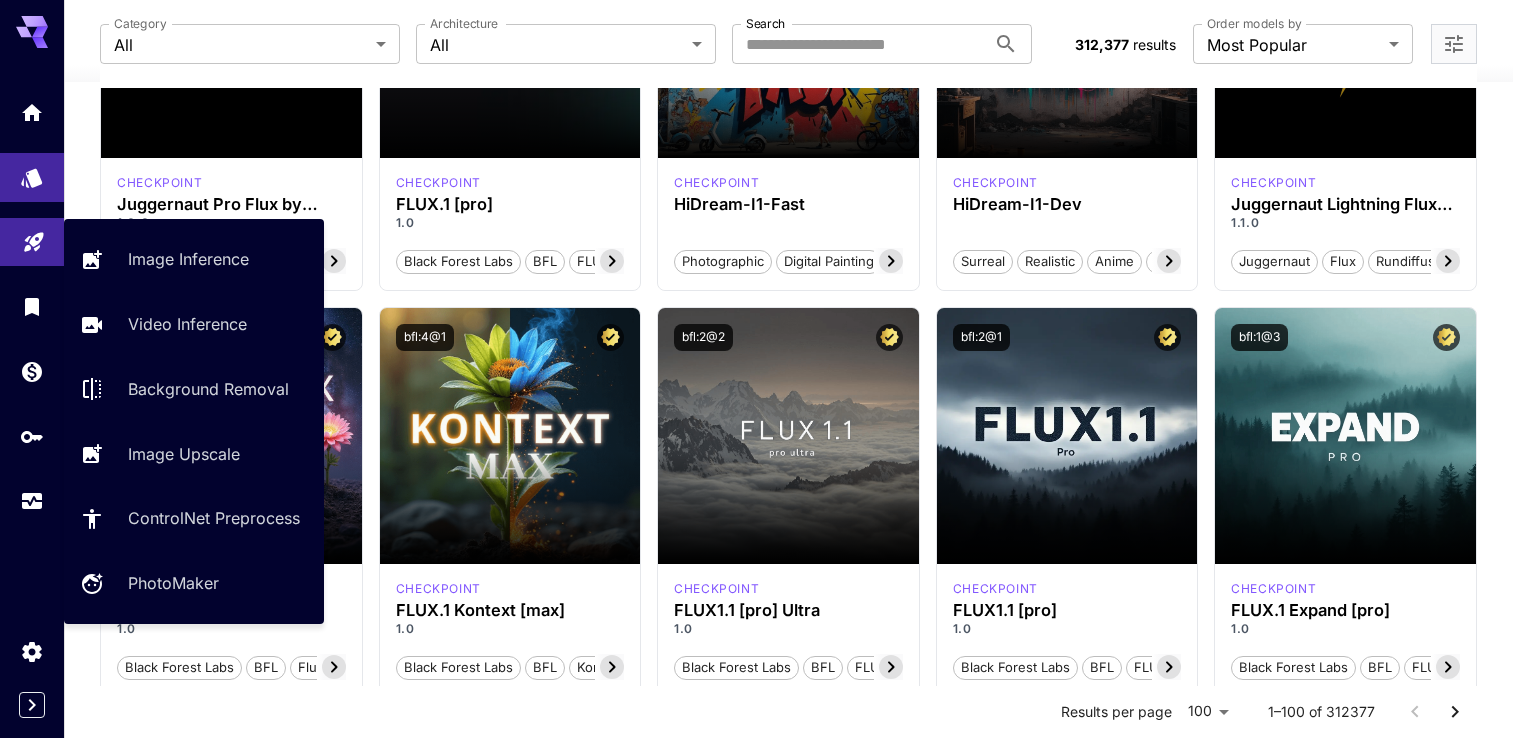 click at bounding box center (32, 242) 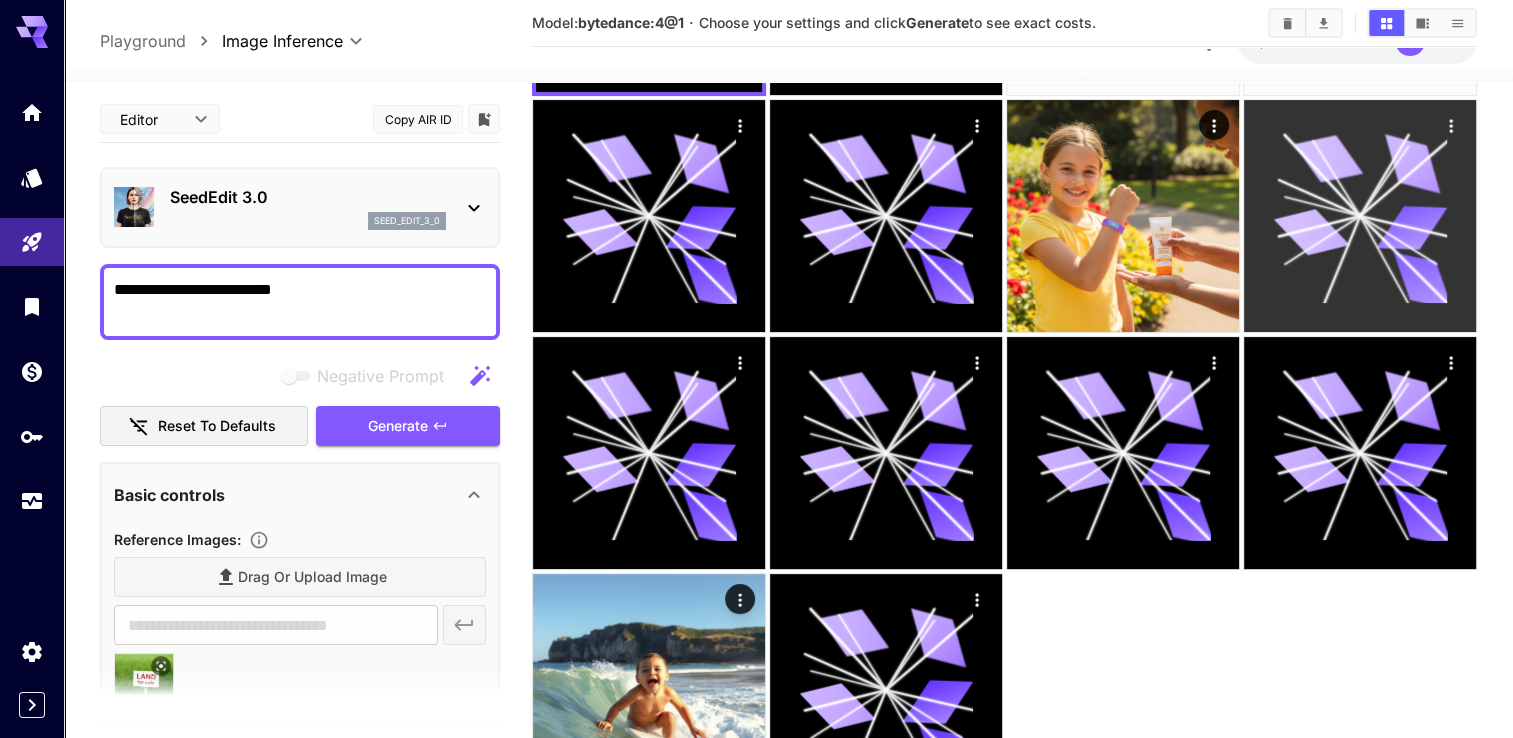 scroll, scrollTop: 300, scrollLeft: 0, axis: vertical 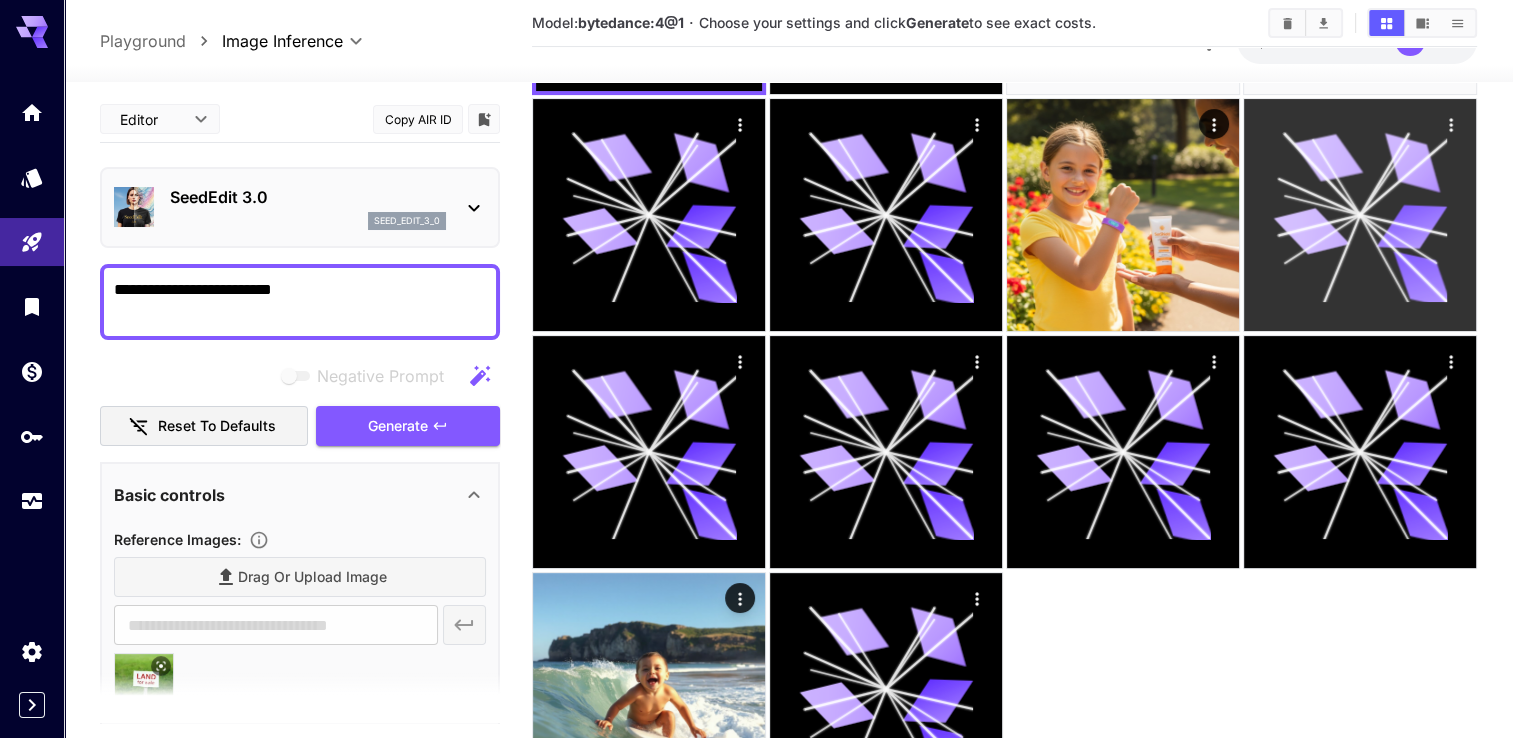 click 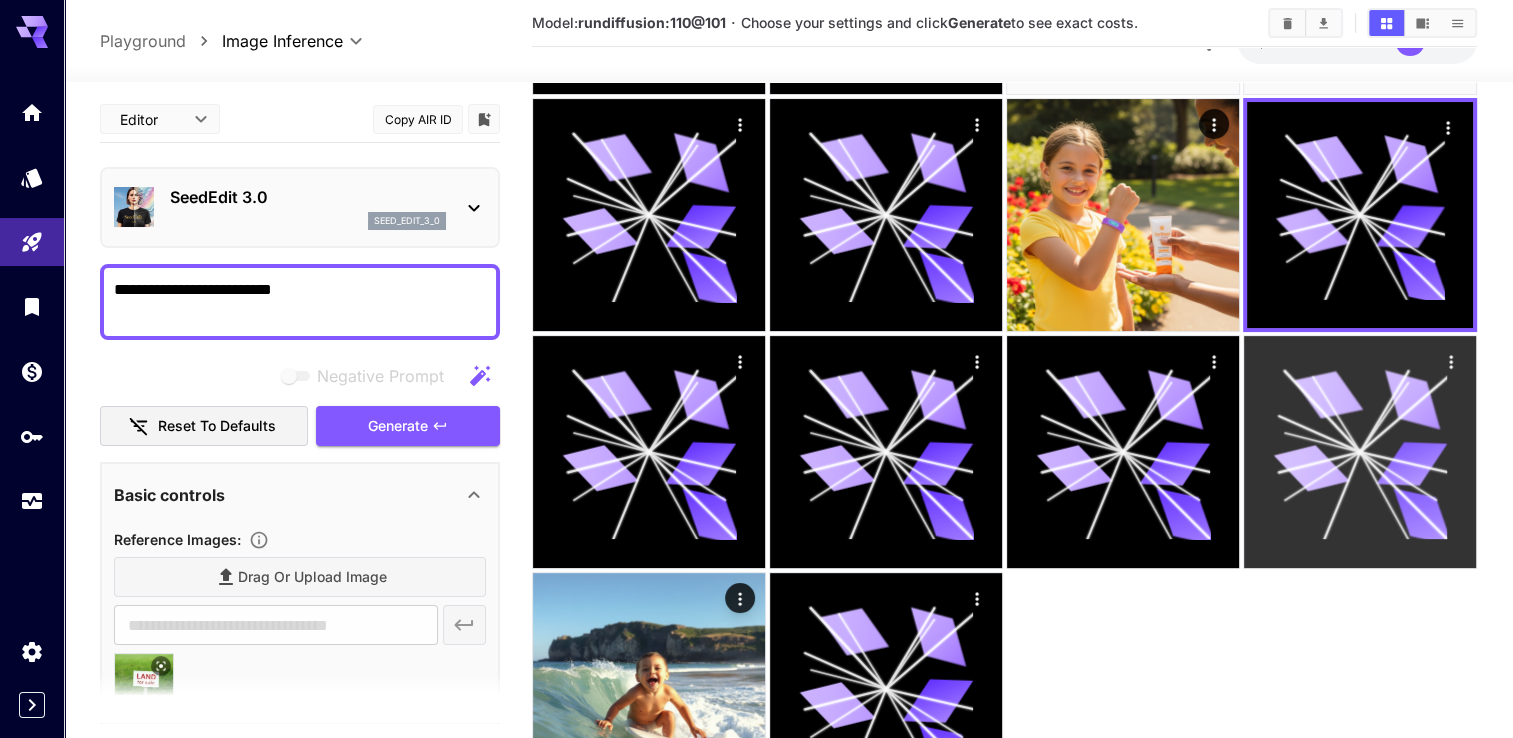 click 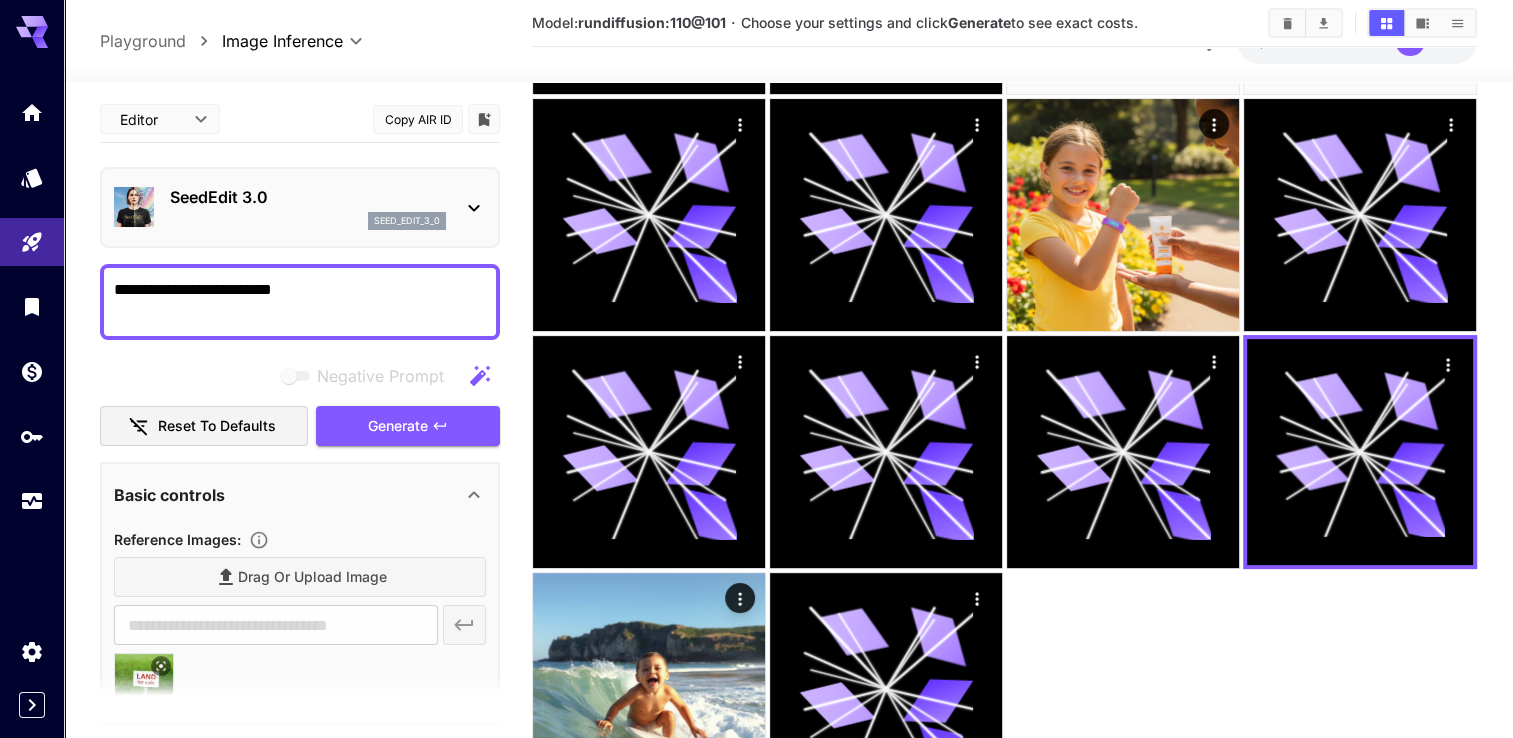 click on "**********" at bounding box center [756, 283] 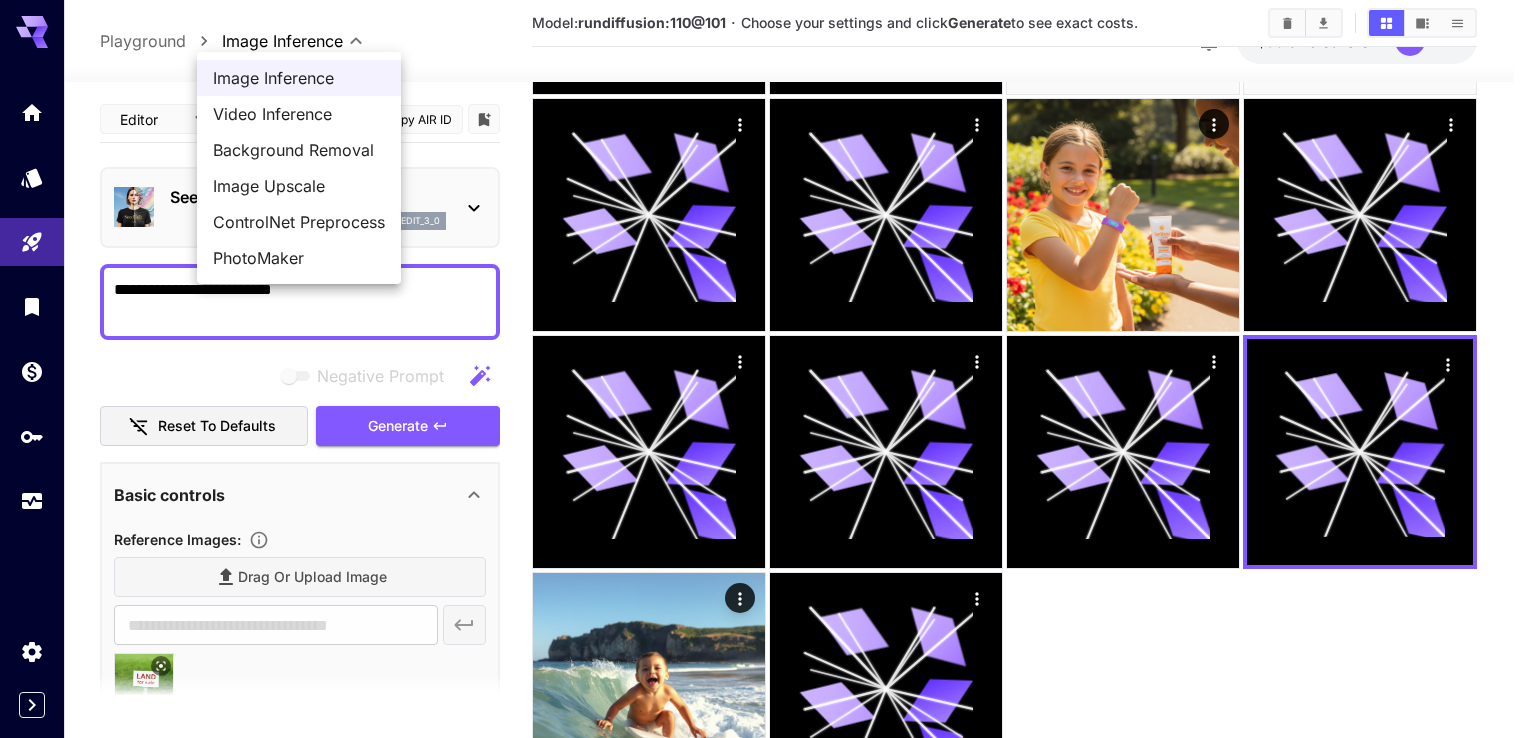 click on "Video Inference" at bounding box center (299, 114) 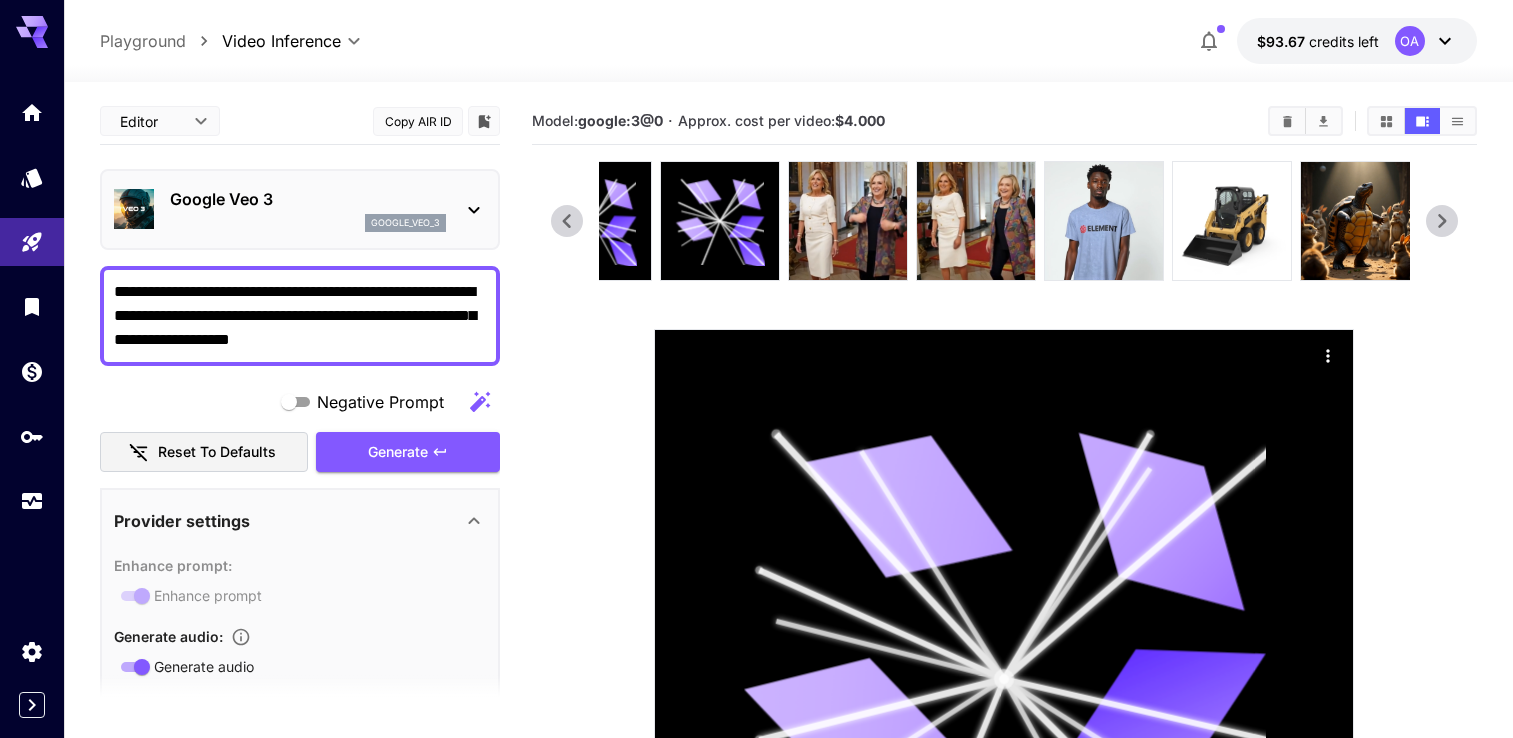 scroll, scrollTop: 0, scrollLeft: 0, axis: both 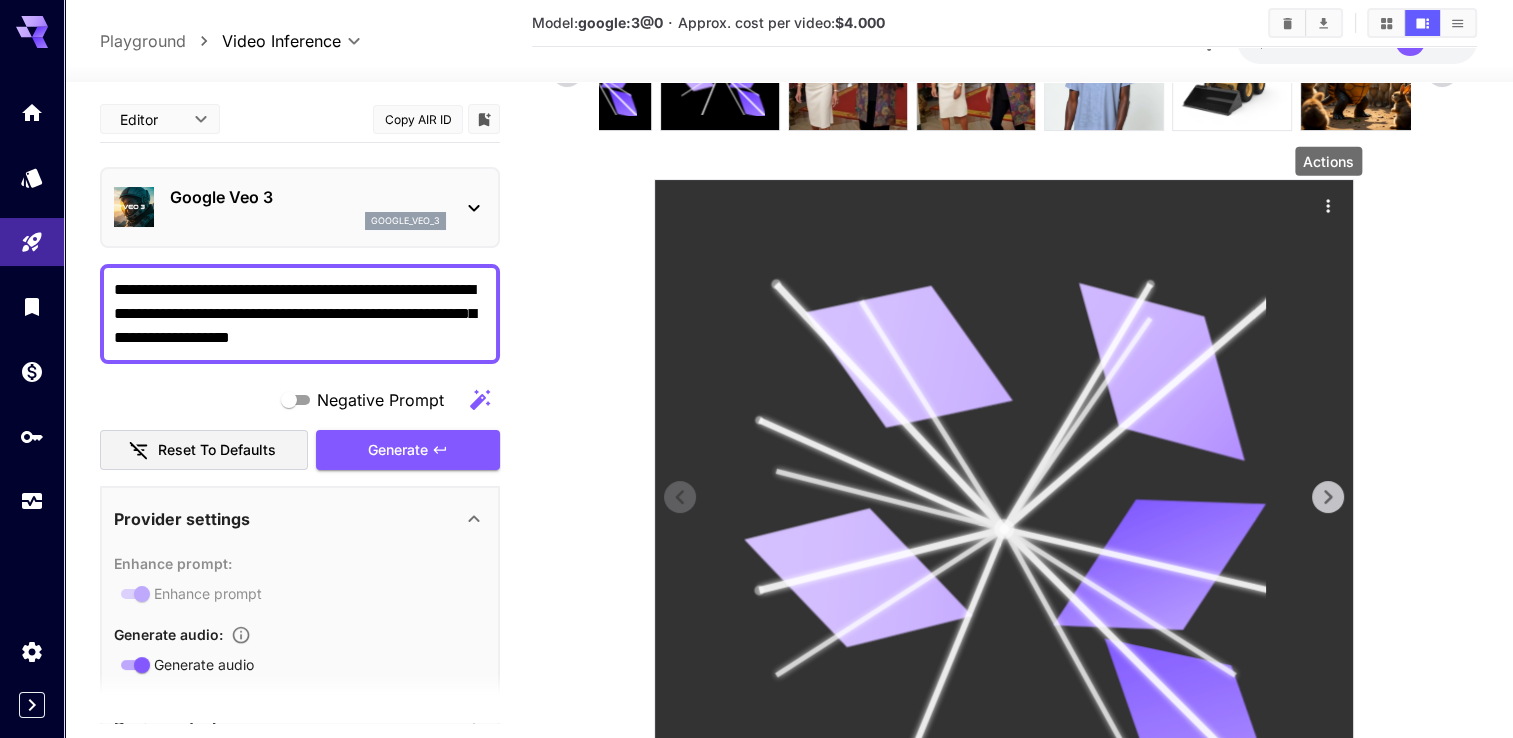 click 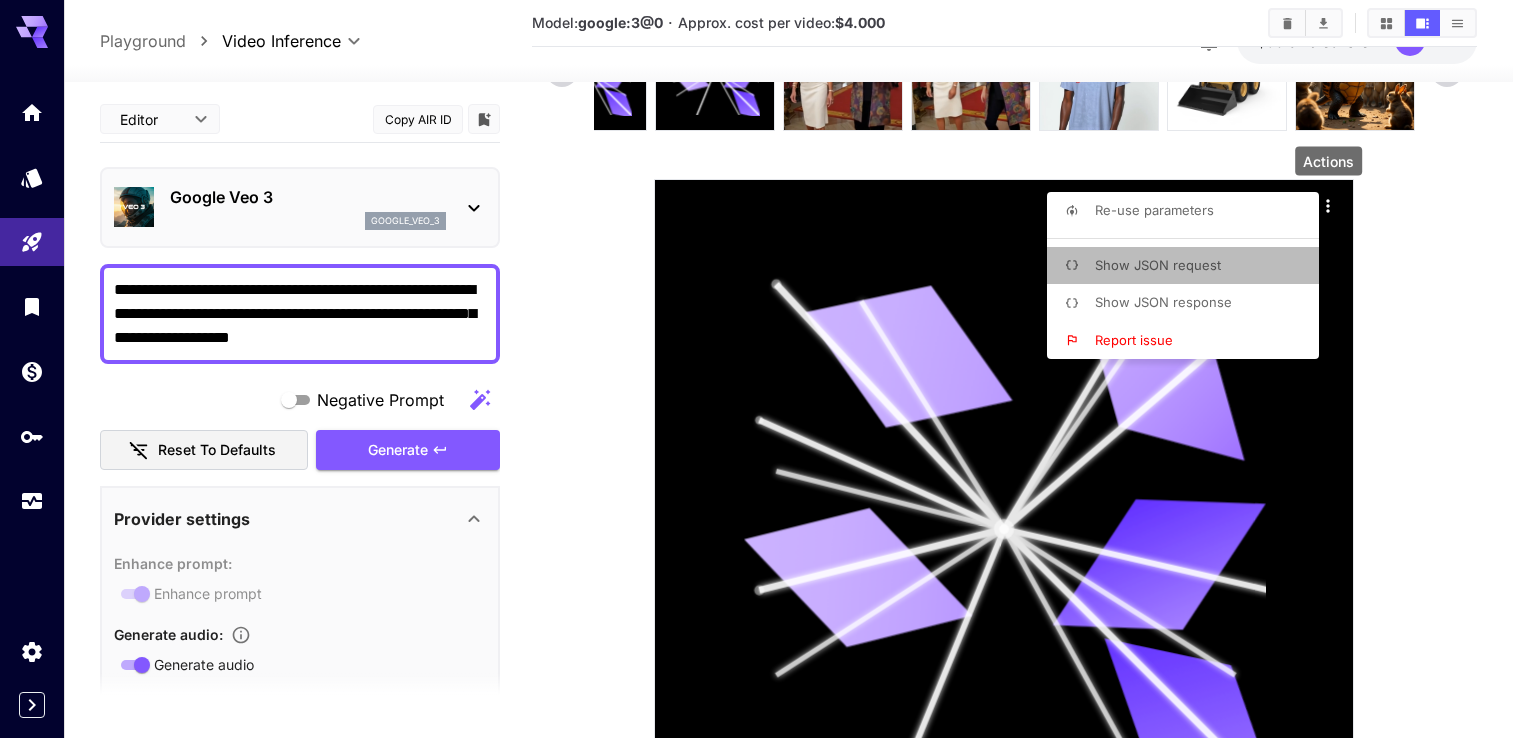 click on "Show JSON request" at bounding box center [1158, 265] 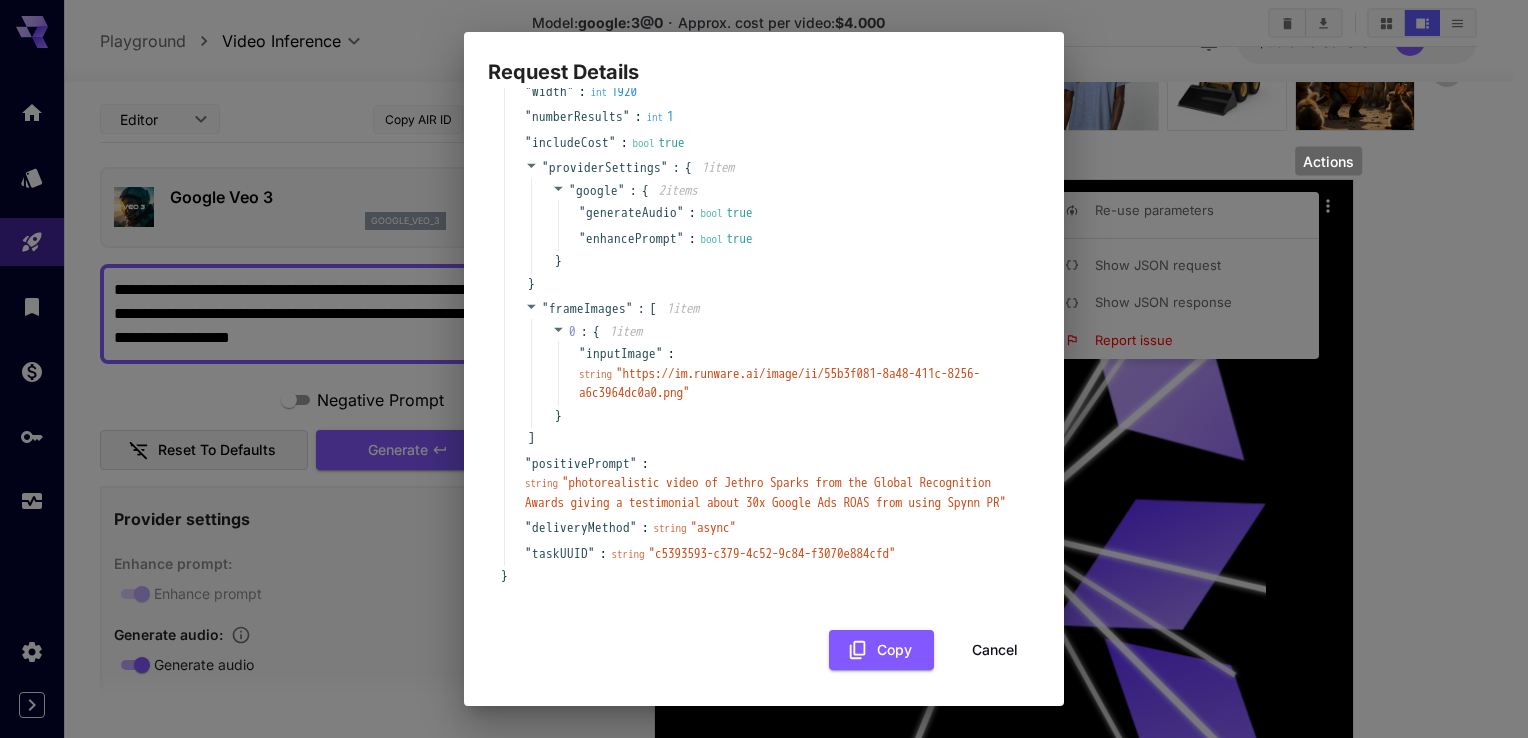 scroll, scrollTop: 0, scrollLeft: 0, axis: both 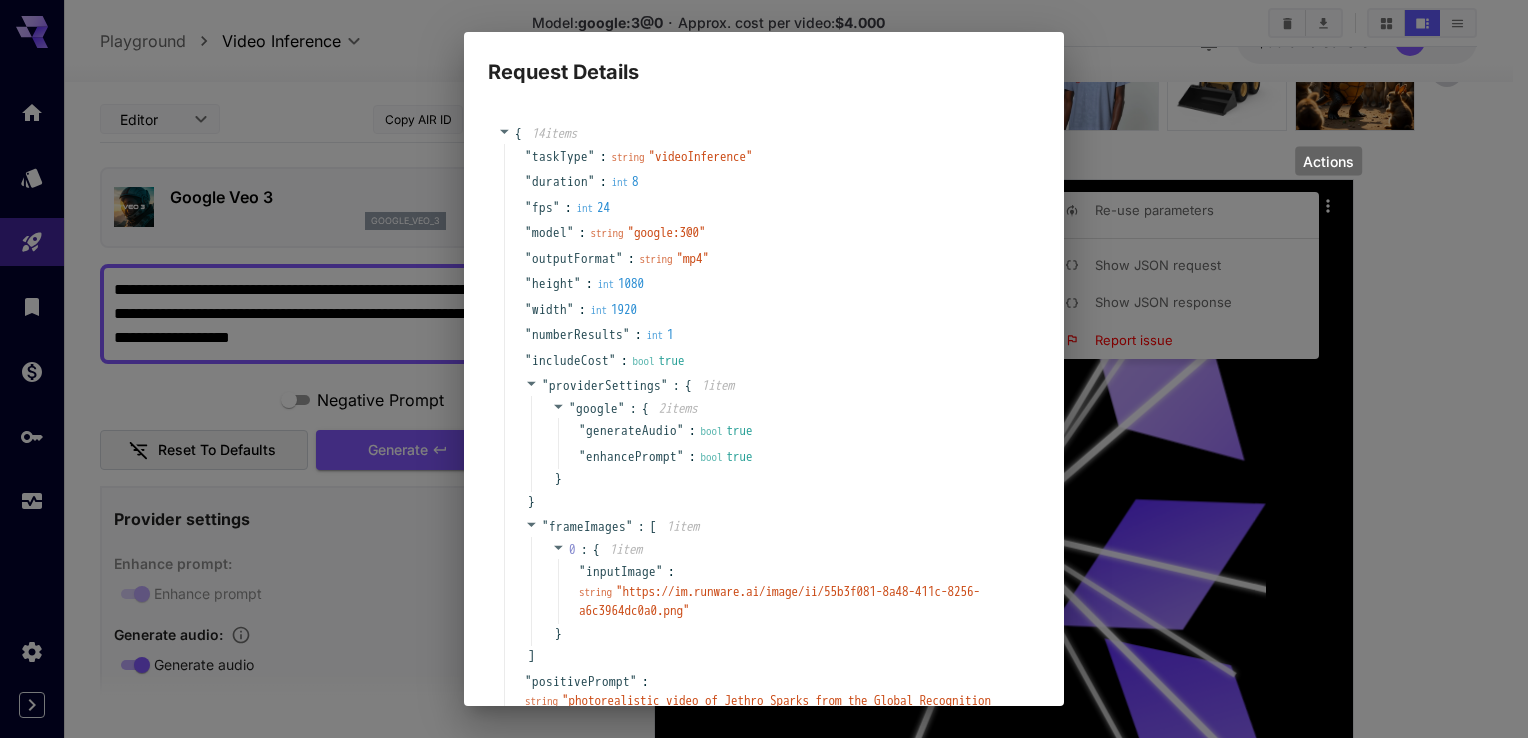 click on "Request Details { 14  item s " taskType " : string " videoInference " " duration " : int 8 " fps " : int 24 " model " : string " google:3@0 " " outputFormat " : string " mp4 " " height " : int 1080 " width " : int 1920 " numberResults " : int 1 " includeCost " : bool true " providerSettings " : { 1  item " google " : { 2  item s " generateAudio " : bool true " enhancePrompt " : bool true } } " frameImages " : [ 1  item 0 : { 1  item " inputImage " : string " https://im.runware.ai/image/ii/55b3f081-8a48-411c-8256-a6c3964dc0a0.png " } ] " positivePrompt " : string " photorealistic video of Jethro Sparks from the Global Recognition Awards giving a testimonial about 30x Google Ads ROAS from using Spynn PR " " deliveryMethod " : string " async " " taskUUID " : string " c5393593-c379-4c52-9c84-f3070e884cfd " } Copy Cancel" at bounding box center (764, 369) 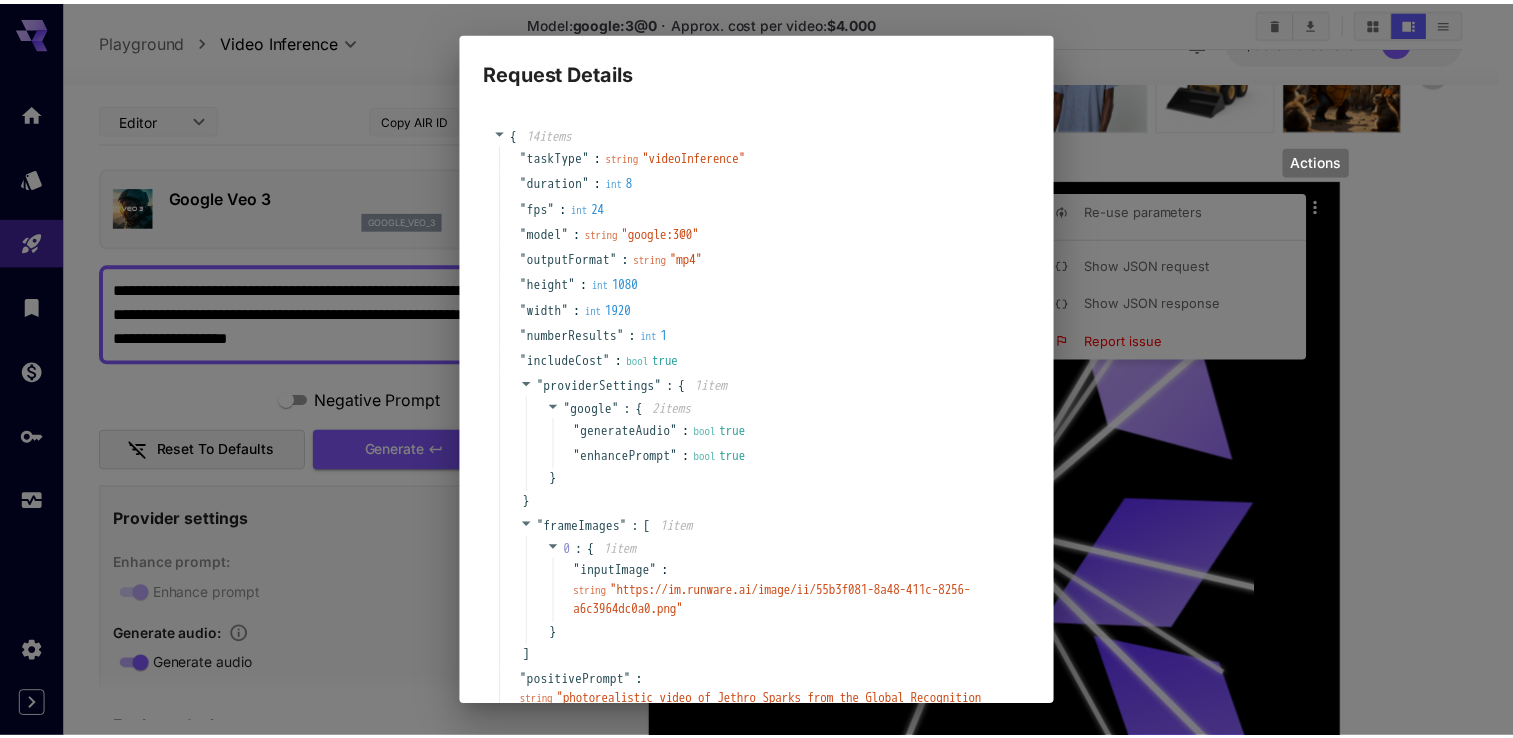 scroll, scrollTop: 237, scrollLeft: 0, axis: vertical 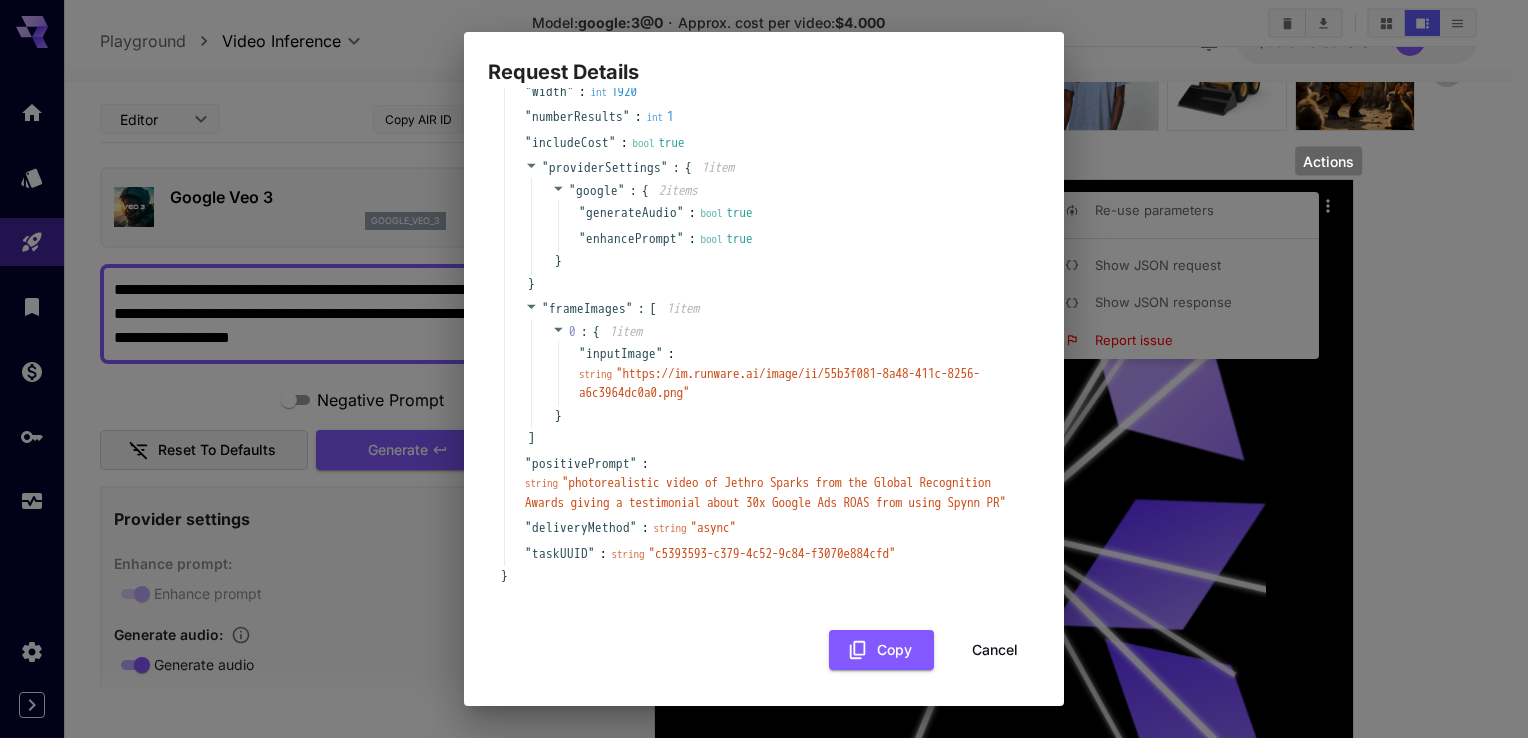 click on "Cancel" at bounding box center (995, 650) 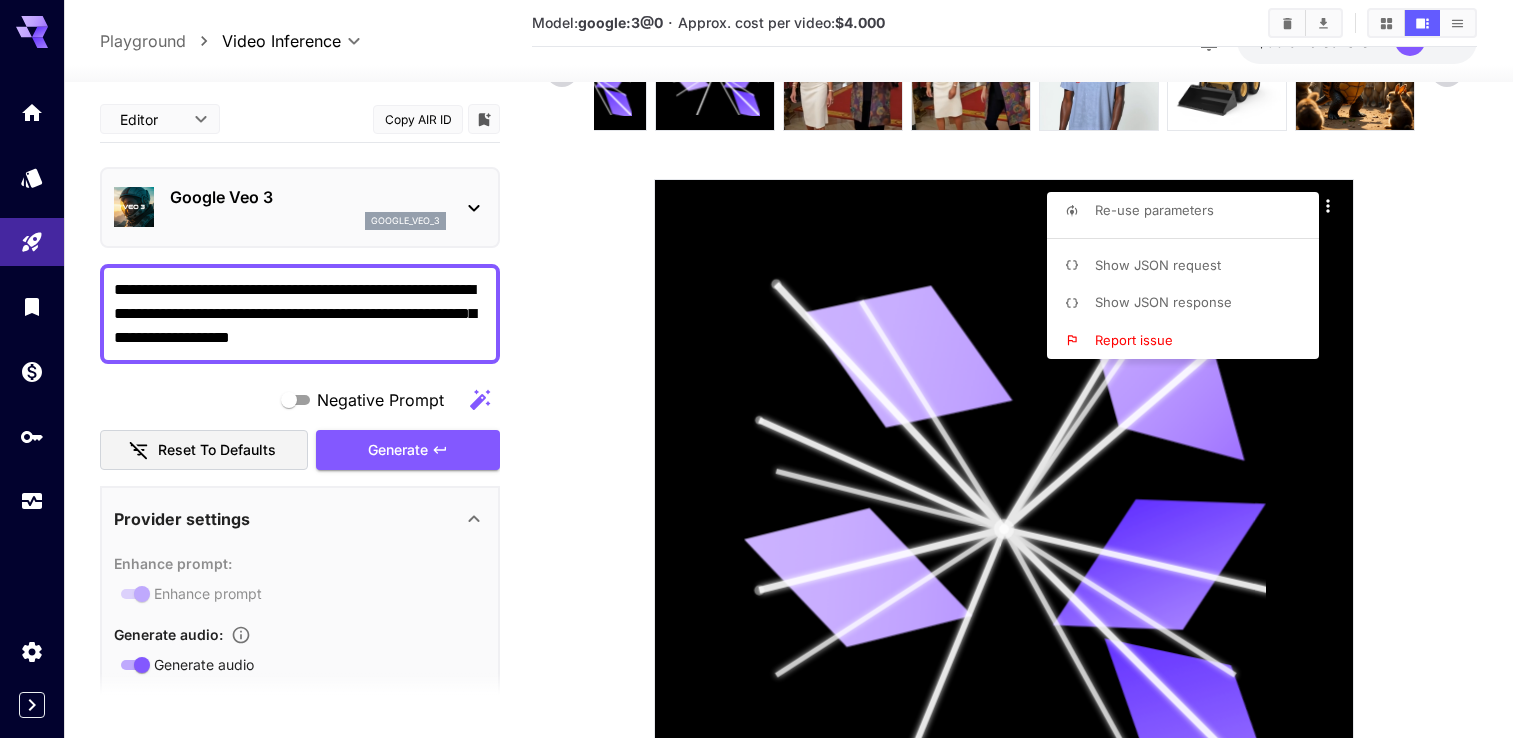 click at bounding box center (764, 369) 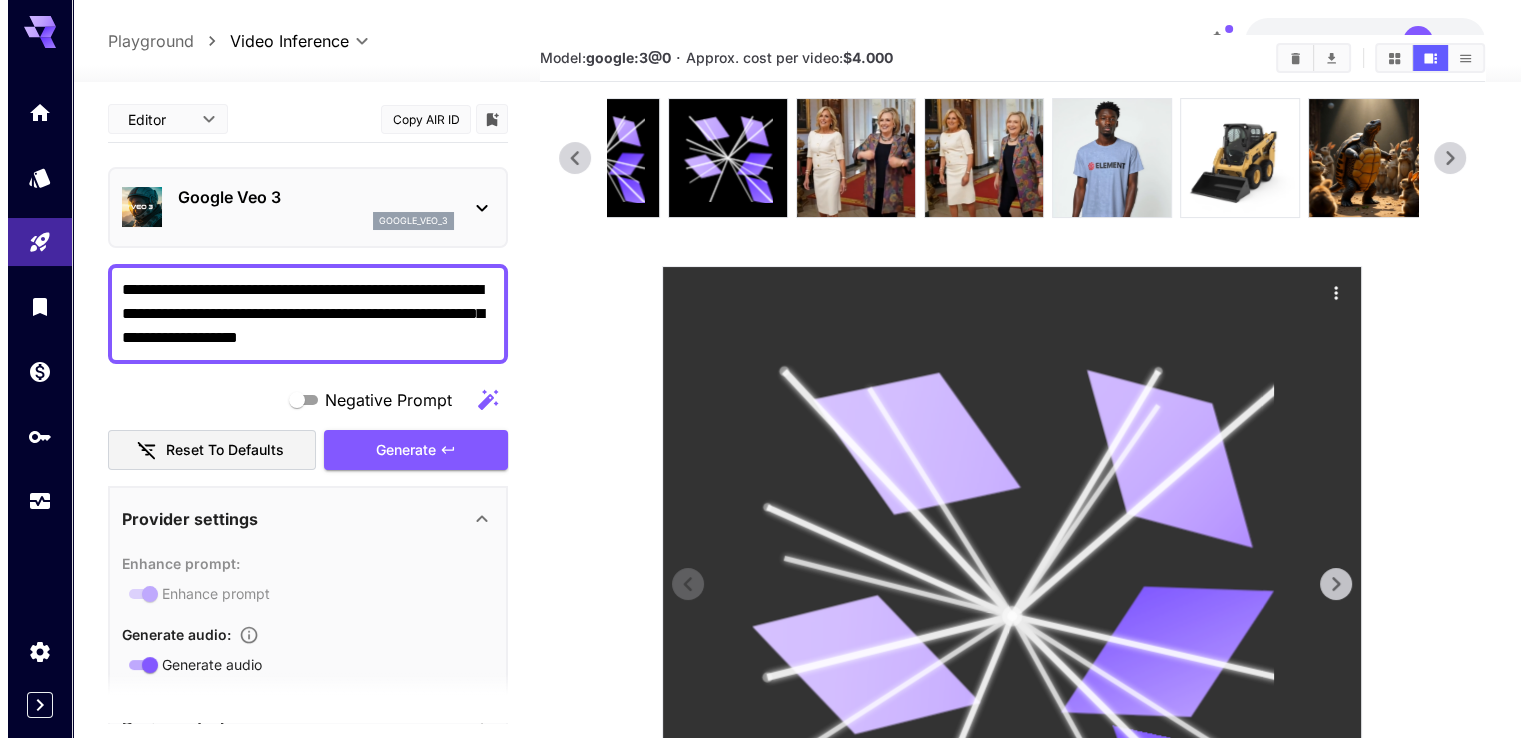 scroll, scrollTop: 0, scrollLeft: 0, axis: both 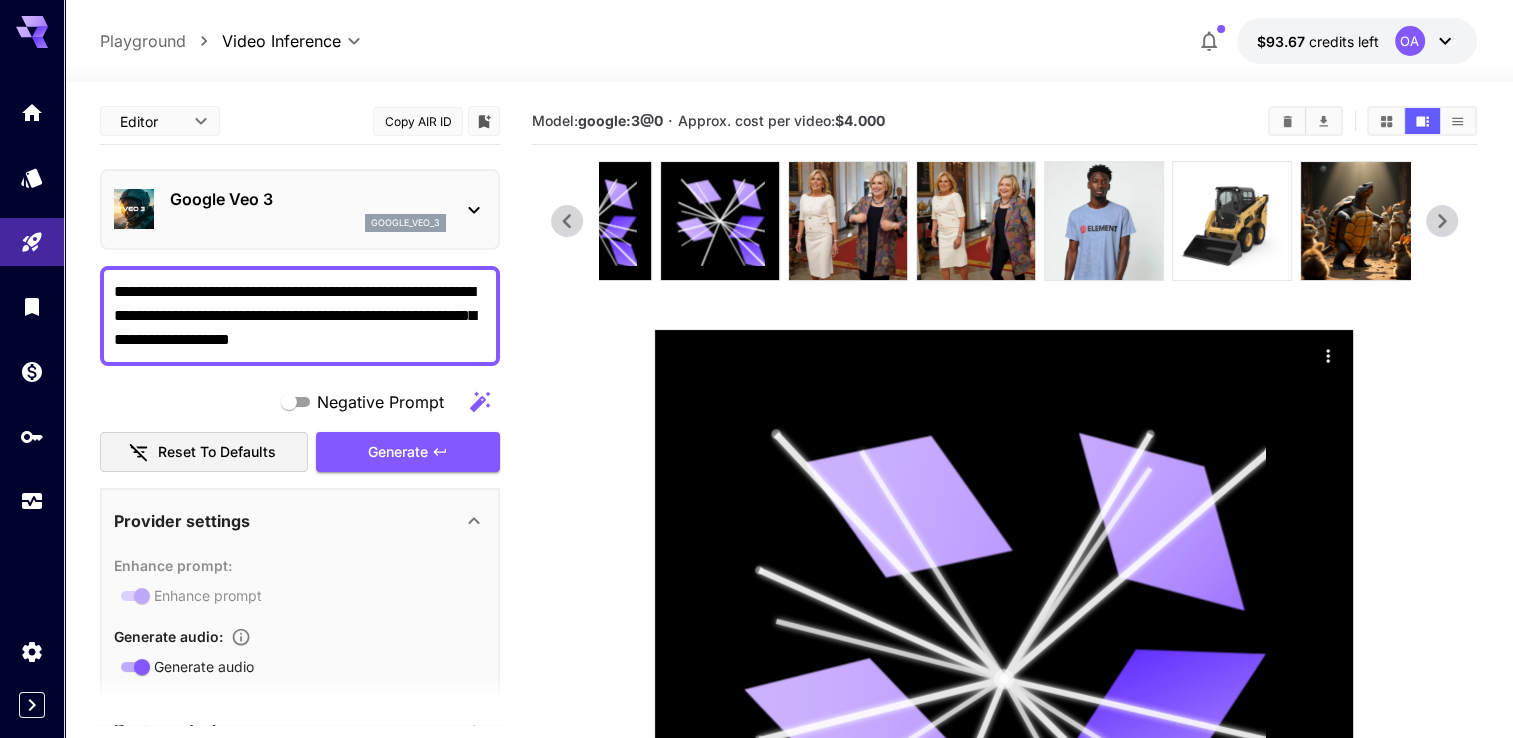 click 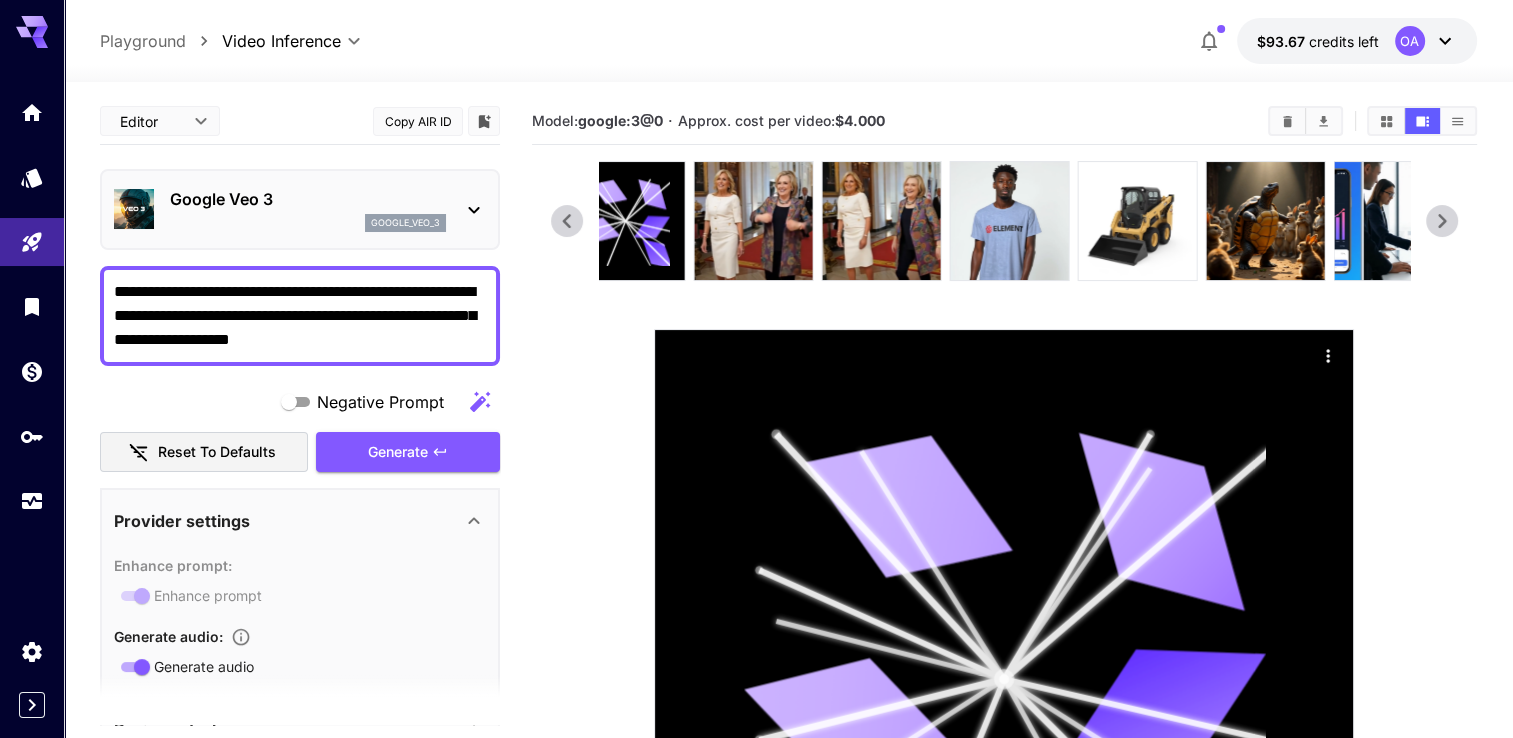 click 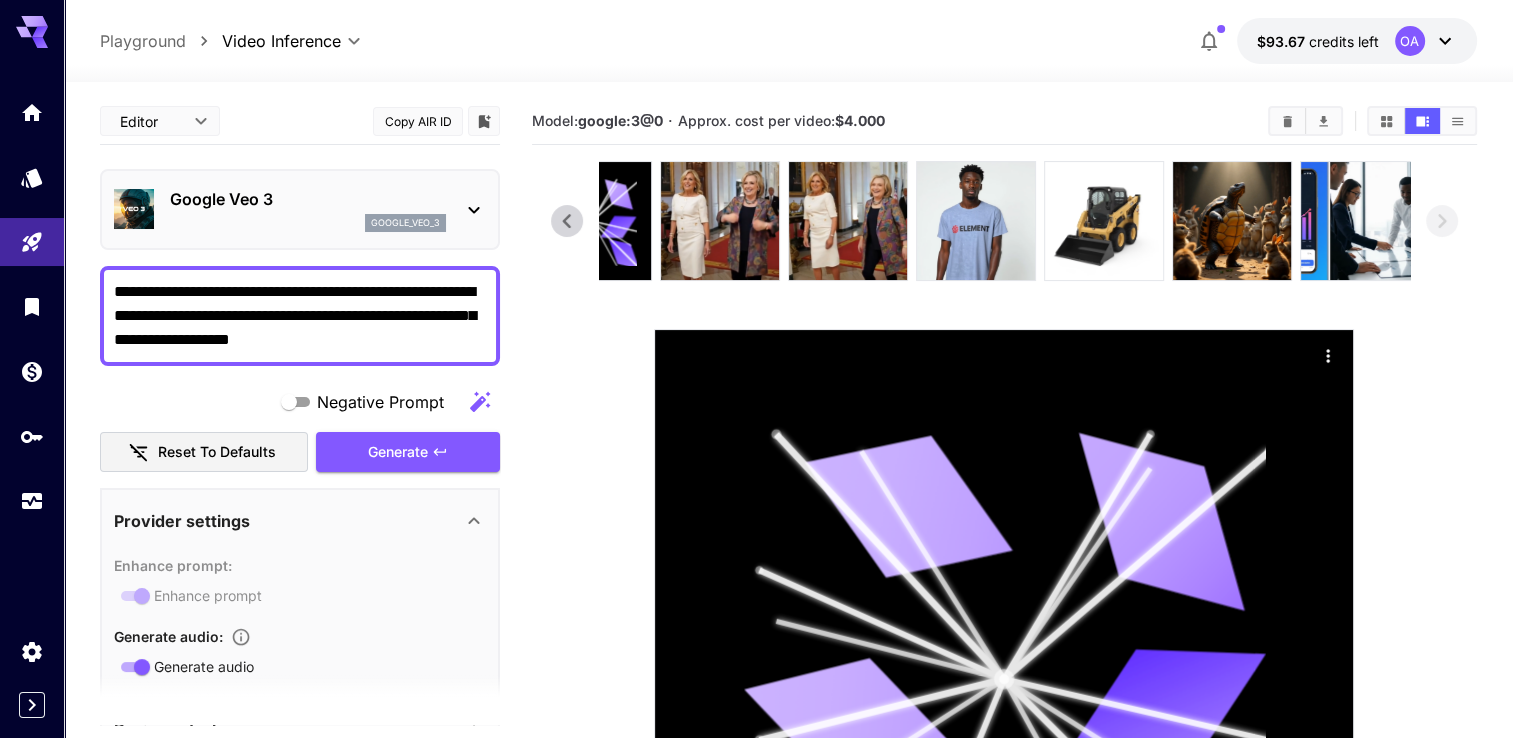 click at bounding box center (1004, 595) 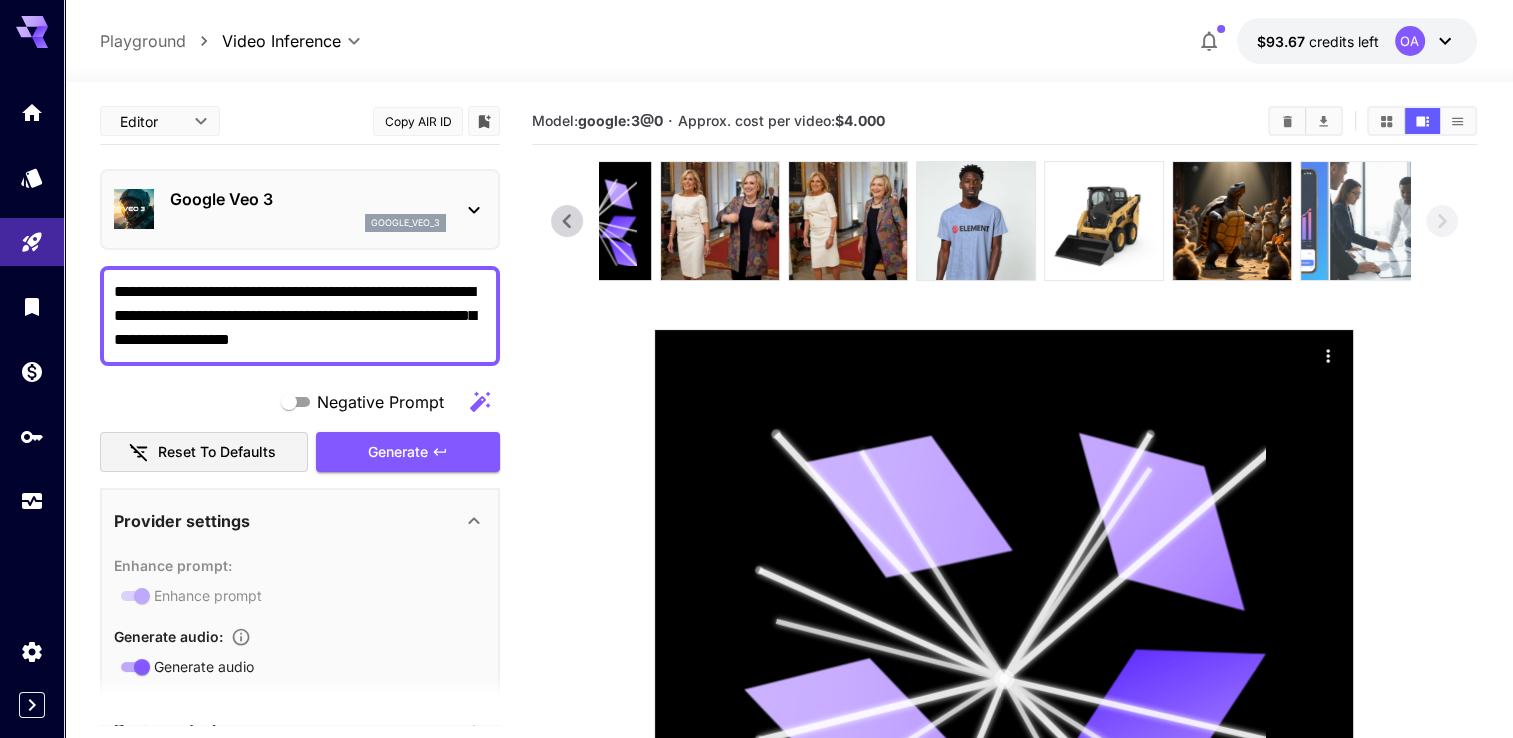 click at bounding box center (1360, 221) 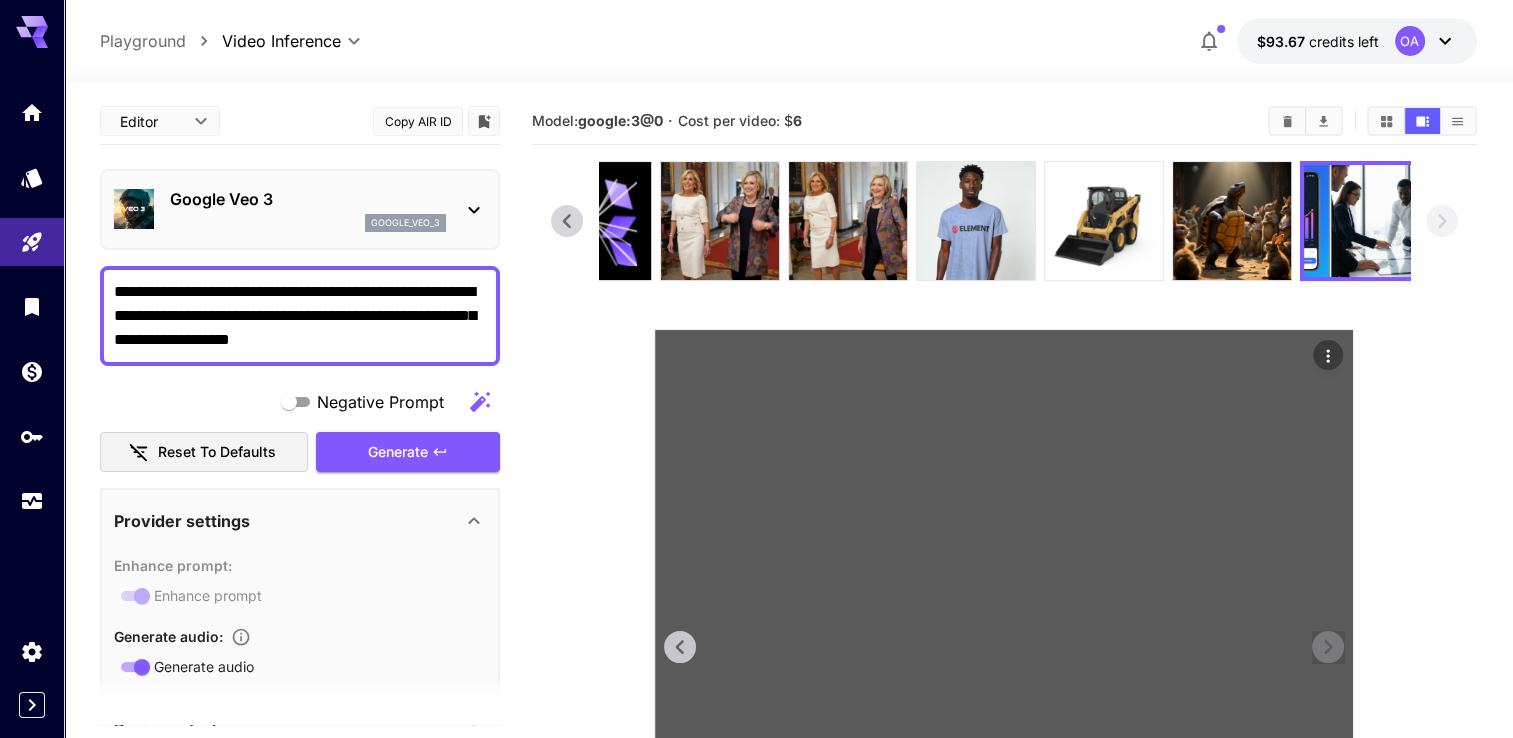 click 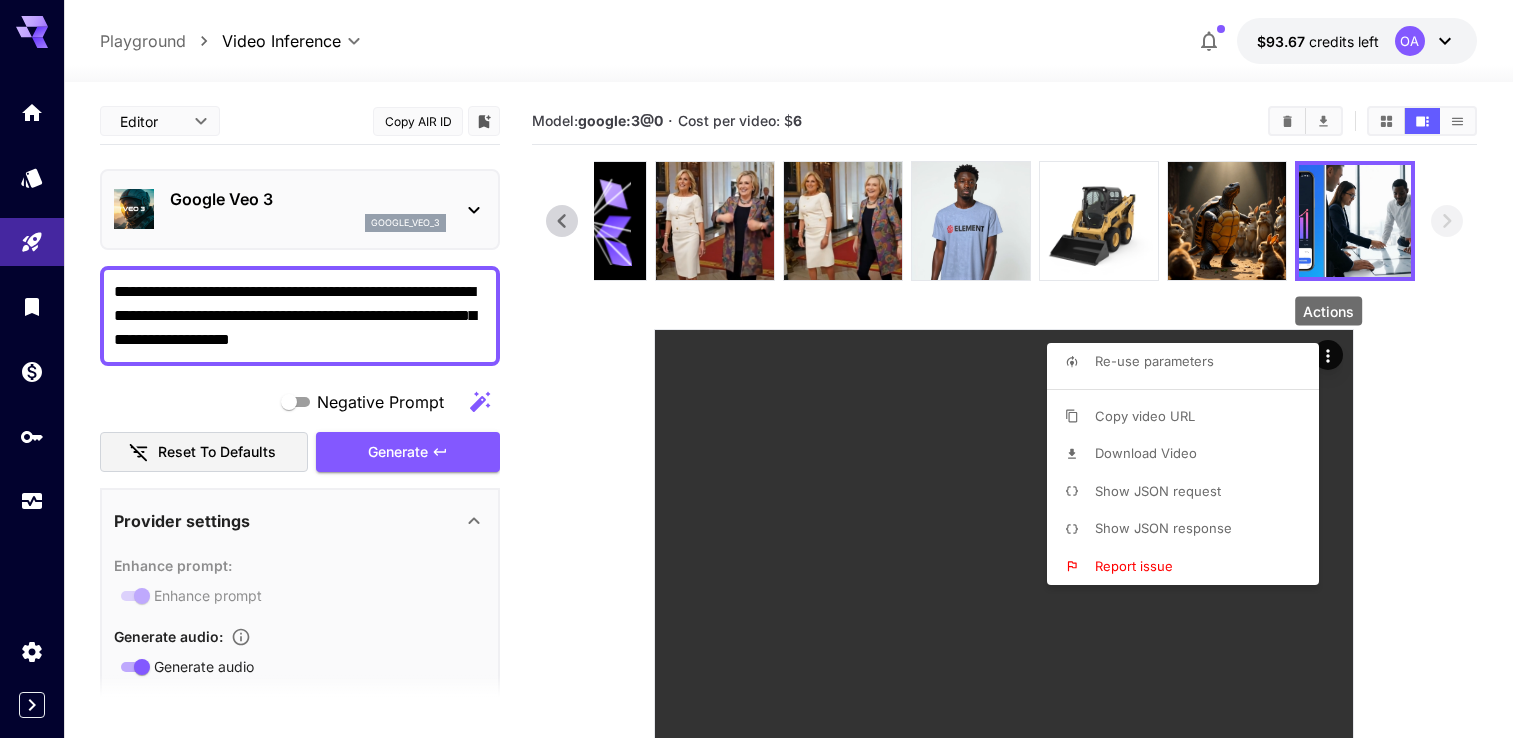 click on "Show JSON request" at bounding box center [1189, 492] 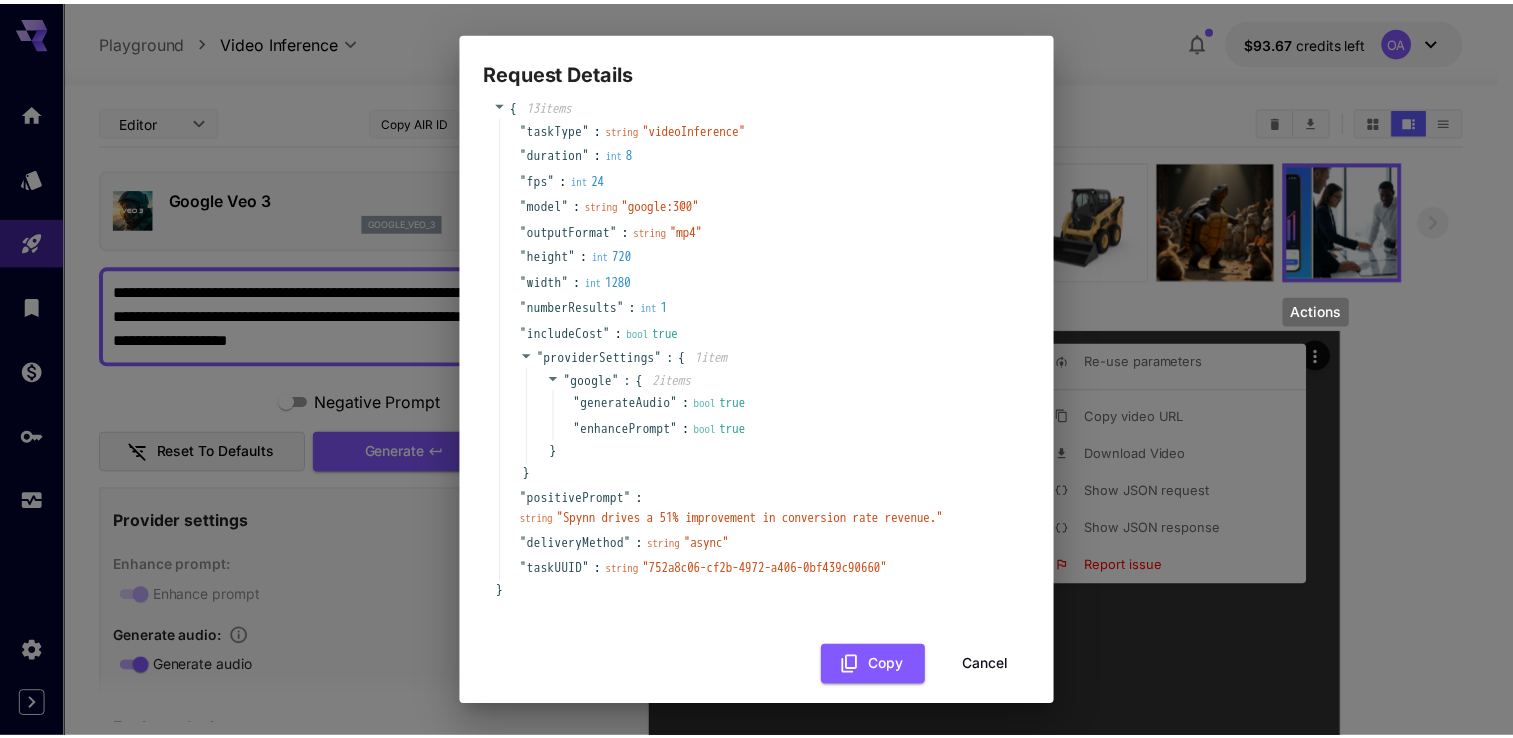 scroll, scrollTop: 44, scrollLeft: 0, axis: vertical 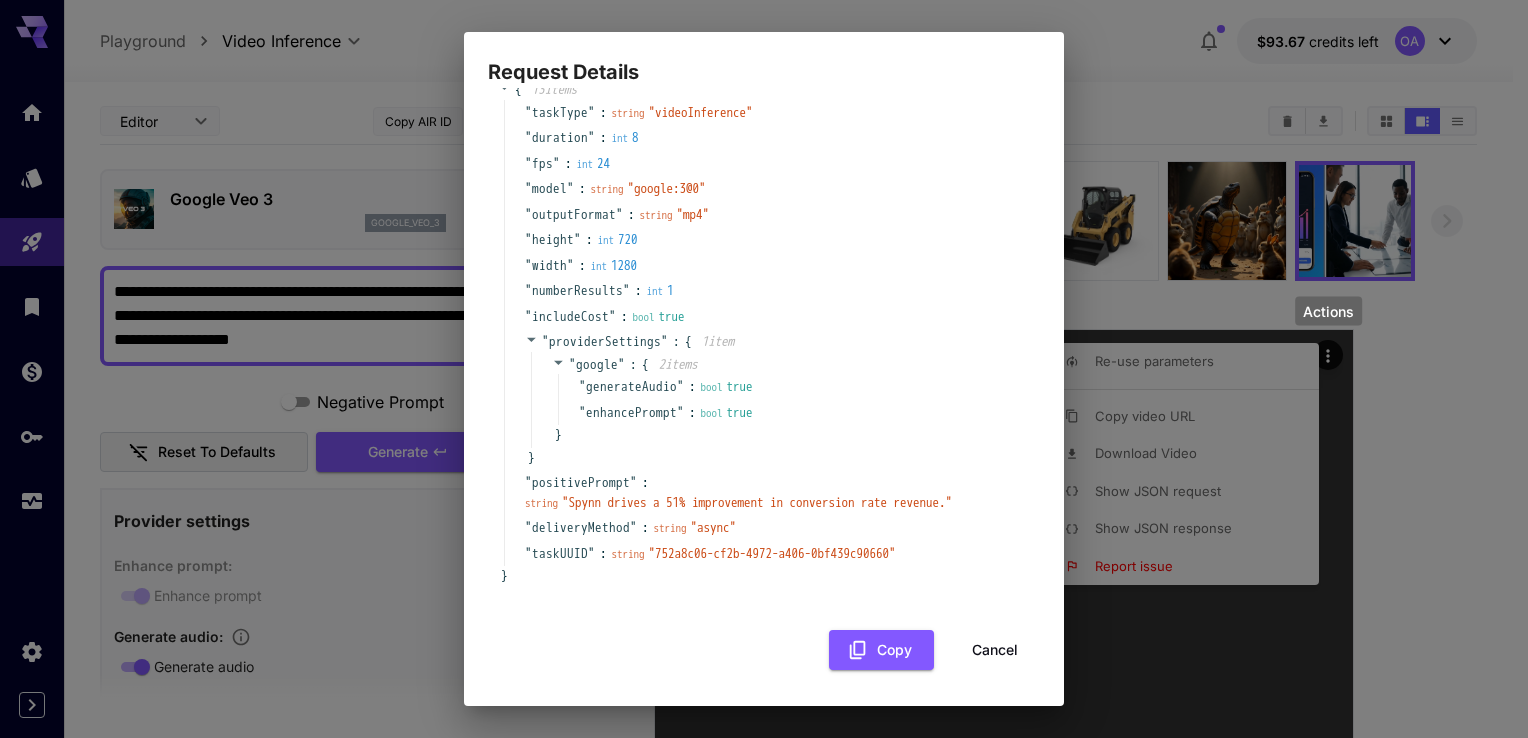 click on "Cancel" at bounding box center (995, 650) 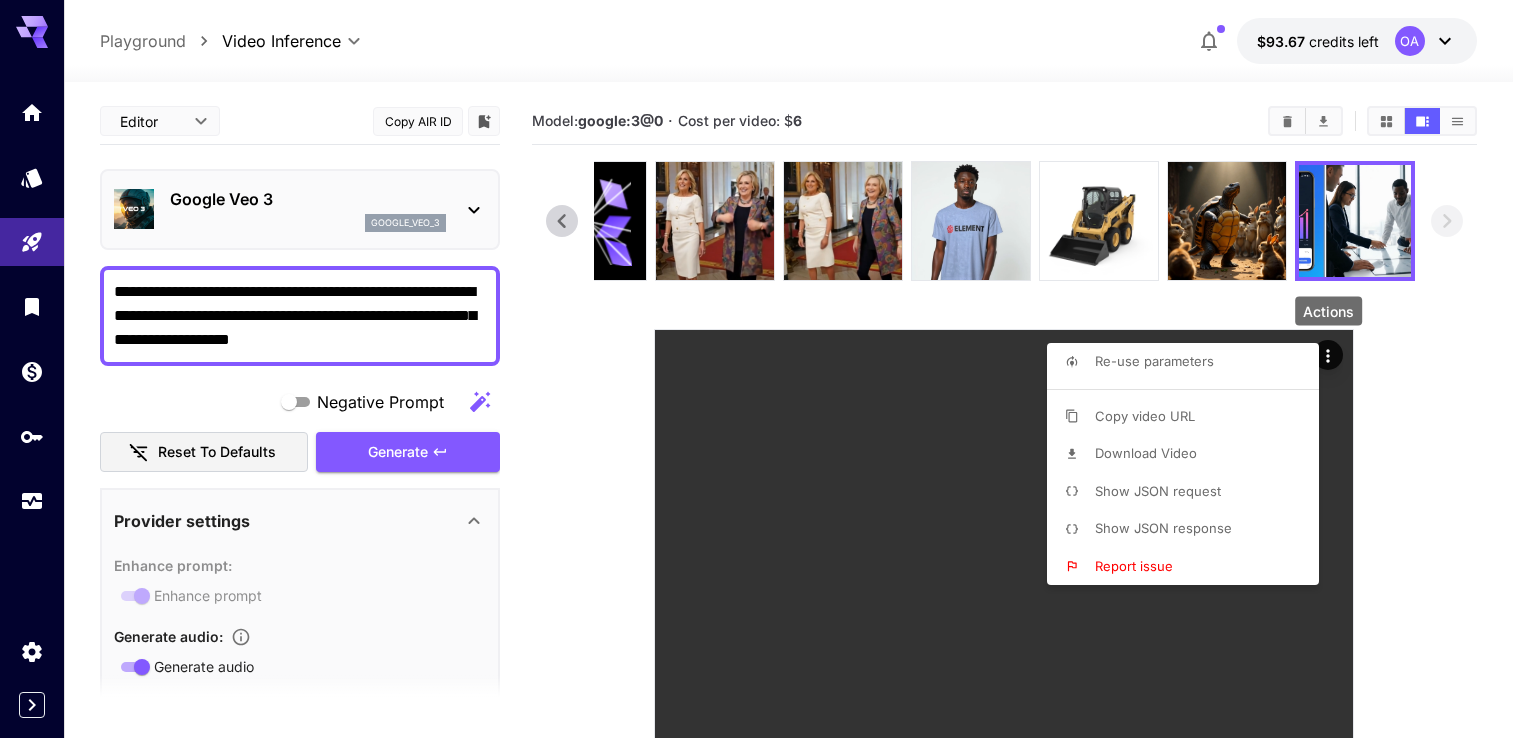 click at bounding box center (764, 369) 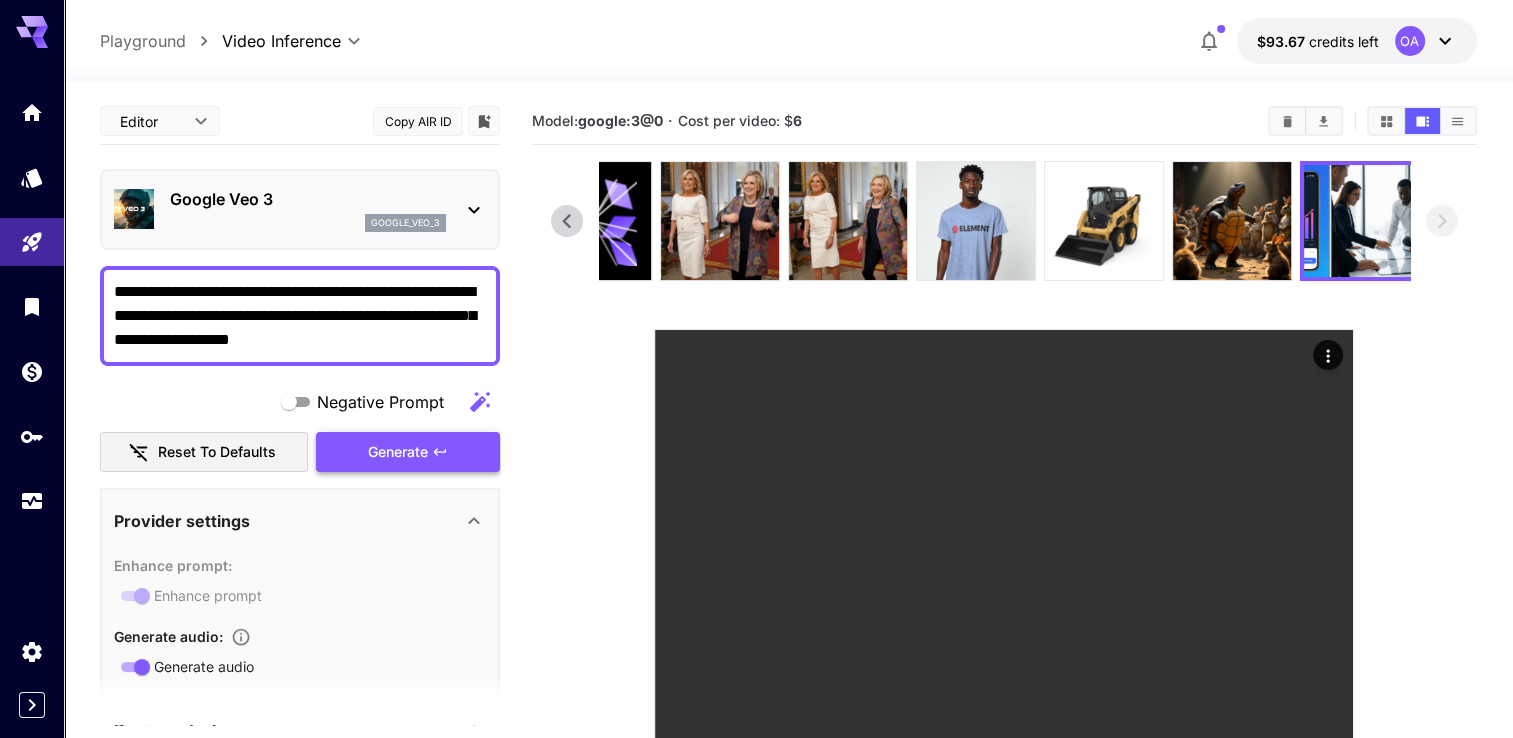 click on "Generate" at bounding box center (408, 452) 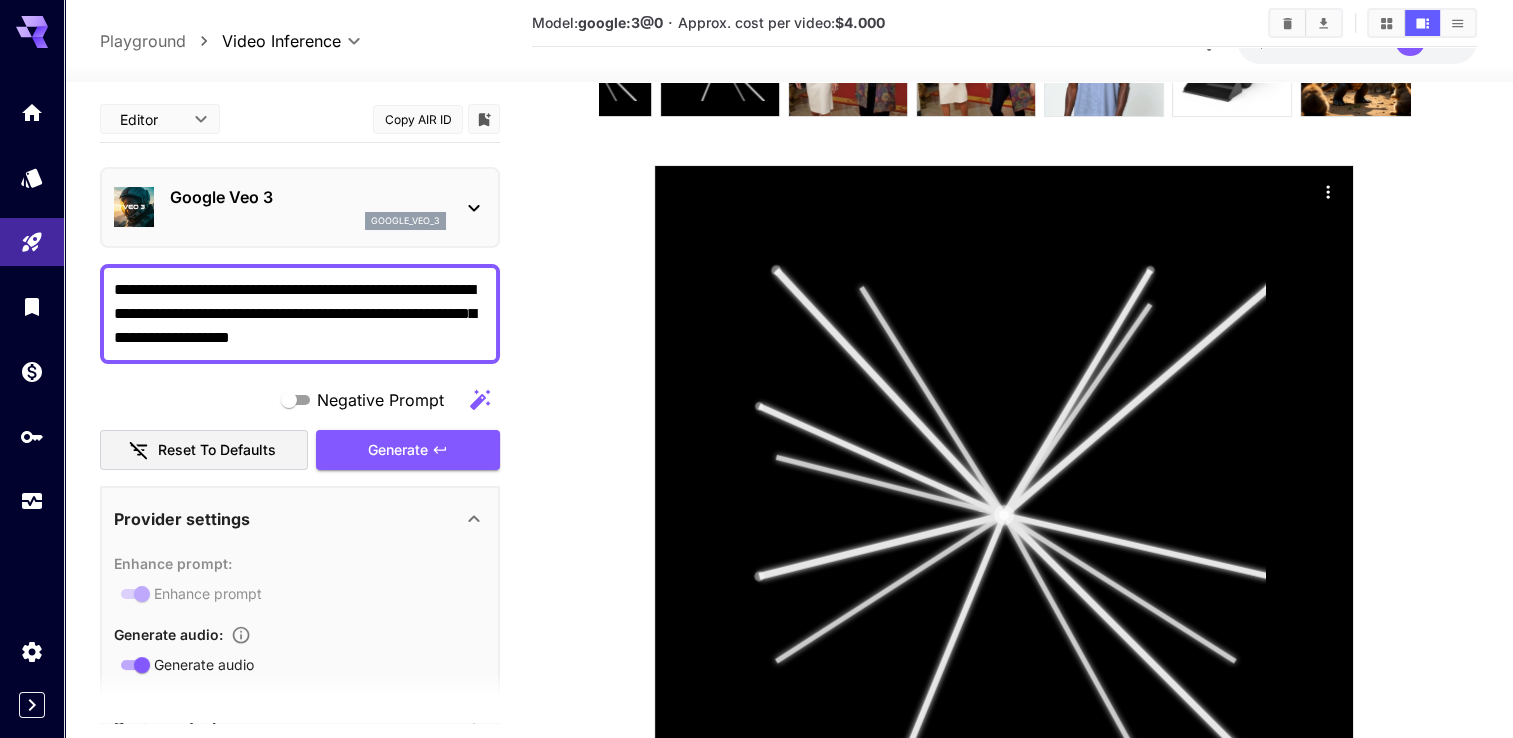 scroll, scrollTop: 350, scrollLeft: 0, axis: vertical 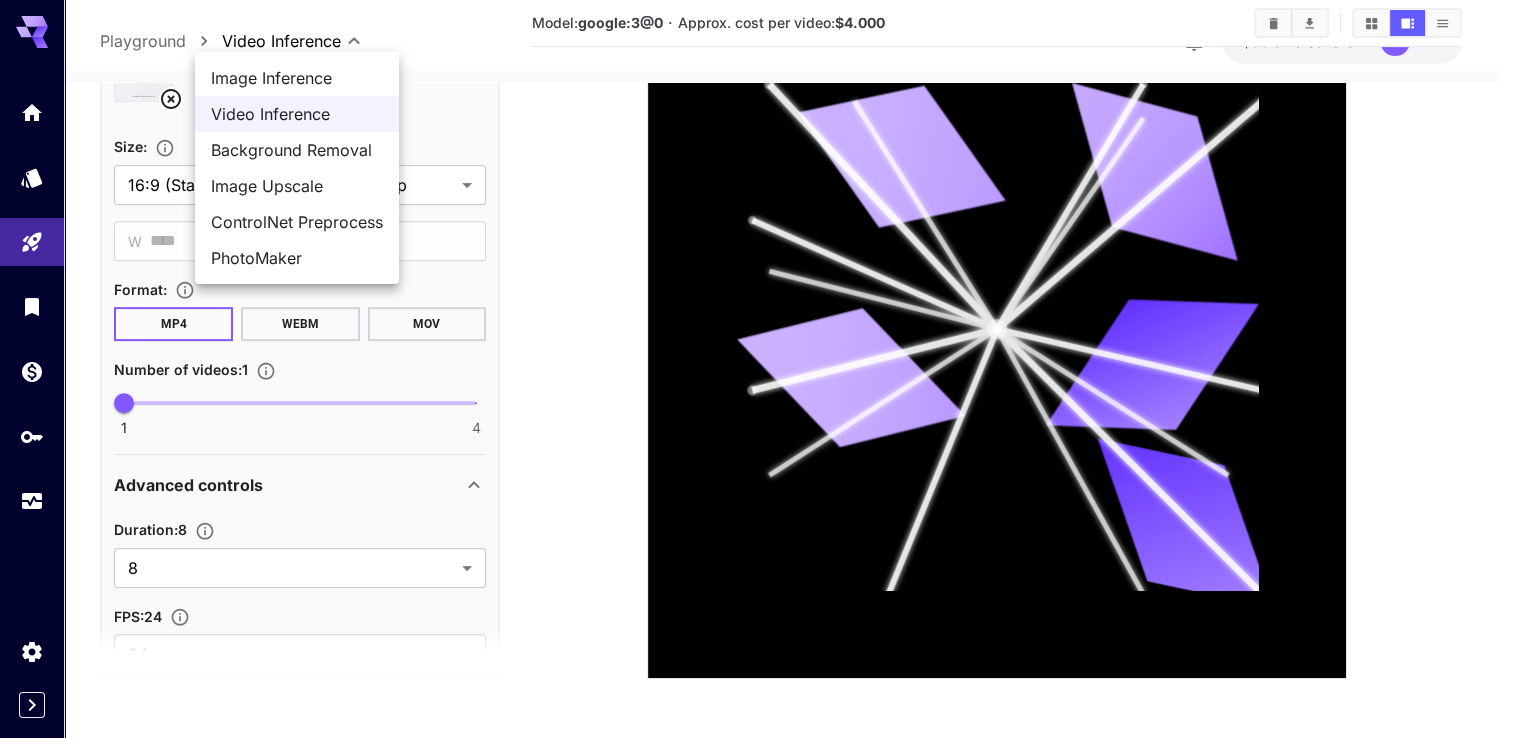 click on "**********" at bounding box center [756, 194] 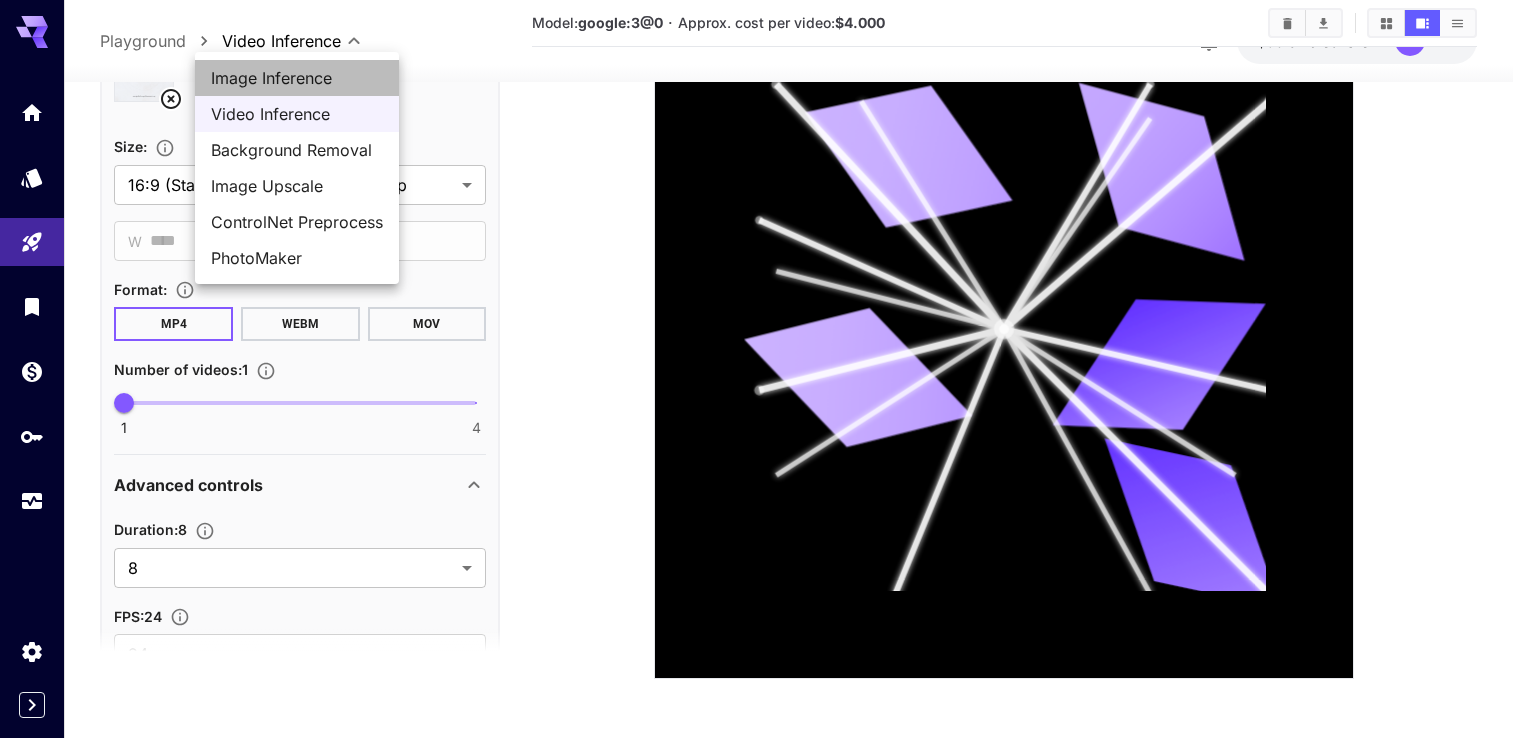 click on "Image Inference" at bounding box center (297, 78) 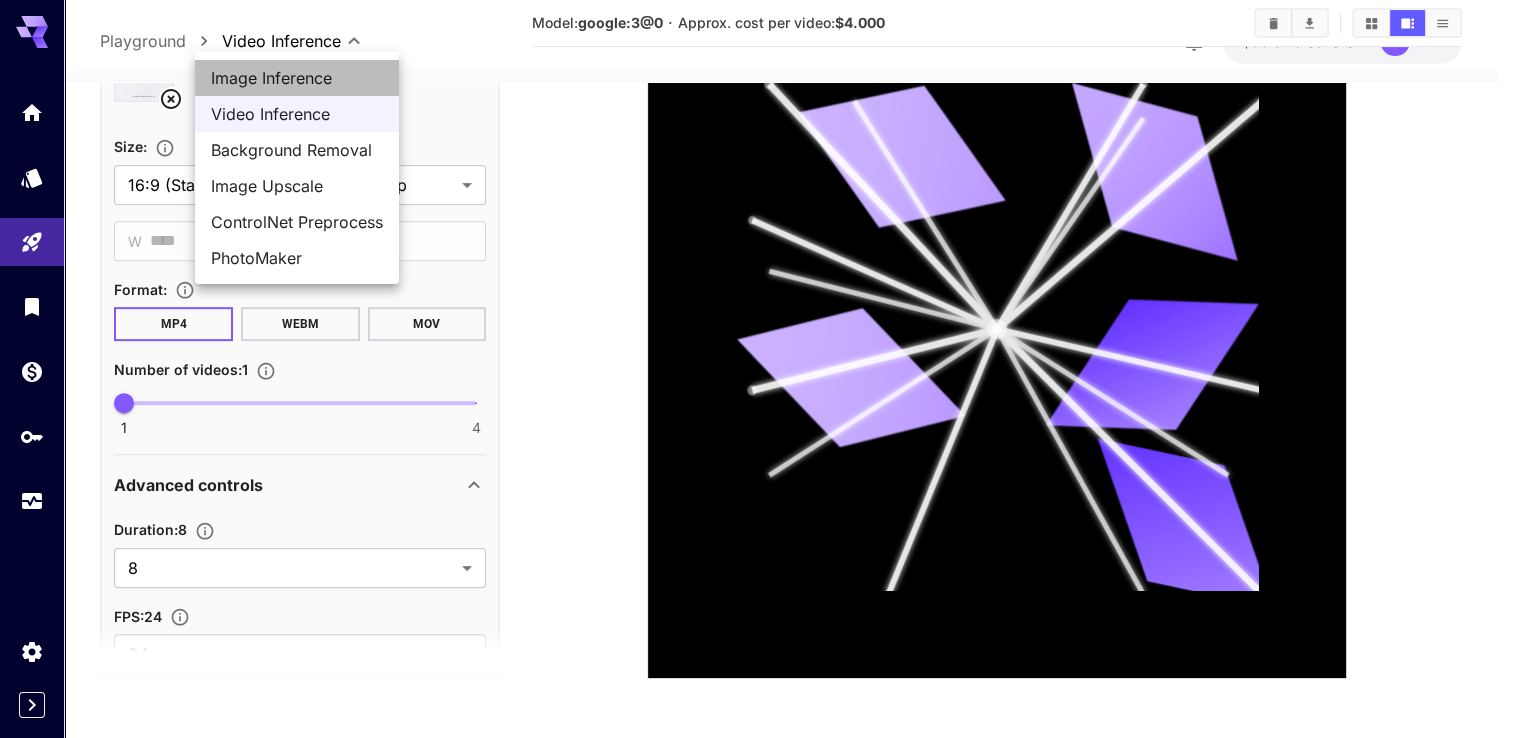 type on "**********" 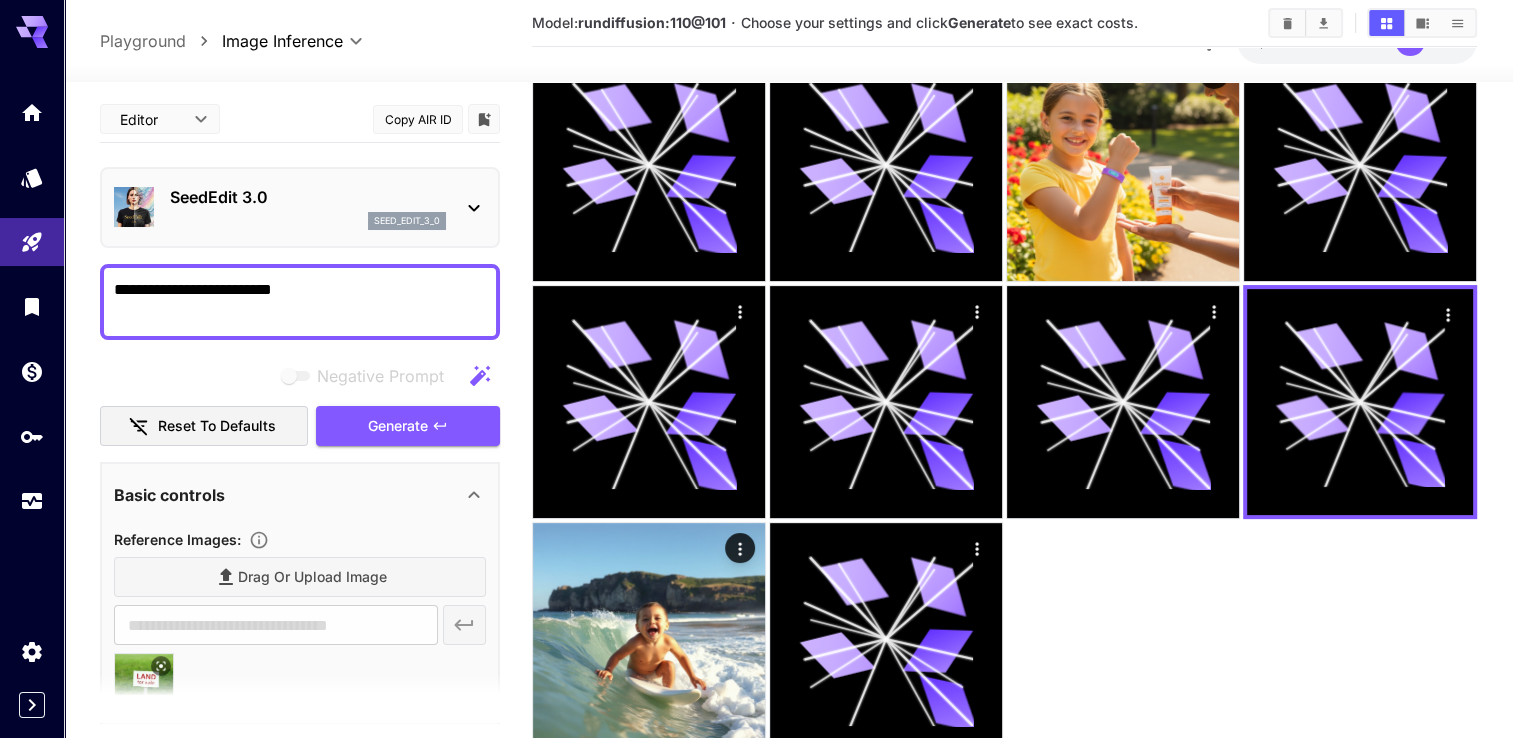 click on "seed_edit_3_0" at bounding box center (308, 221) 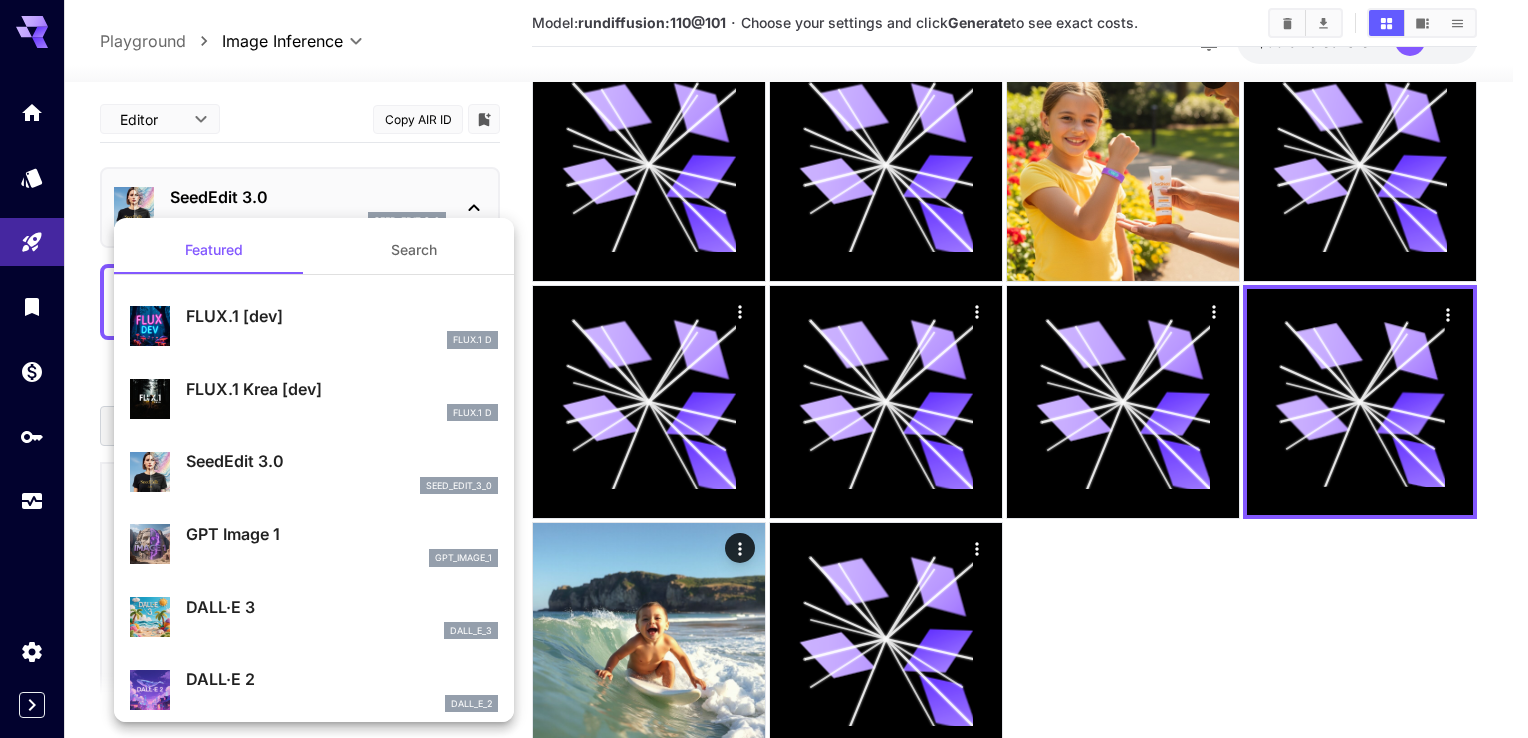 click at bounding box center (764, 369) 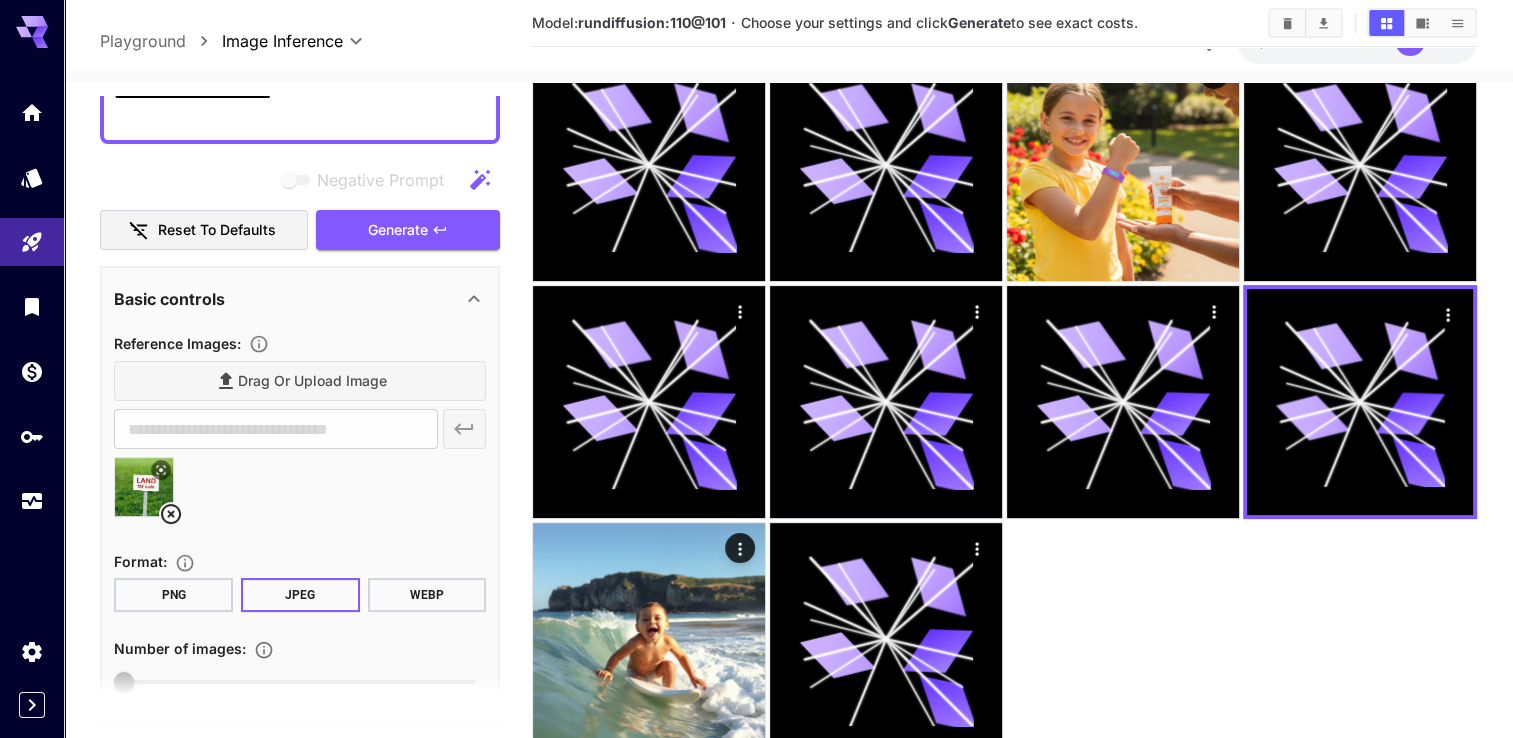 scroll, scrollTop: 354, scrollLeft: 0, axis: vertical 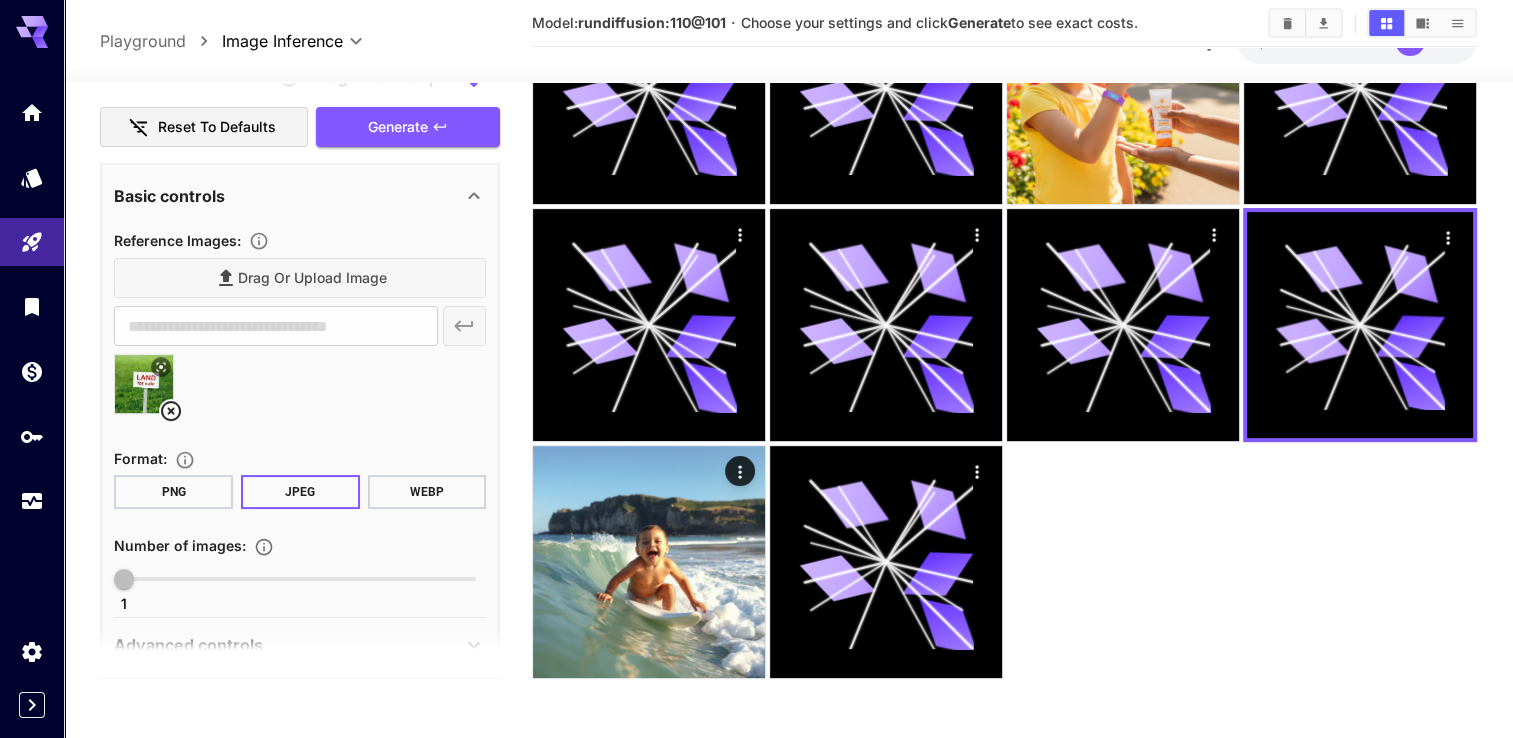 click on "1 1 1" at bounding box center [300, 587] 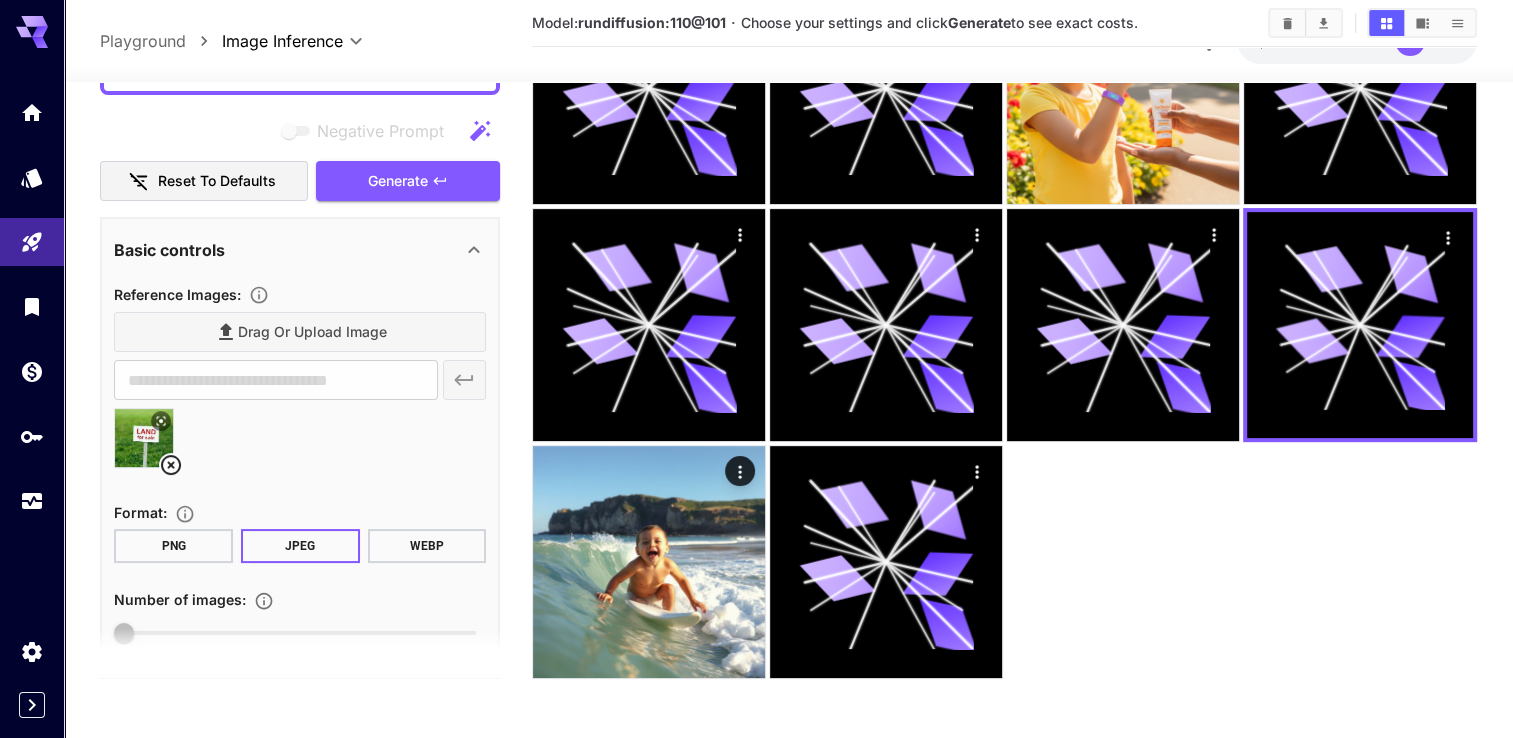 scroll, scrollTop: 354, scrollLeft: 0, axis: vertical 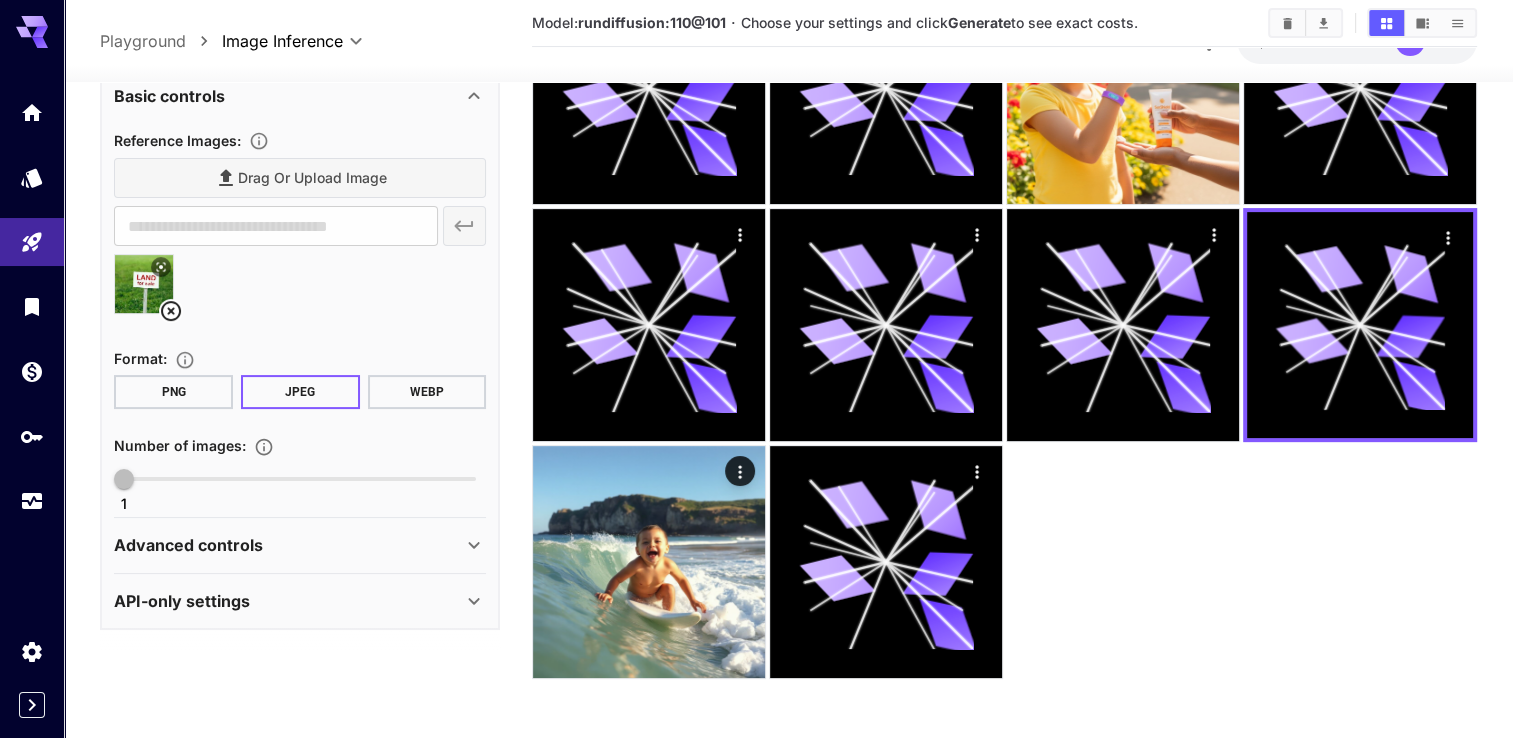 click on "1 1 1" at bounding box center [300, 487] 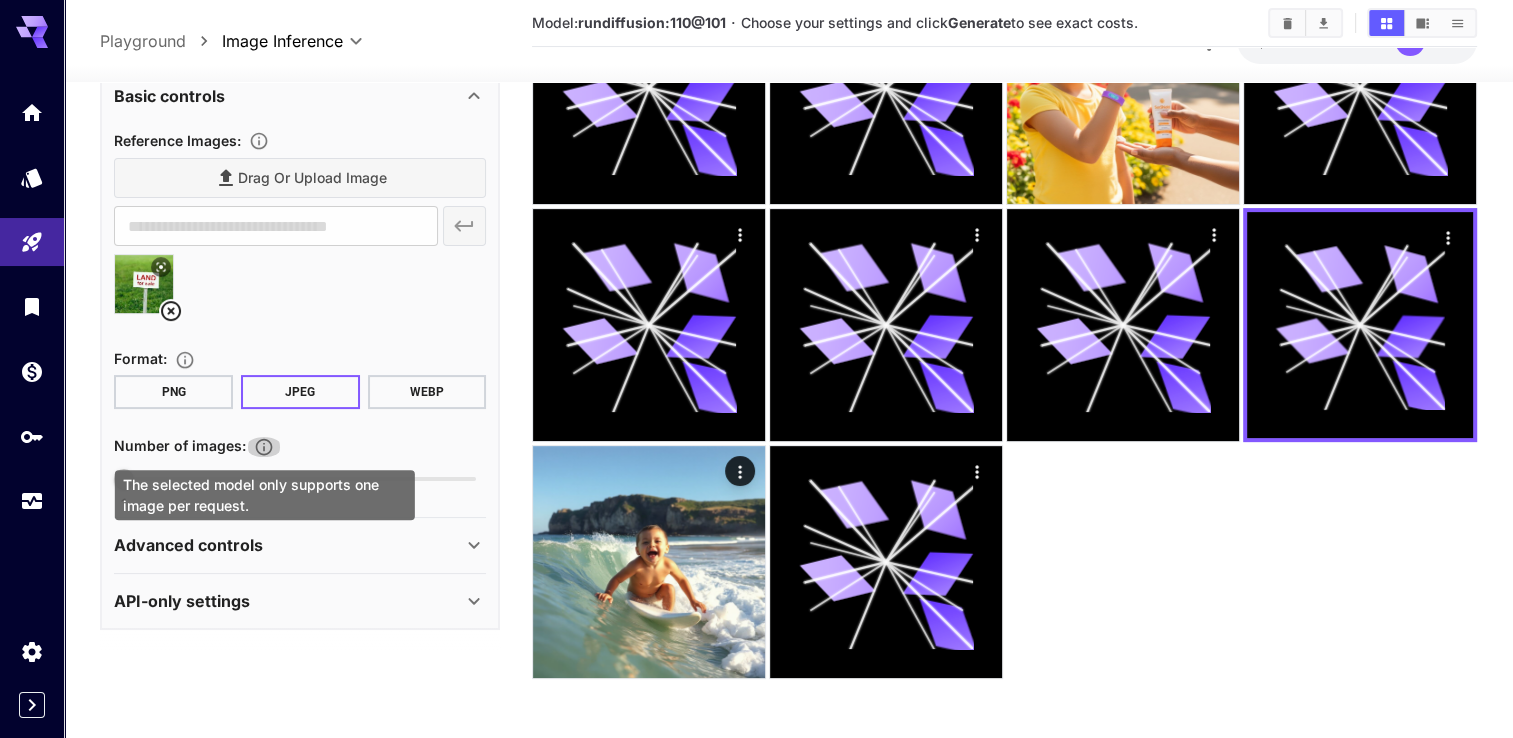 click 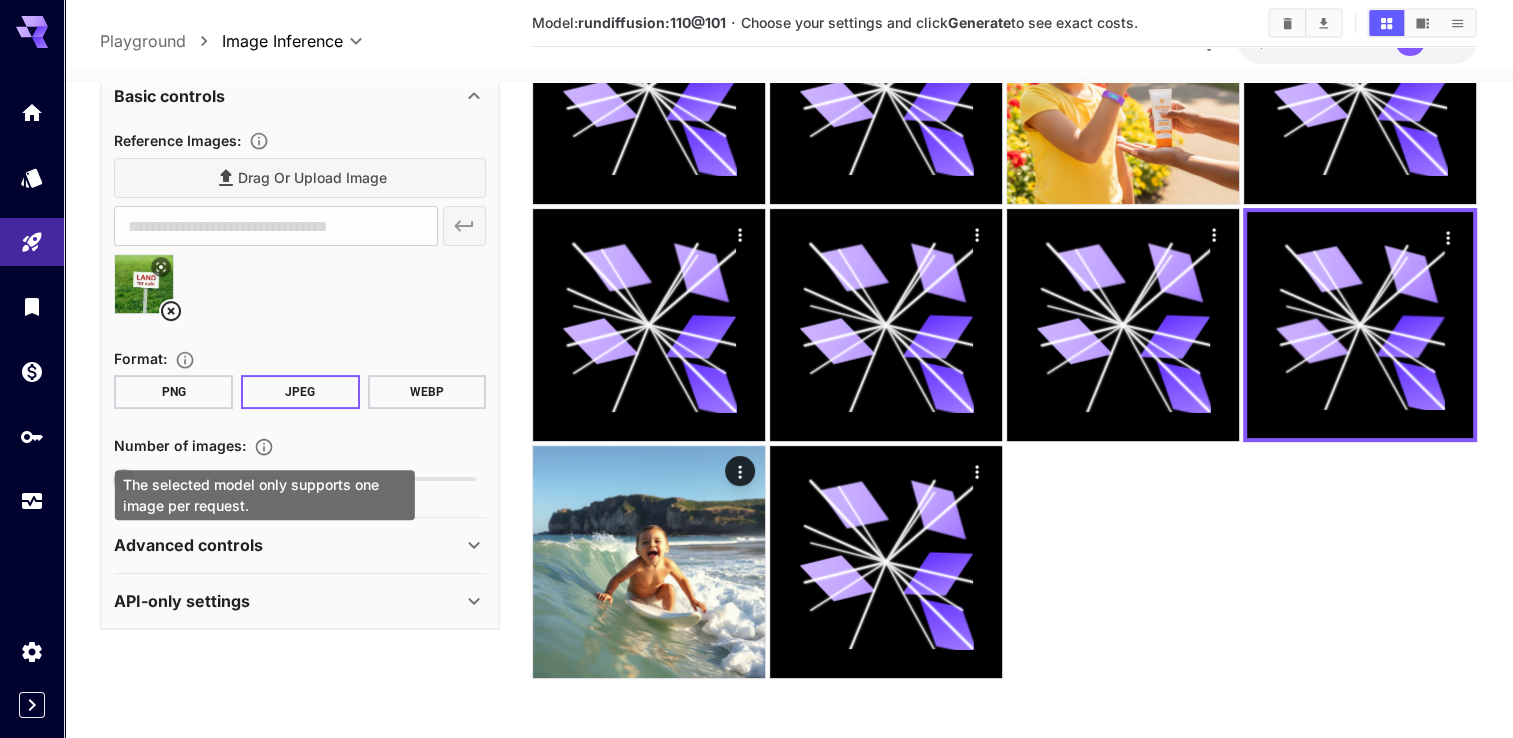 click 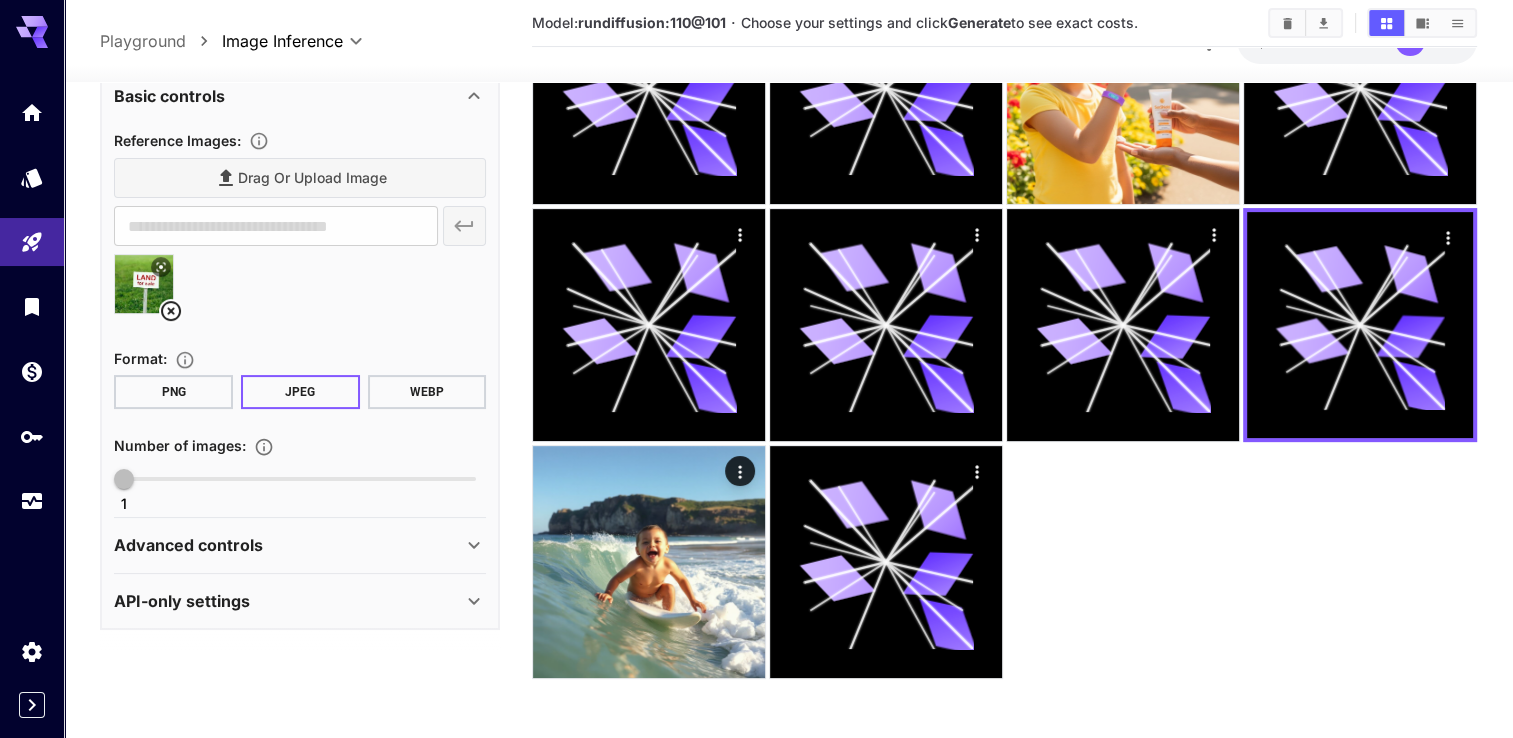 click on "Number of images :  1 1 1" at bounding box center (300, 472) 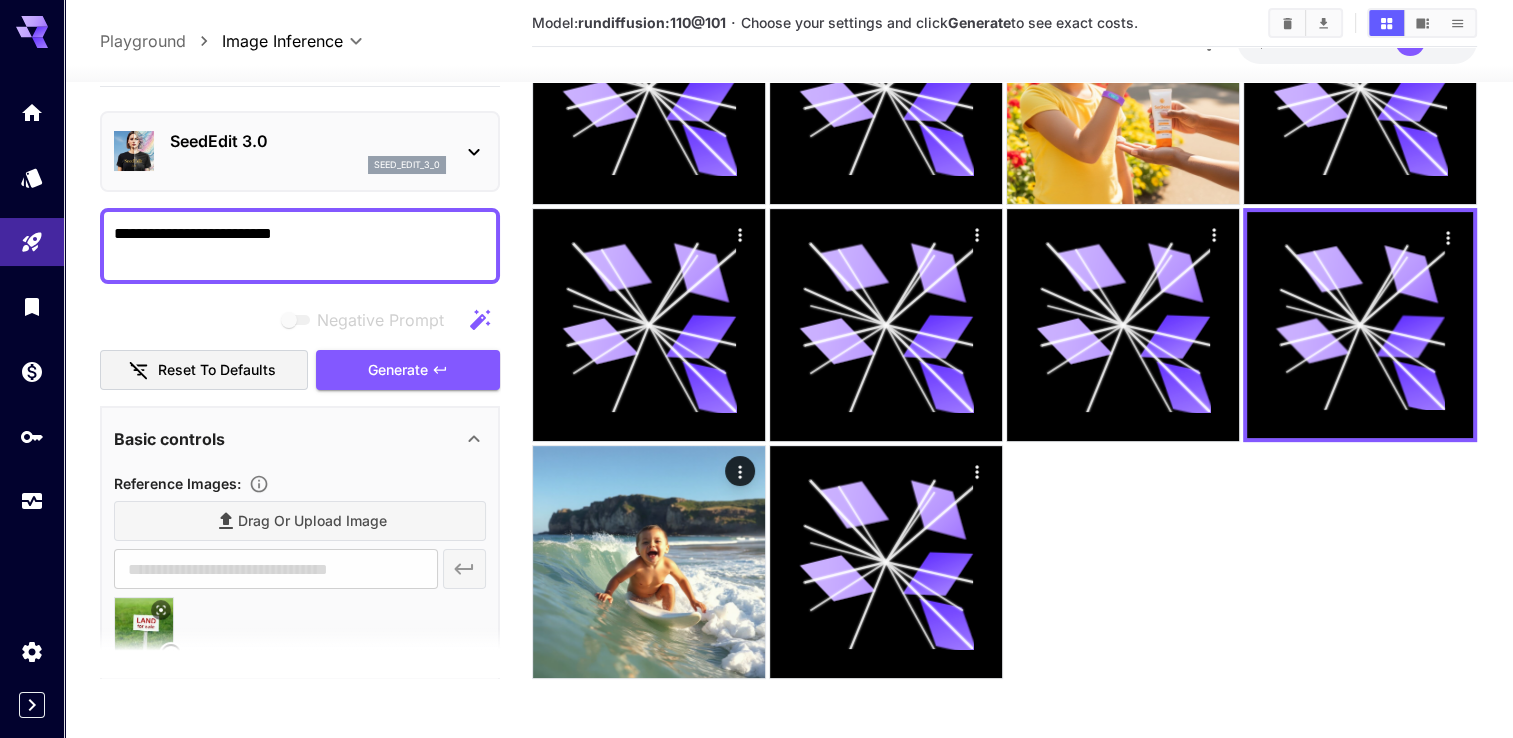 scroll, scrollTop: 0, scrollLeft: 0, axis: both 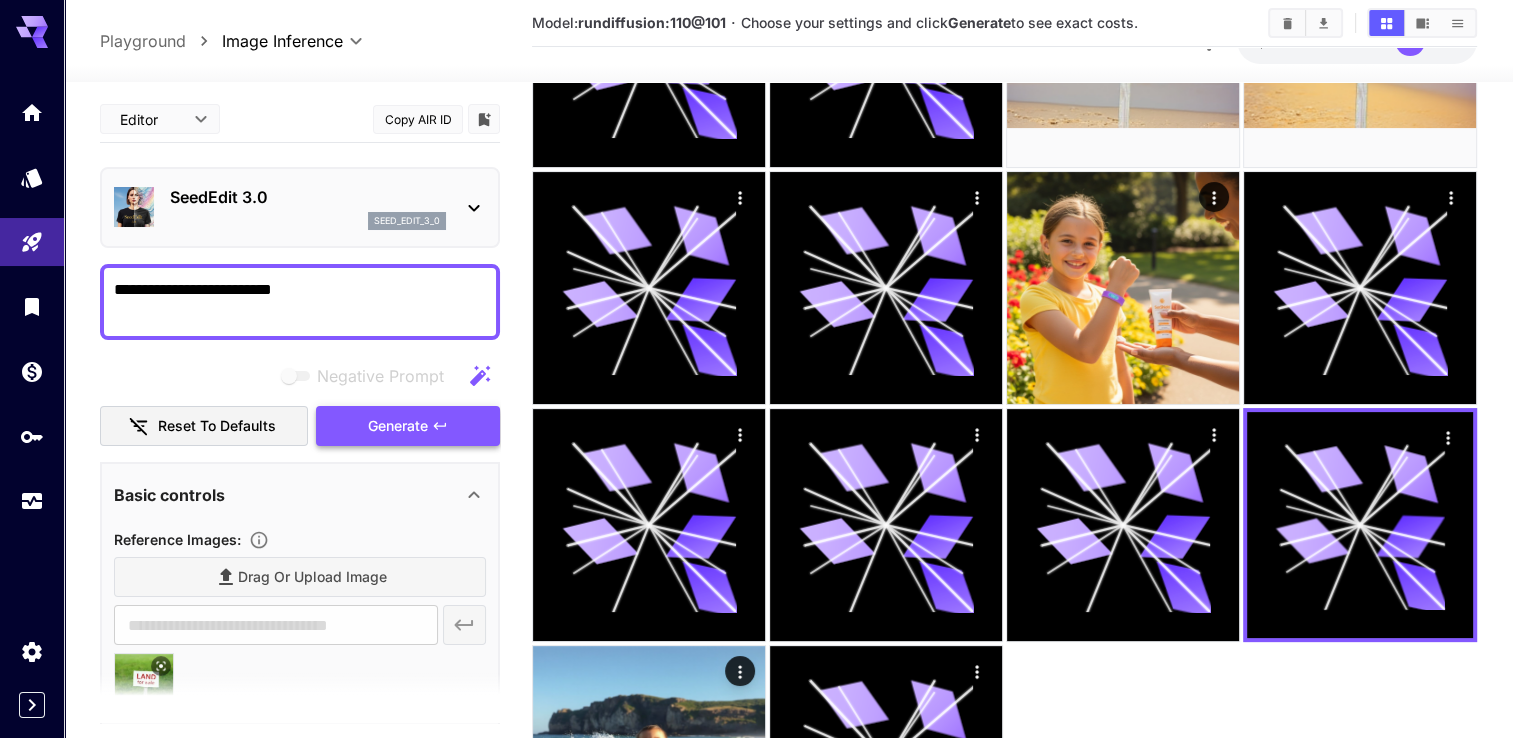 click on "Generate" at bounding box center [398, 426] 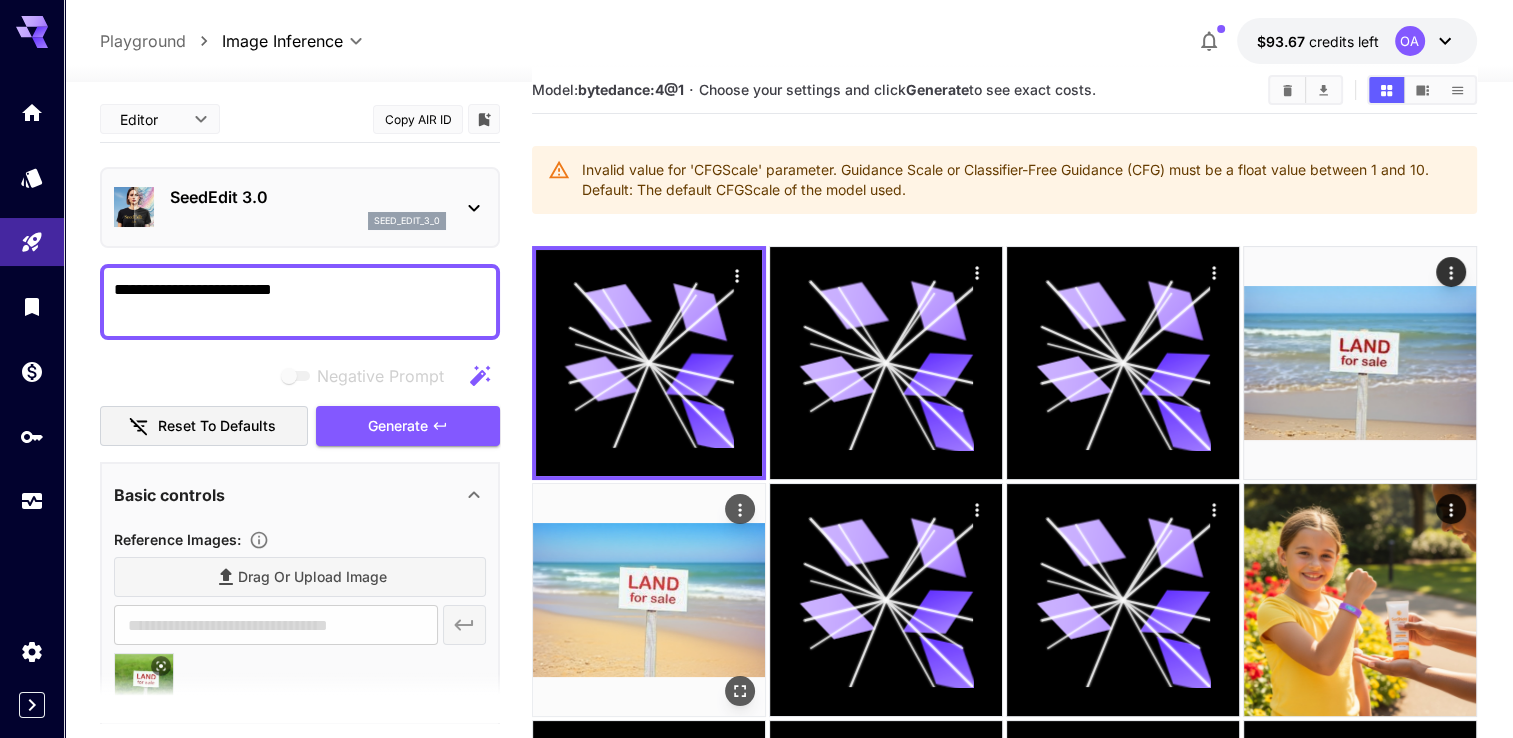 scroll, scrollTop: 0, scrollLeft: 0, axis: both 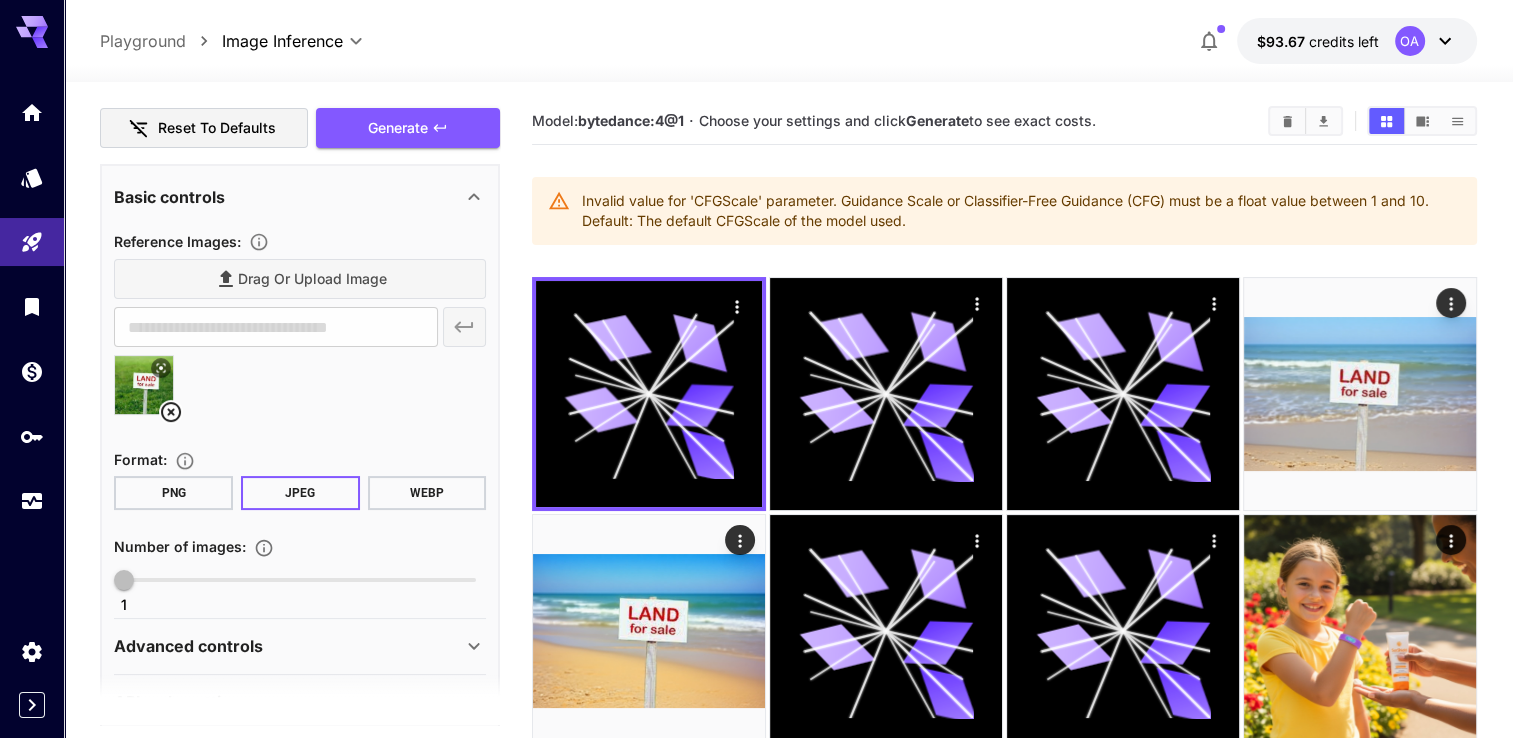 drag, startPoint x: 121, startPoint y: 581, endPoint x: 265, endPoint y: 570, distance: 144.41953 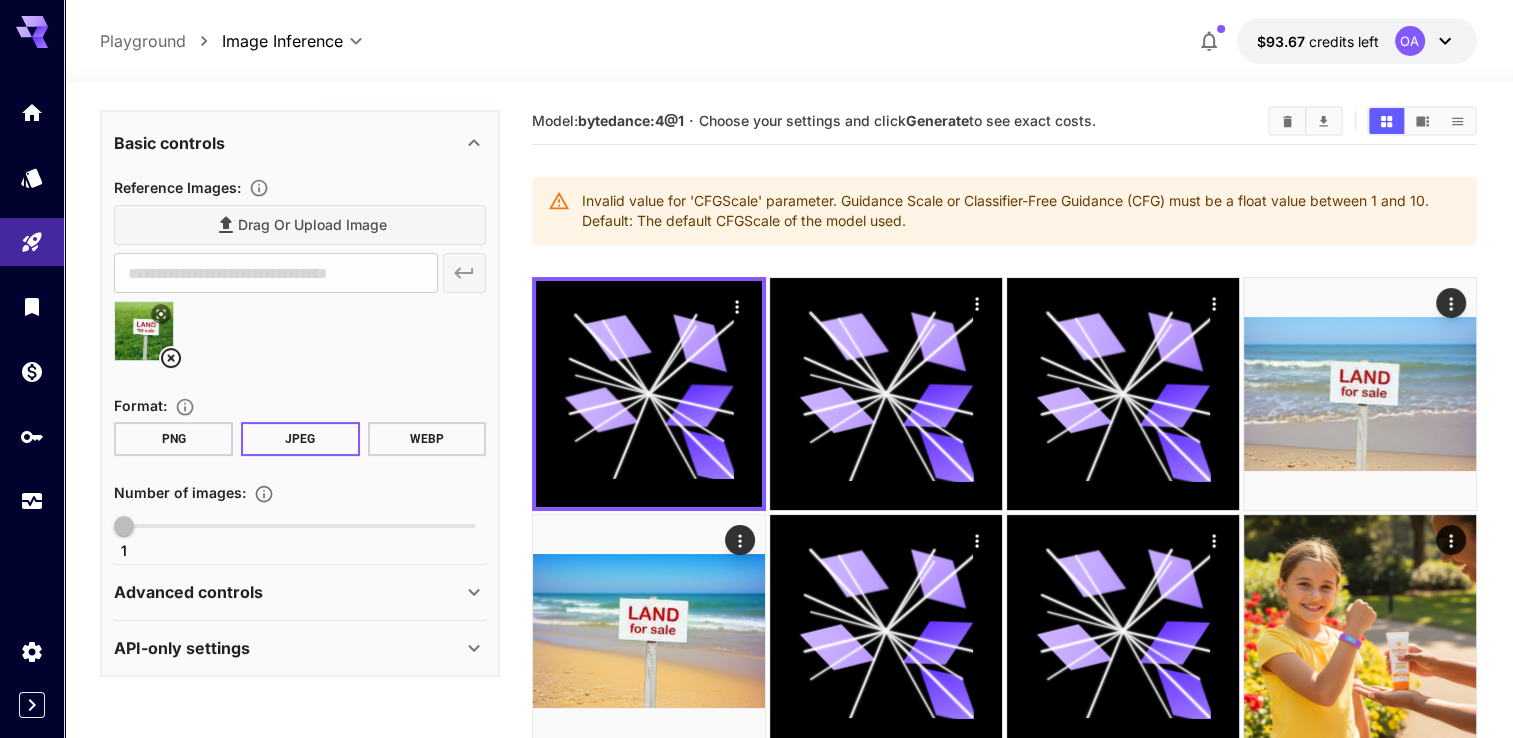 click on "Advanced controls" at bounding box center [288, 592] 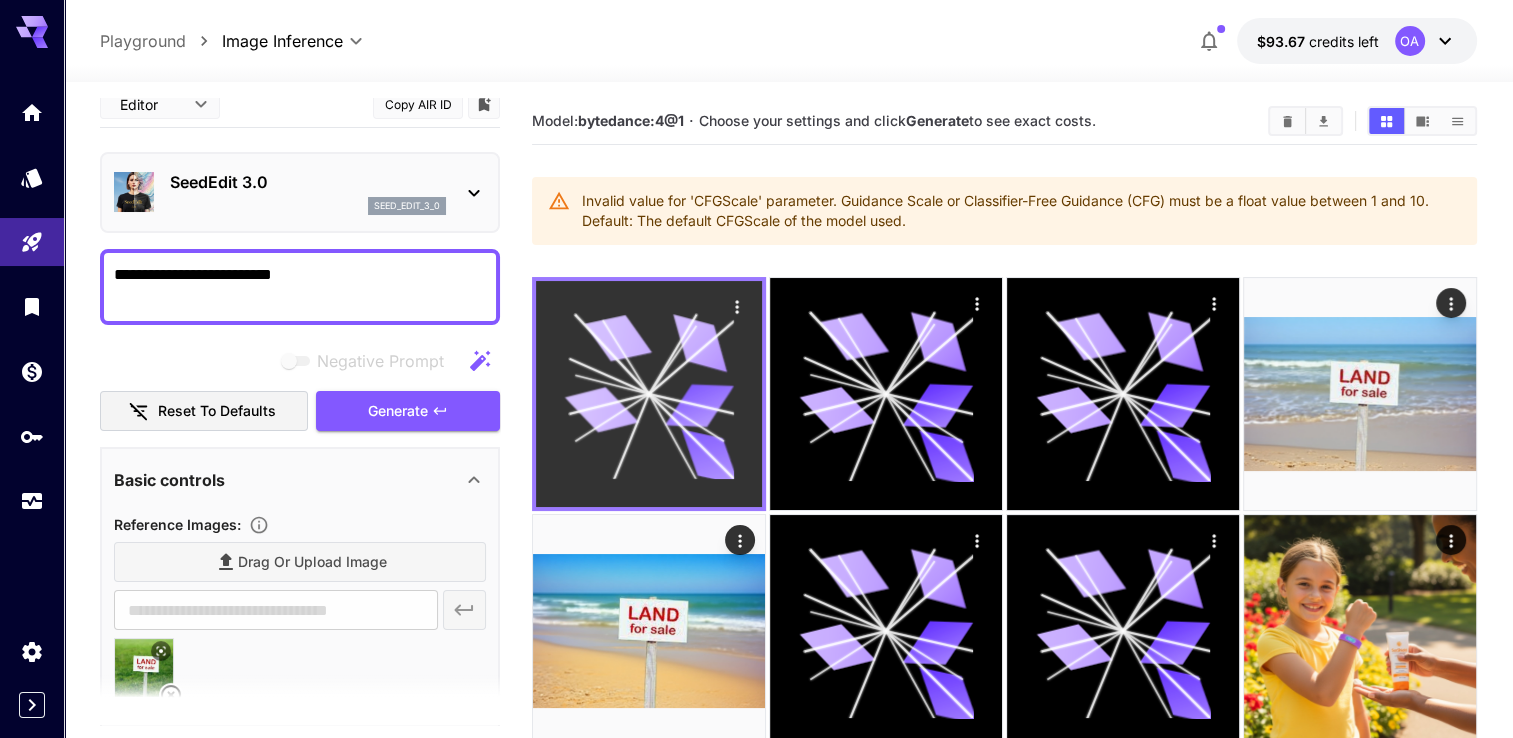 scroll, scrollTop: 0, scrollLeft: 0, axis: both 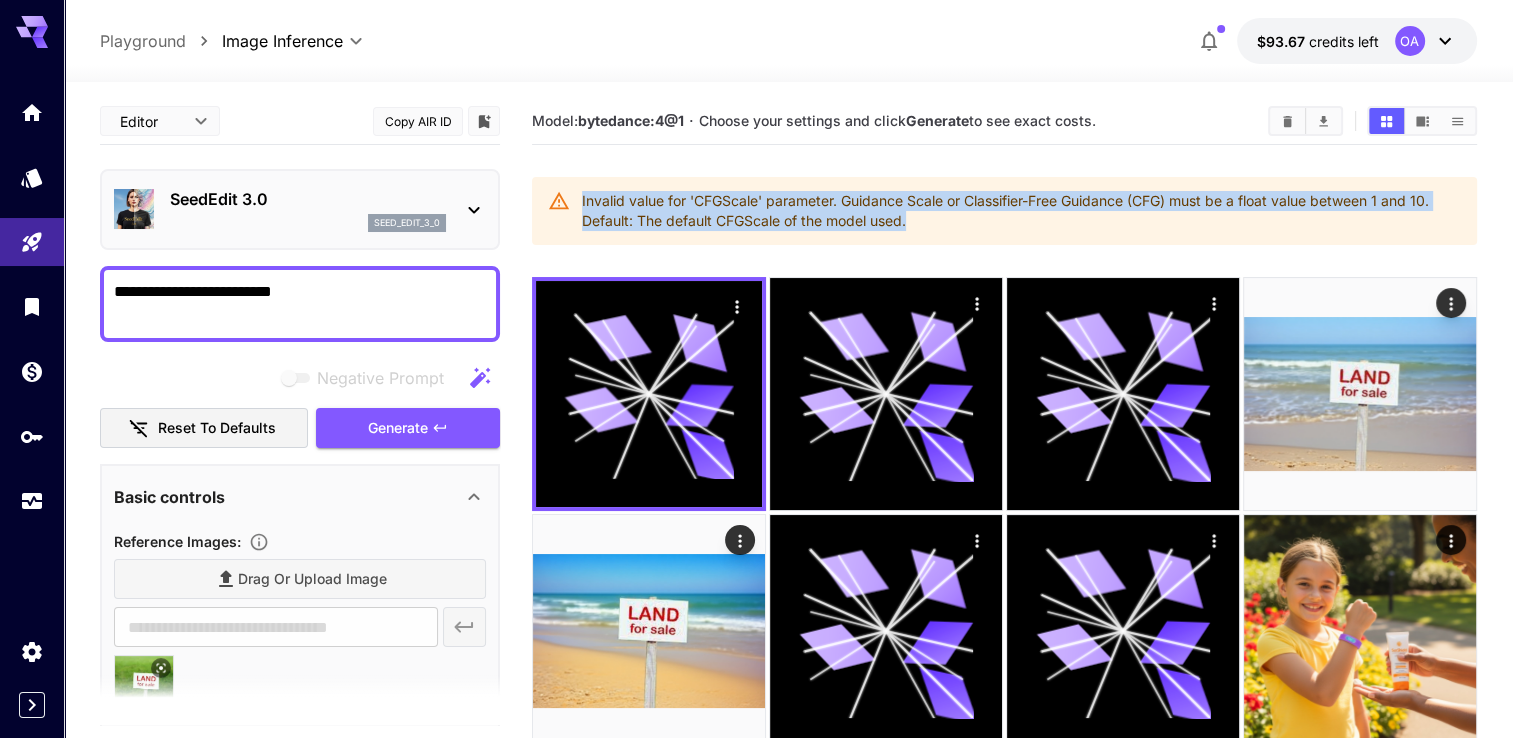 drag, startPoint x: 611, startPoint y: 194, endPoint x: 981, endPoint y: 230, distance: 371.74722 